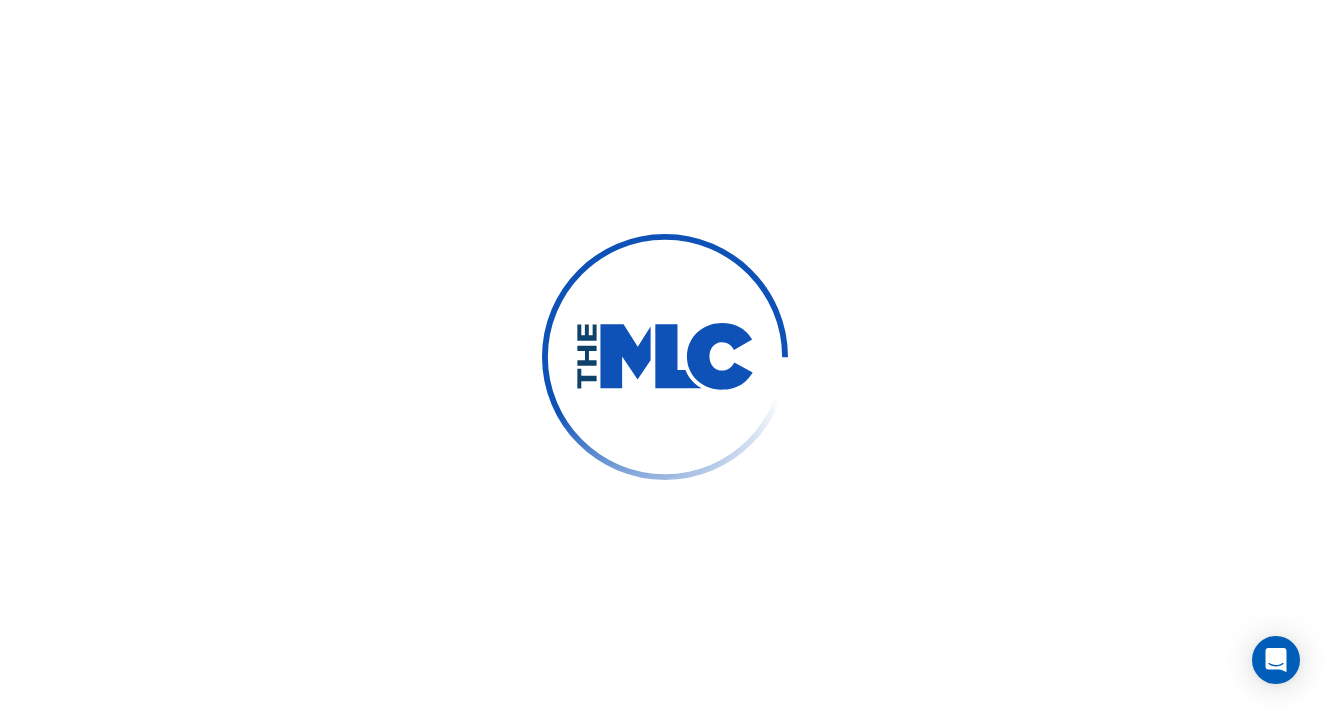 scroll, scrollTop: 0, scrollLeft: 0, axis: both 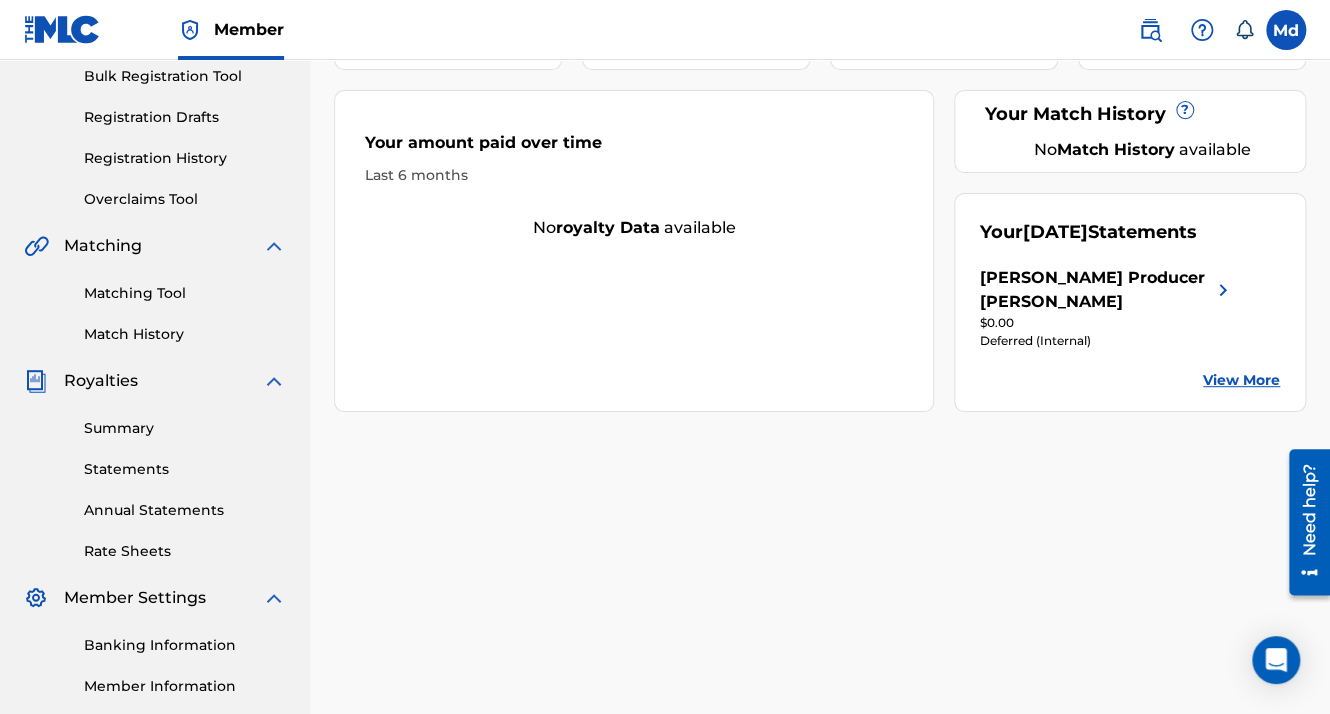click on "Match History" at bounding box center [185, 334] 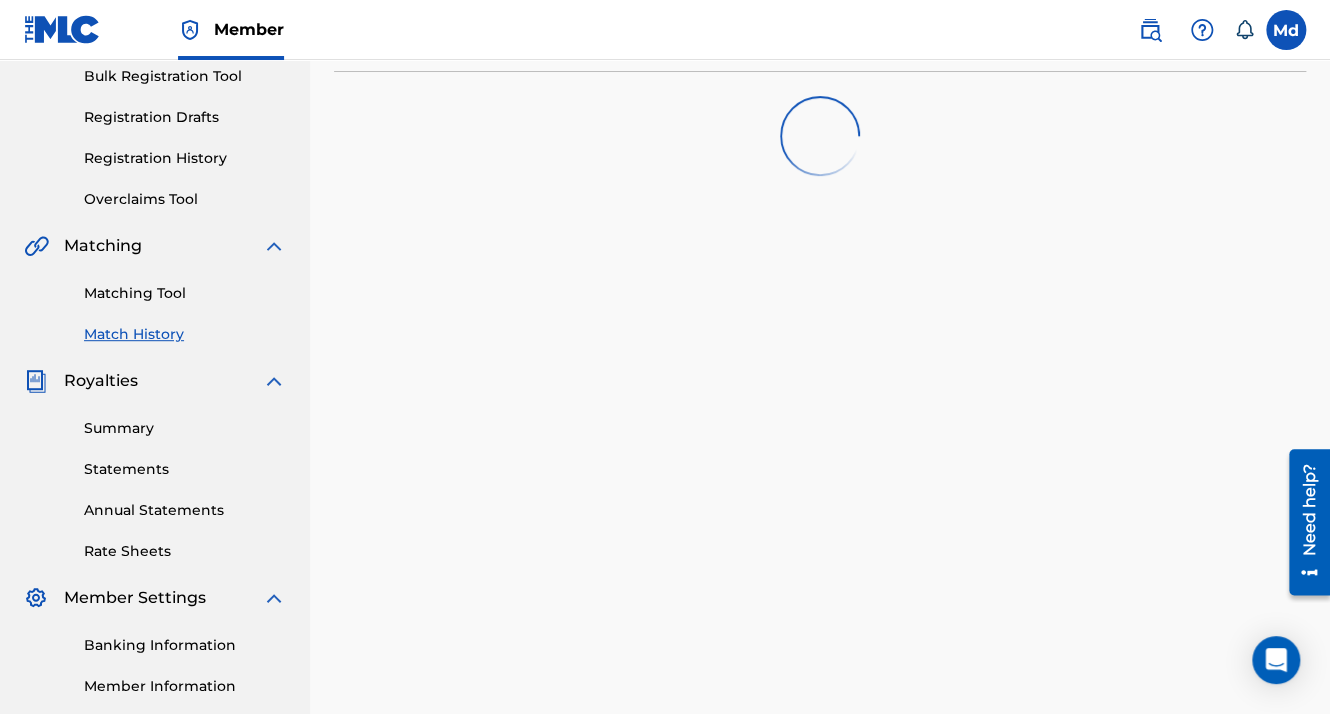 scroll, scrollTop: 0, scrollLeft: 0, axis: both 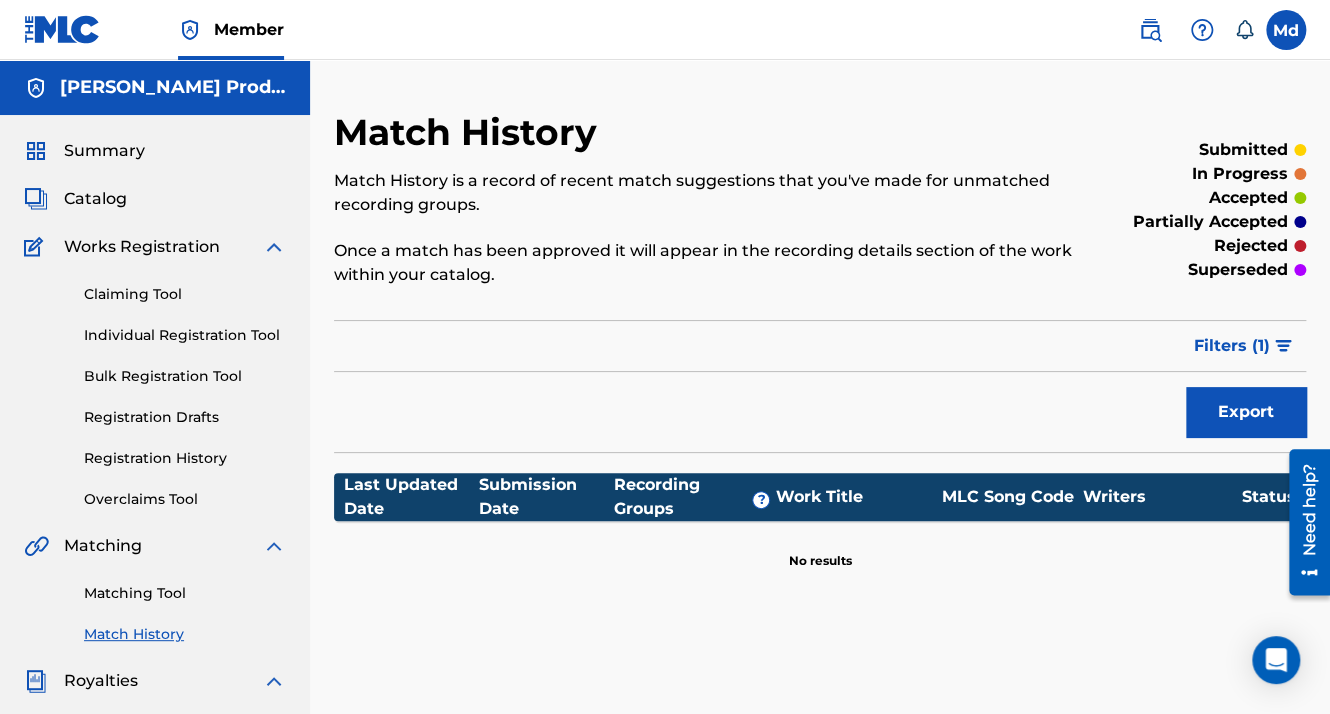 click on "Individual Registration Tool" at bounding box center (185, 335) 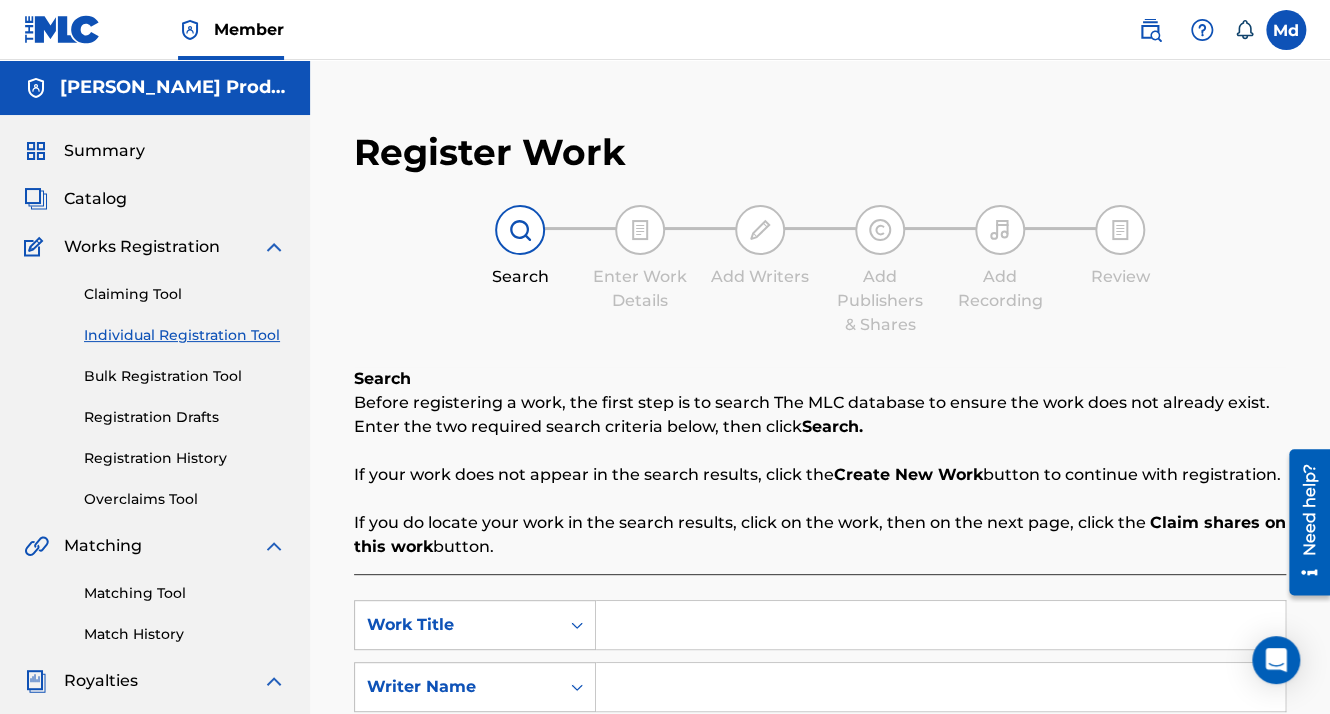 click on "Bulk Registration Tool" at bounding box center [185, 376] 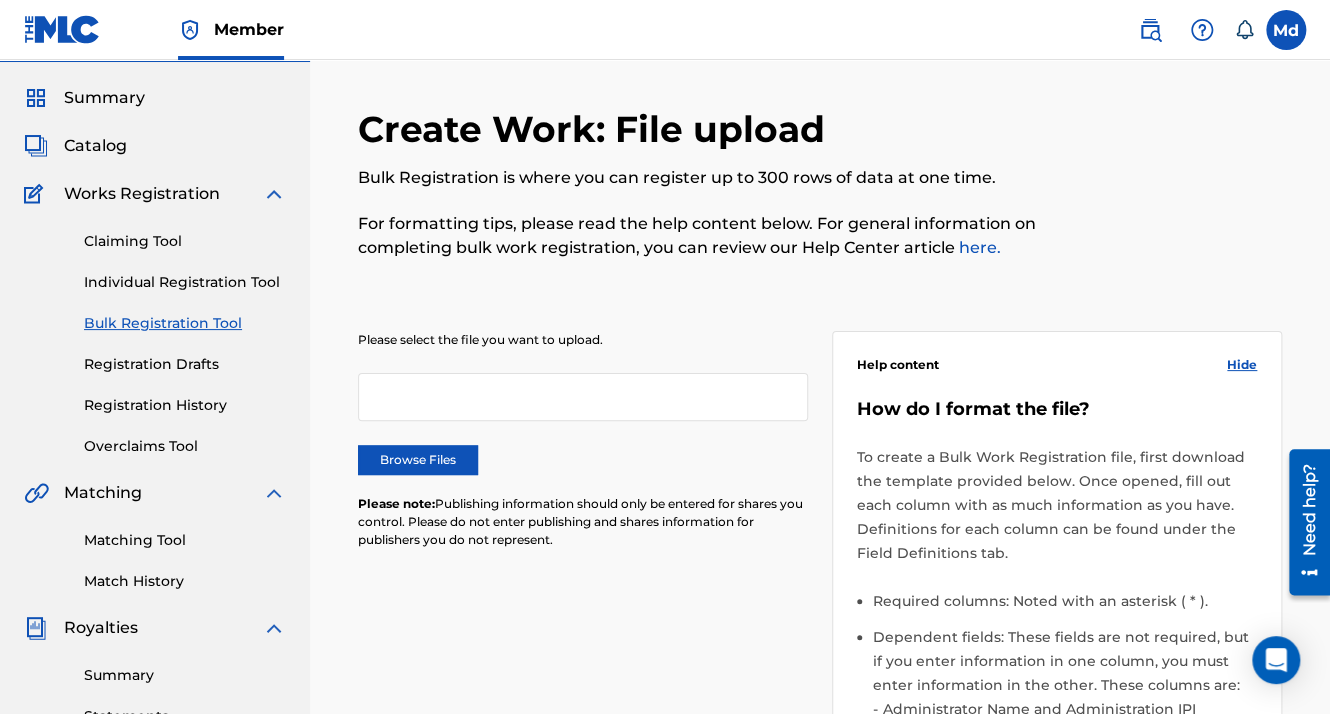 scroll, scrollTop: 100, scrollLeft: 0, axis: vertical 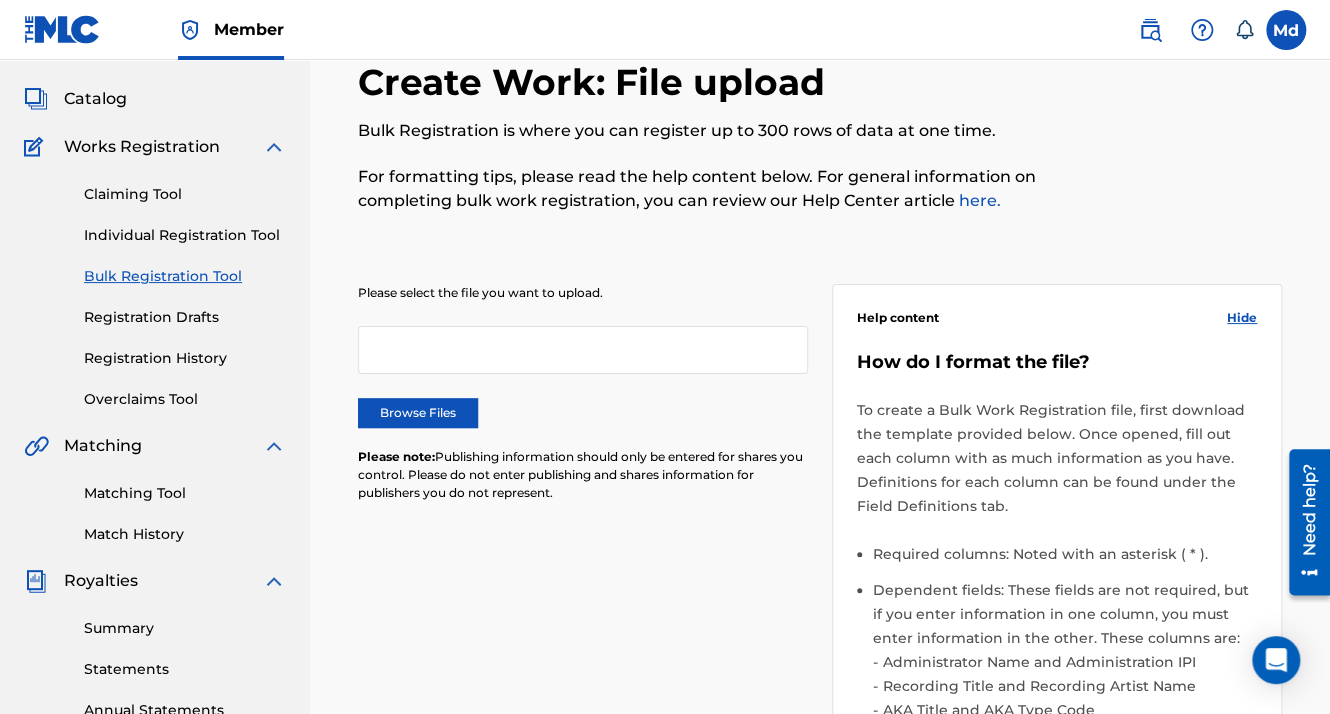click on "Registration History" at bounding box center [185, 358] 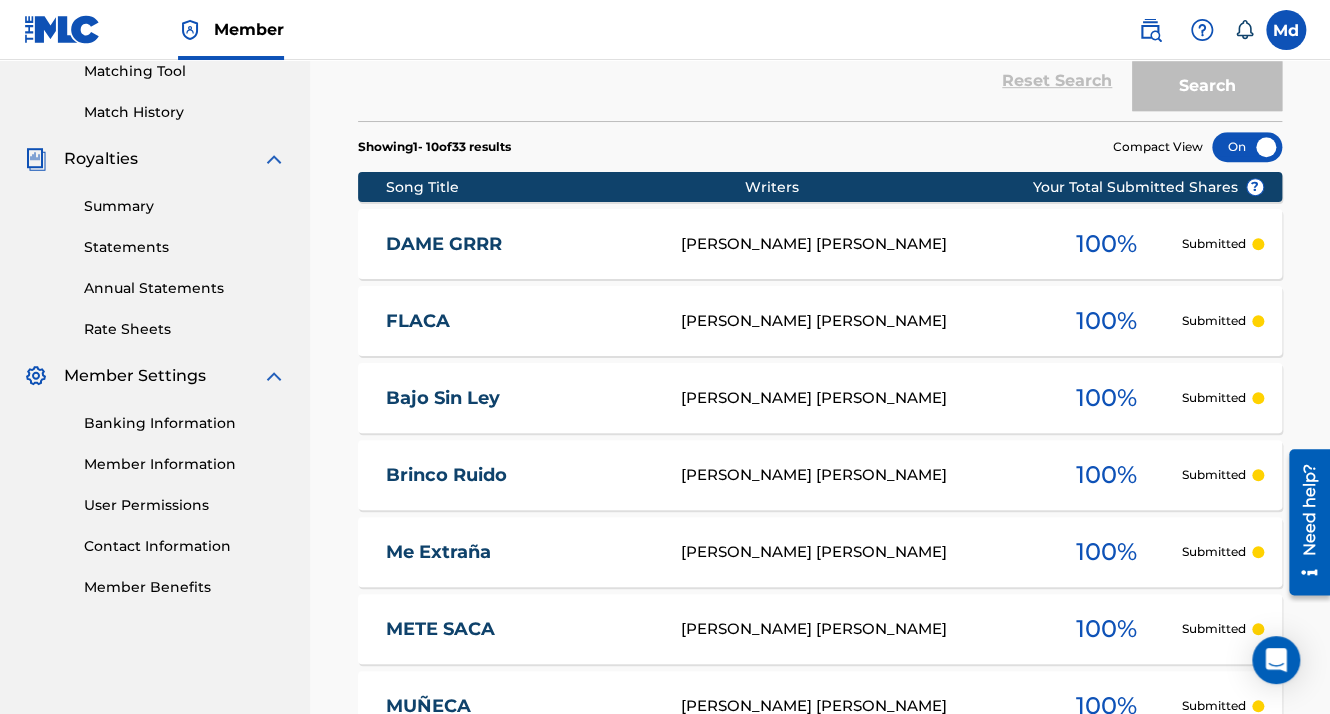 scroll, scrollTop: 400, scrollLeft: 0, axis: vertical 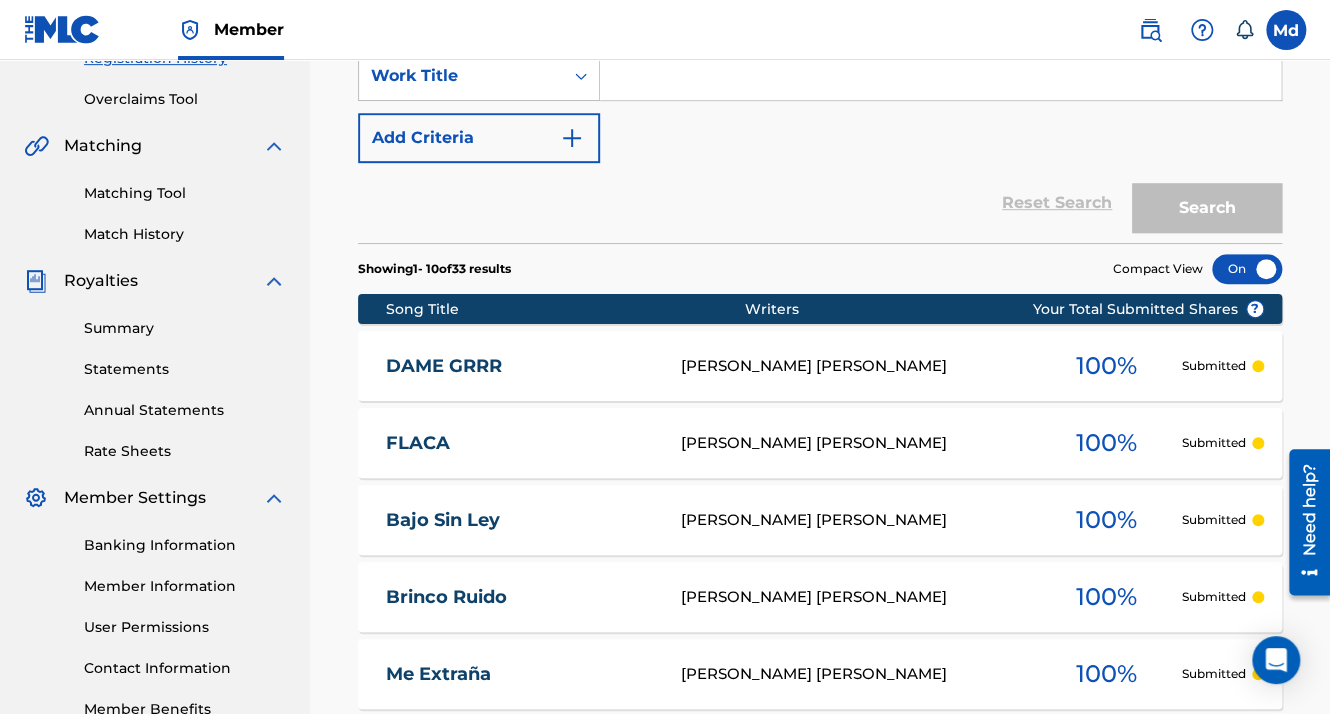 click on "Statements" at bounding box center [185, 369] 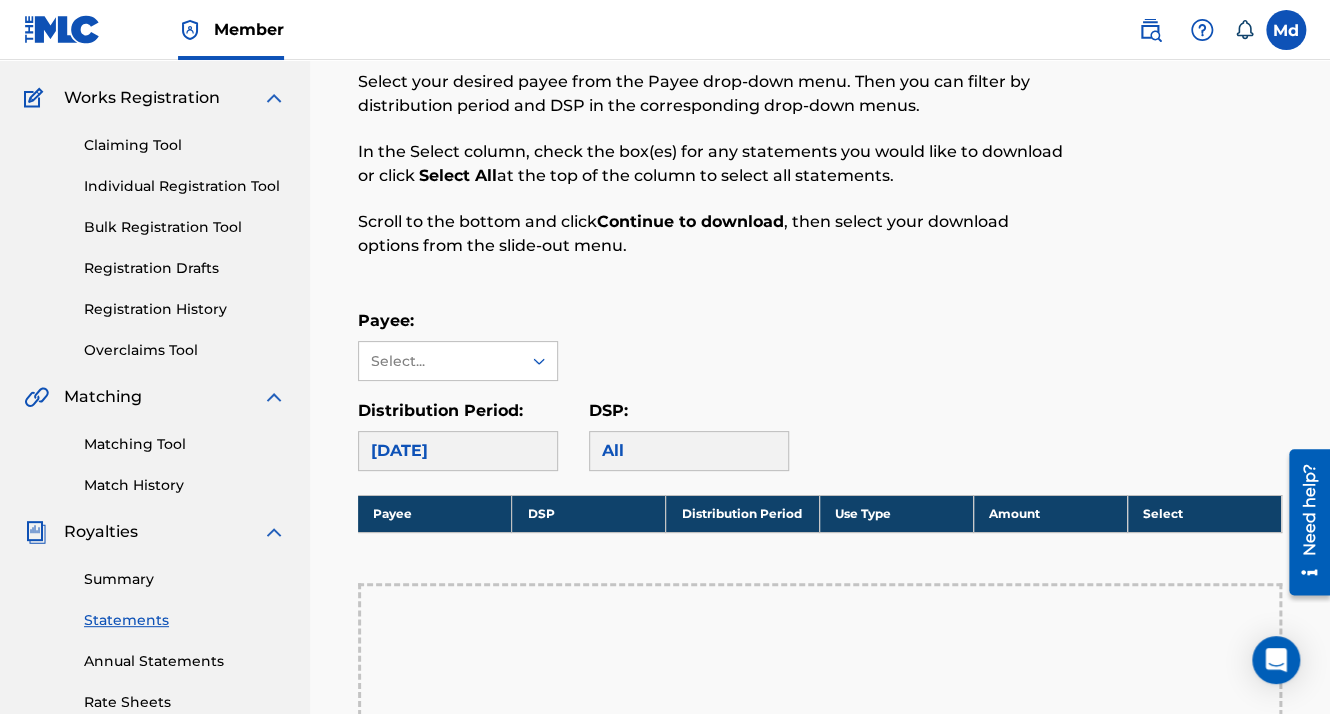 scroll, scrollTop: 200, scrollLeft: 0, axis: vertical 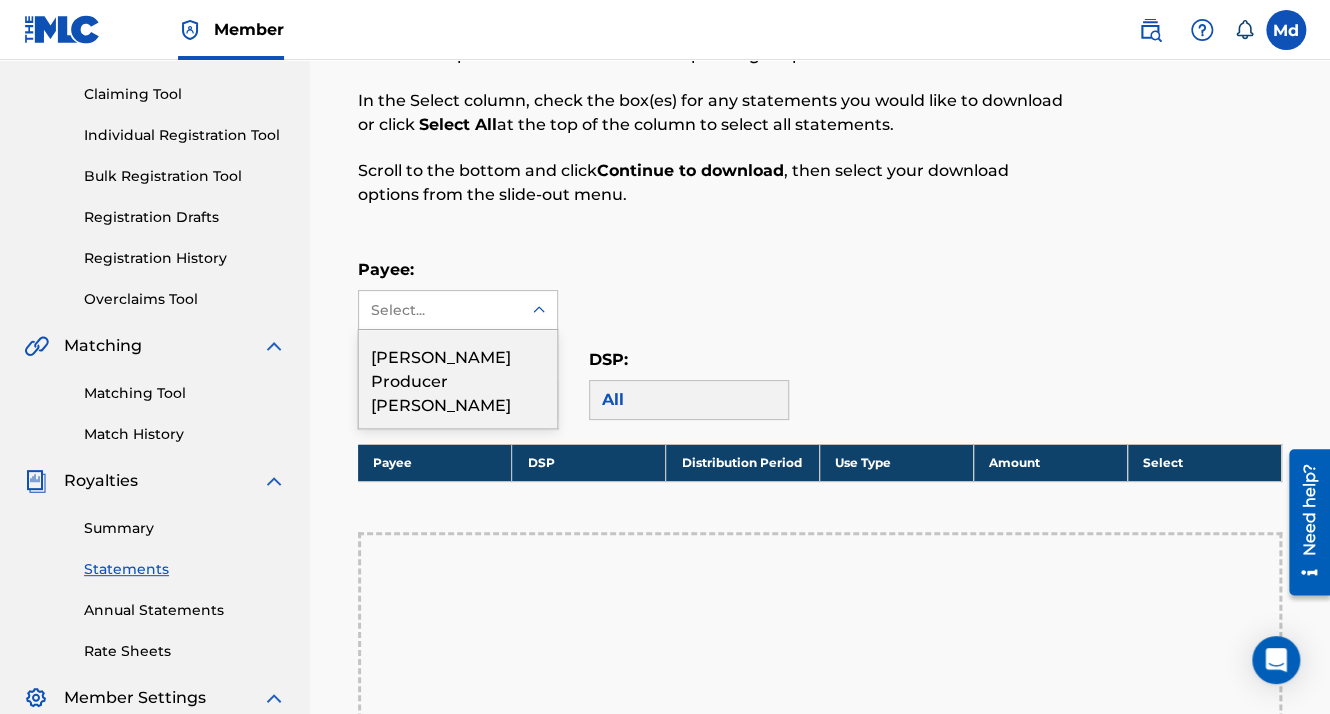 click on "Select..." at bounding box center [440, 310] 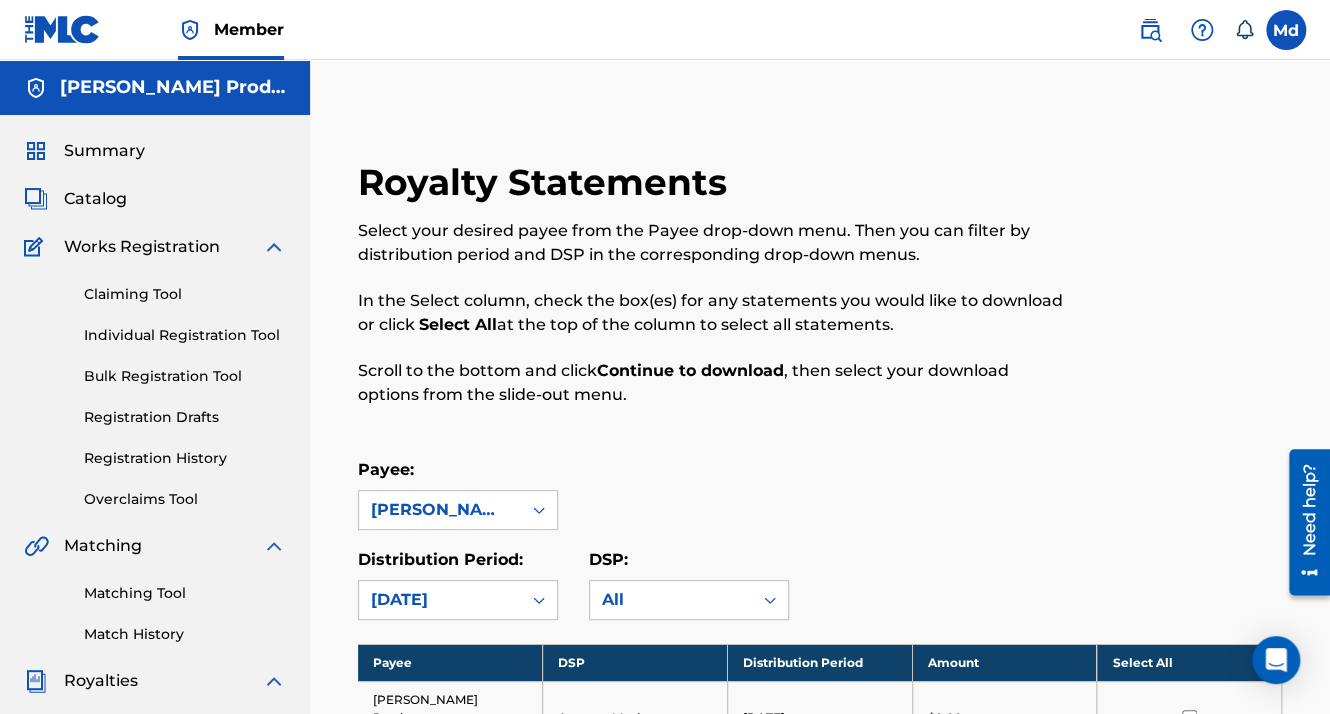 scroll, scrollTop: 100, scrollLeft: 0, axis: vertical 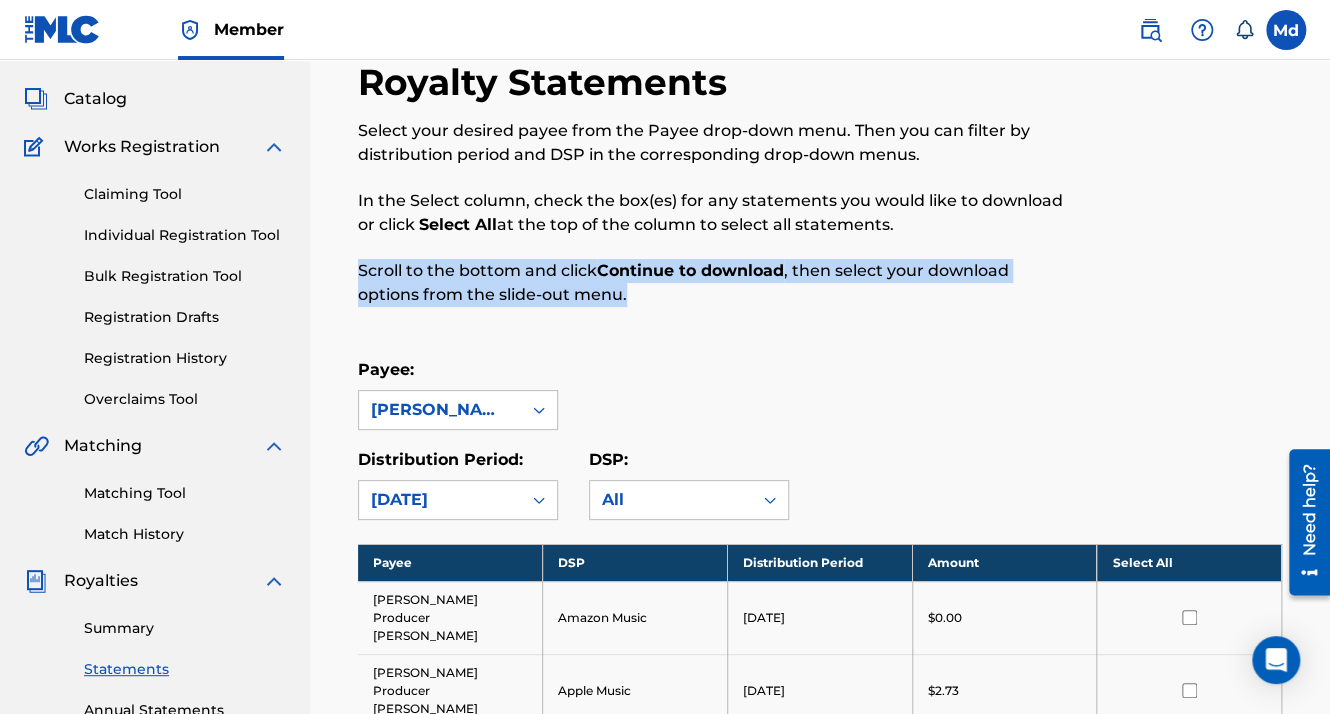 drag, startPoint x: 355, startPoint y: 270, endPoint x: 700, endPoint y: 306, distance: 346.87317 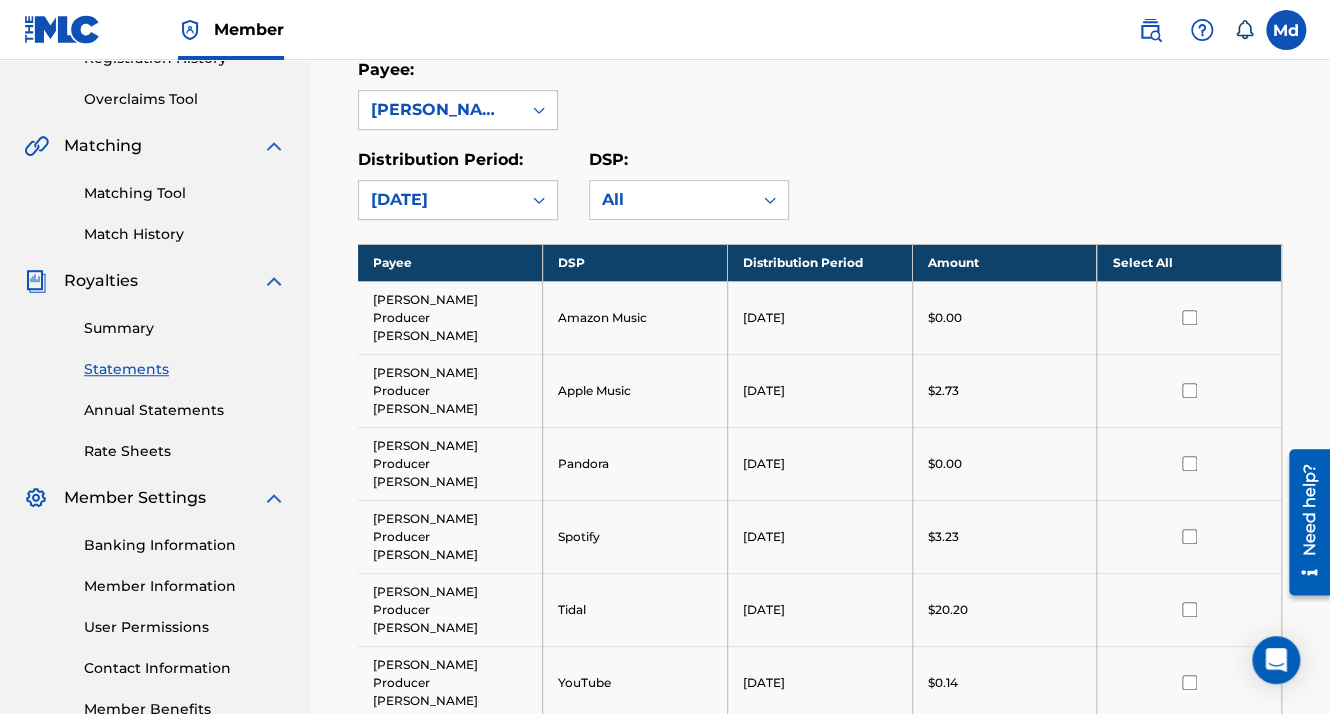 scroll, scrollTop: 400, scrollLeft: 0, axis: vertical 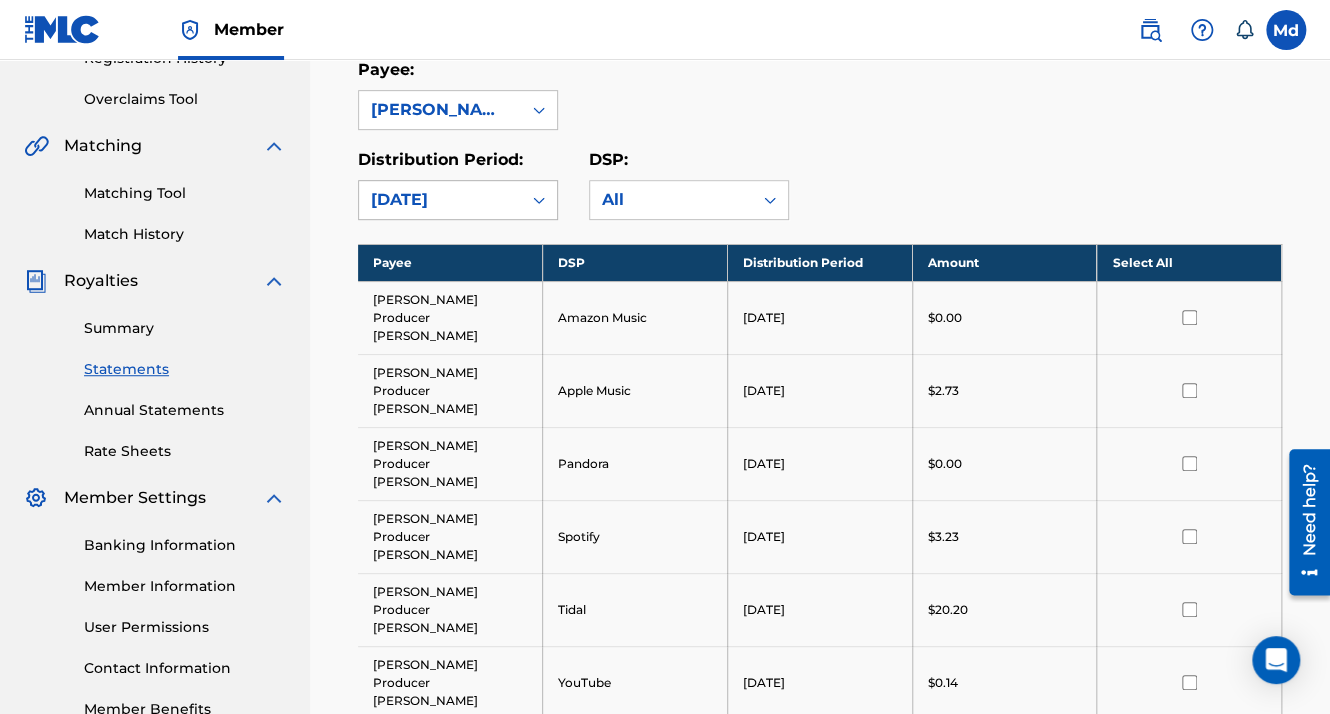 click at bounding box center (539, 200) 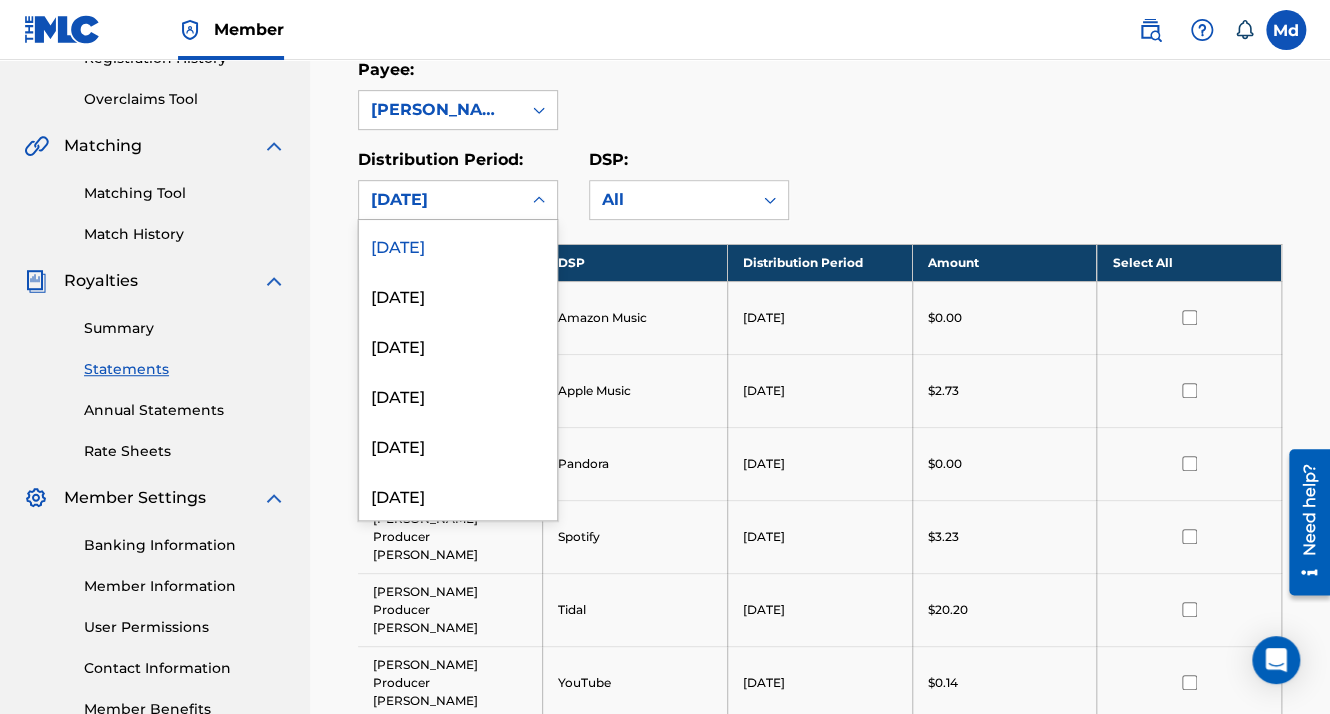 drag, startPoint x: 404, startPoint y: 267, endPoint x: 406, endPoint y: 253, distance: 14.142136 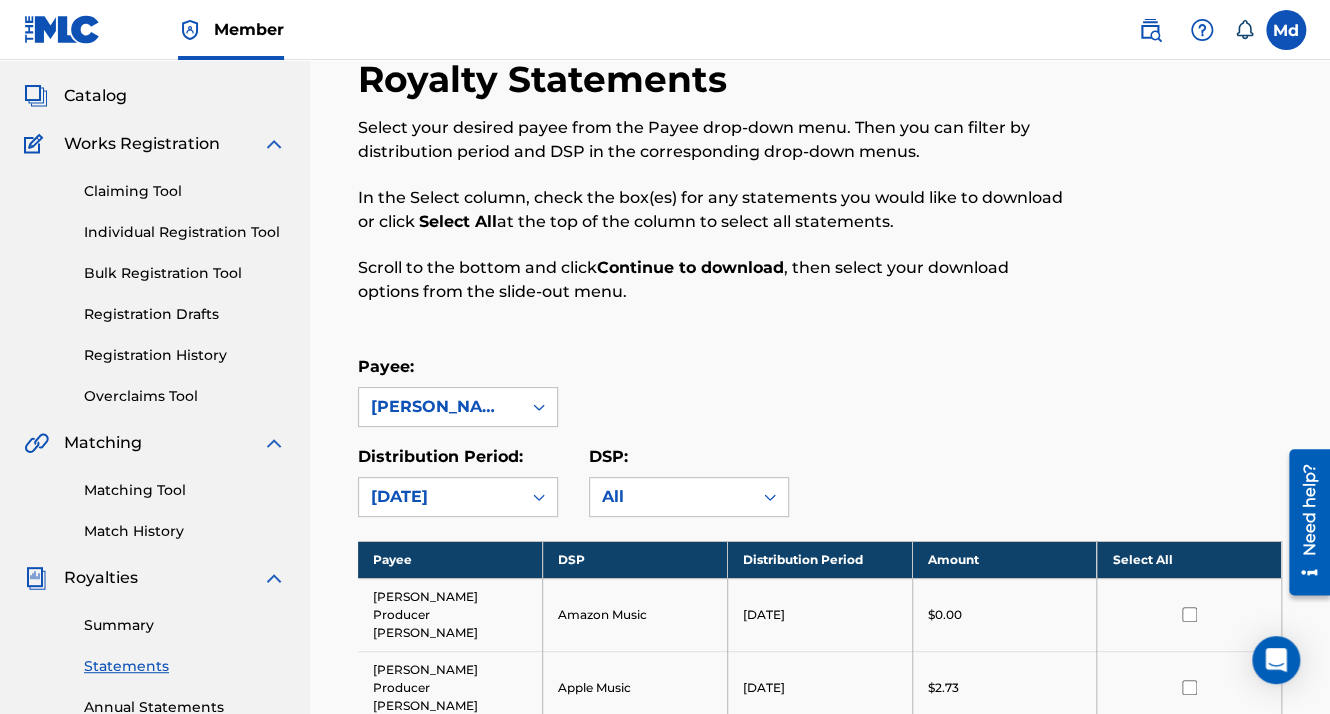 scroll, scrollTop: 100, scrollLeft: 0, axis: vertical 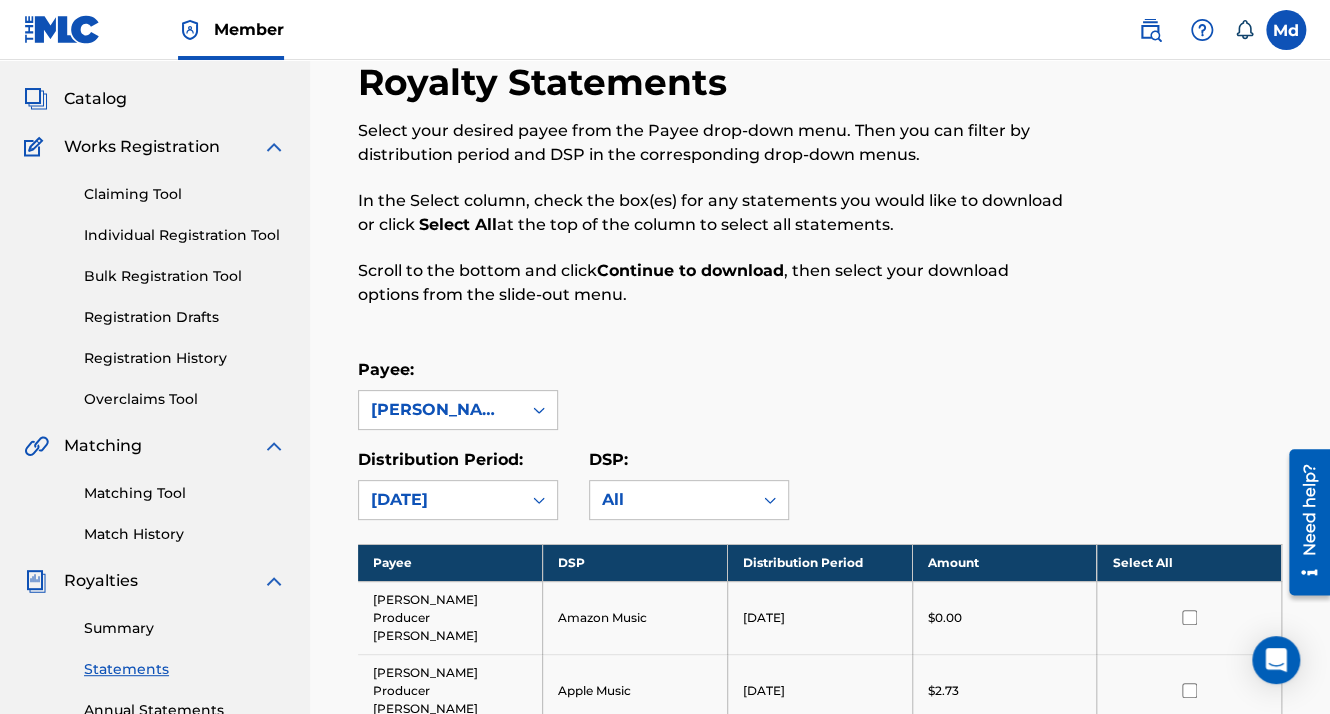 click on "[DATE]" at bounding box center (440, 500) 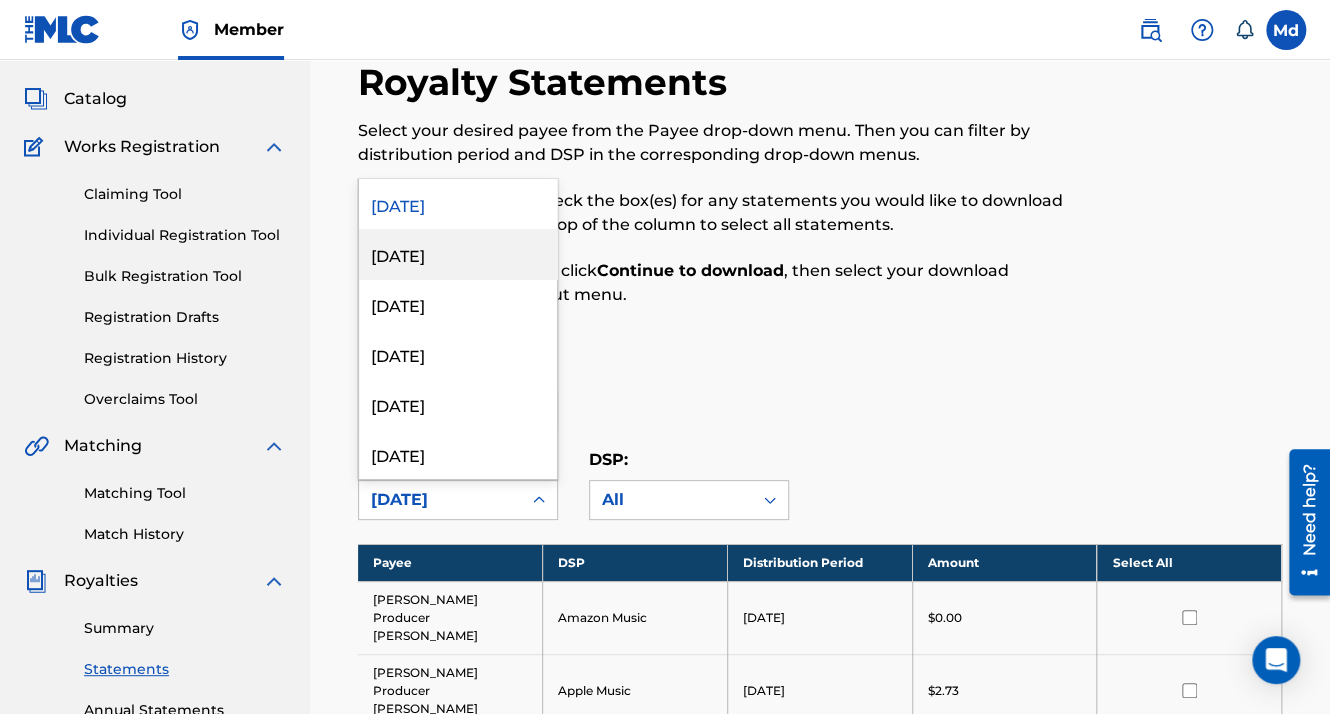 click on "[DATE]" at bounding box center (458, 254) 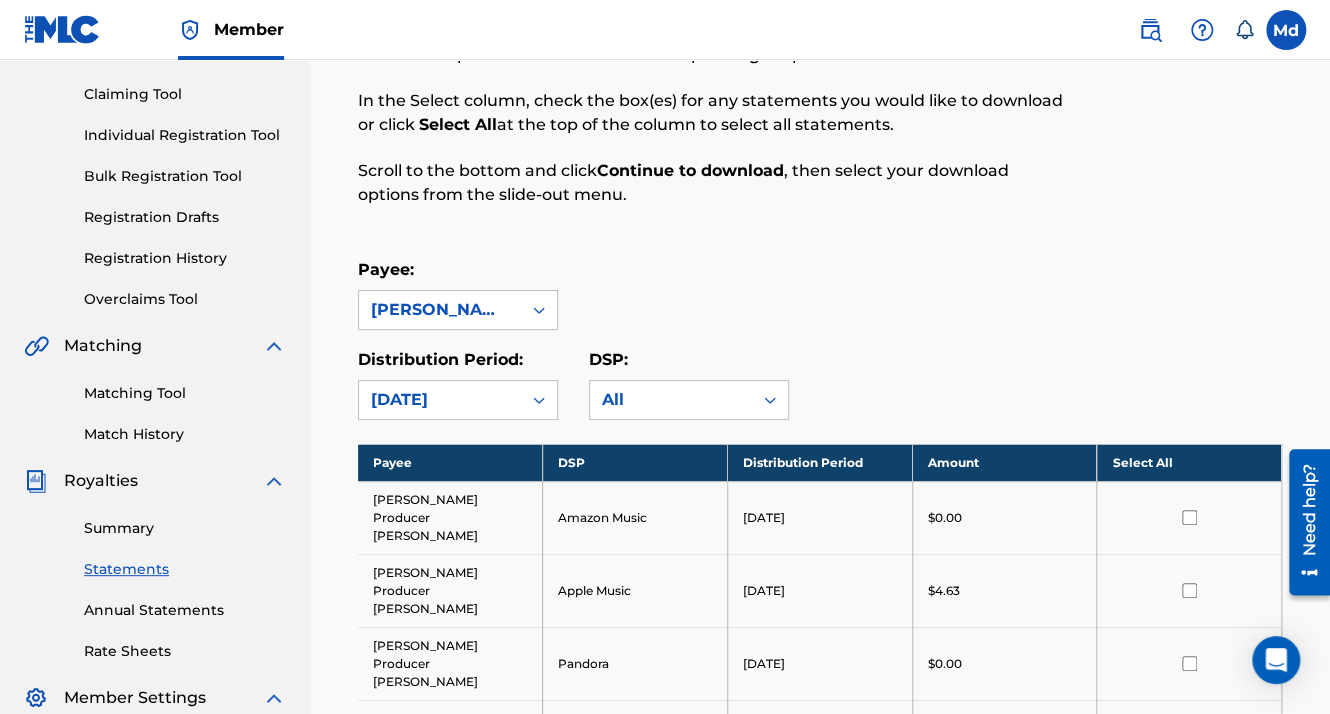 scroll, scrollTop: 300, scrollLeft: 0, axis: vertical 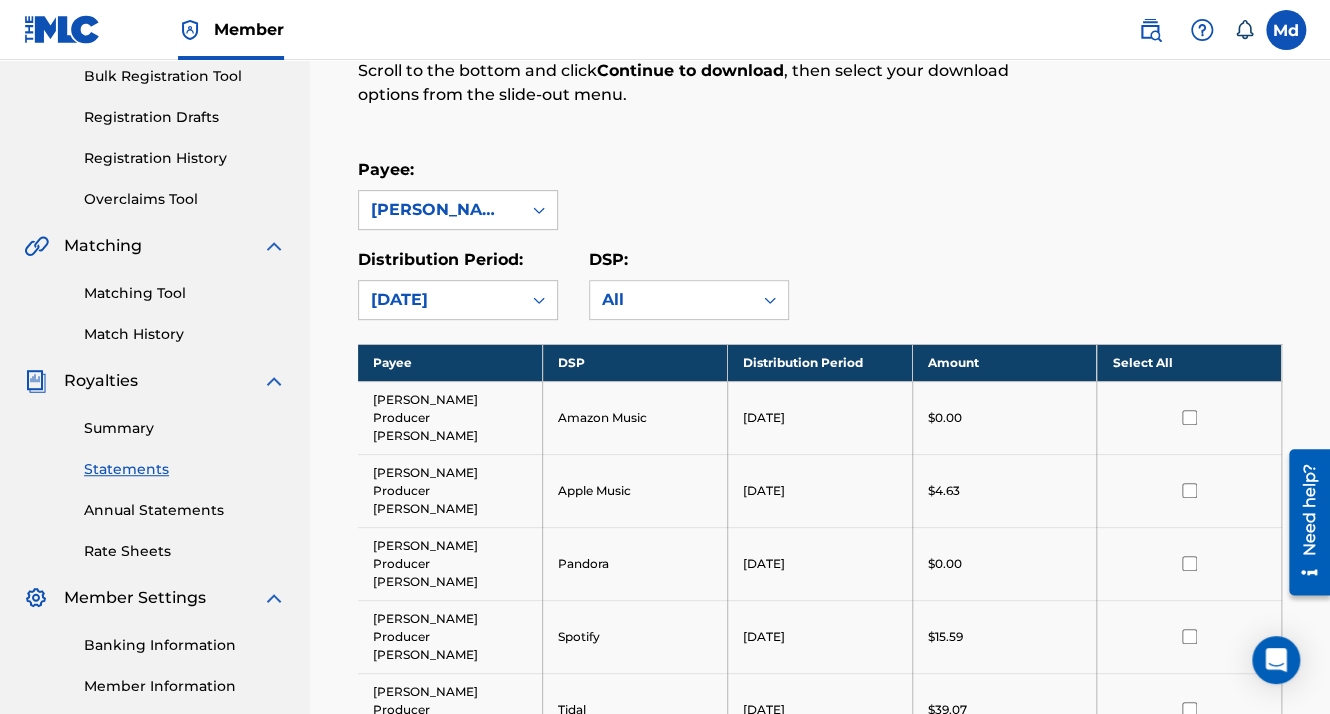 click on "Annual Statements" at bounding box center (185, 510) 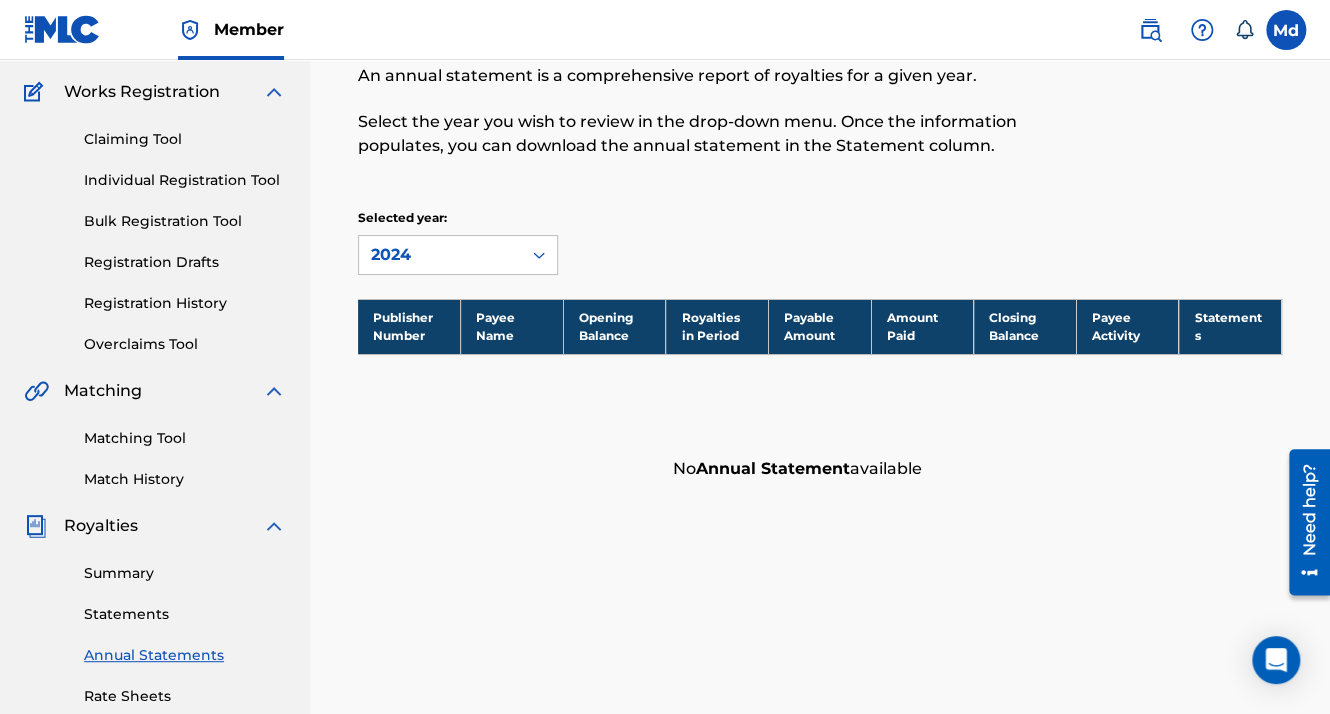 scroll, scrollTop: 200, scrollLeft: 0, axis: vertical 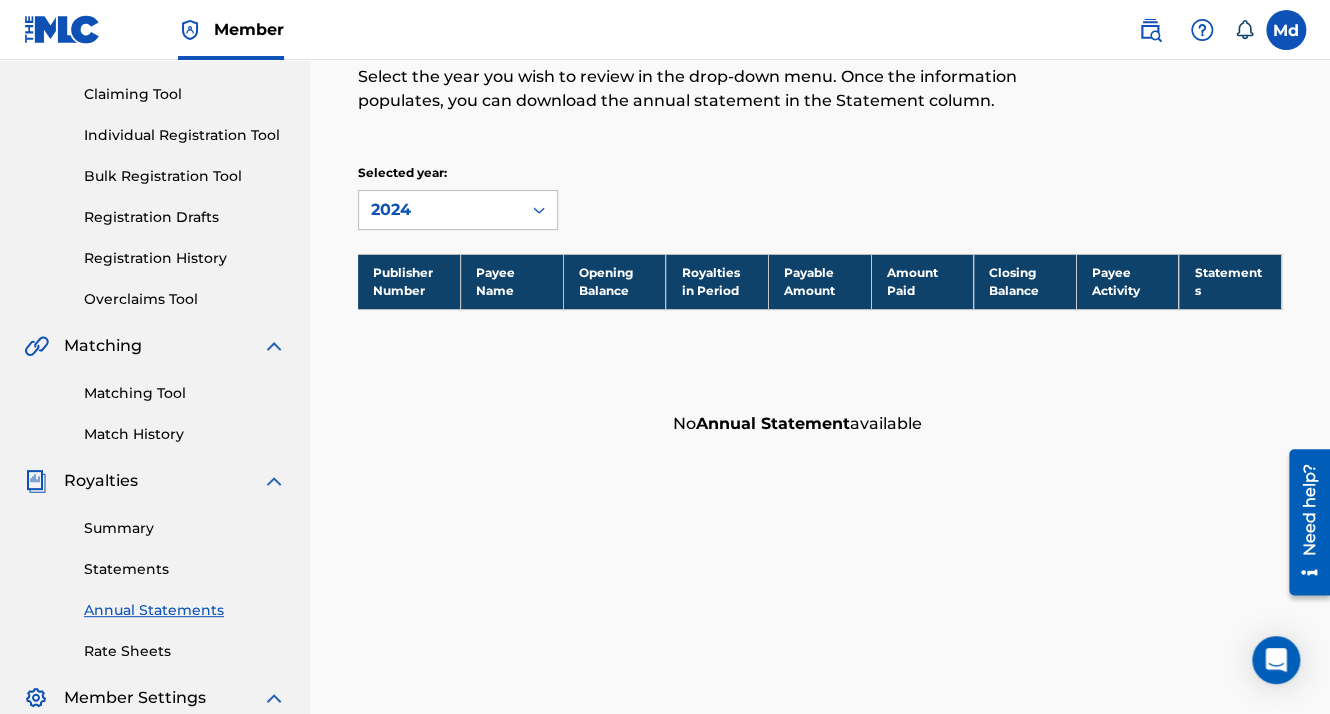 click on "Statements" at bounding box center (185, 569) 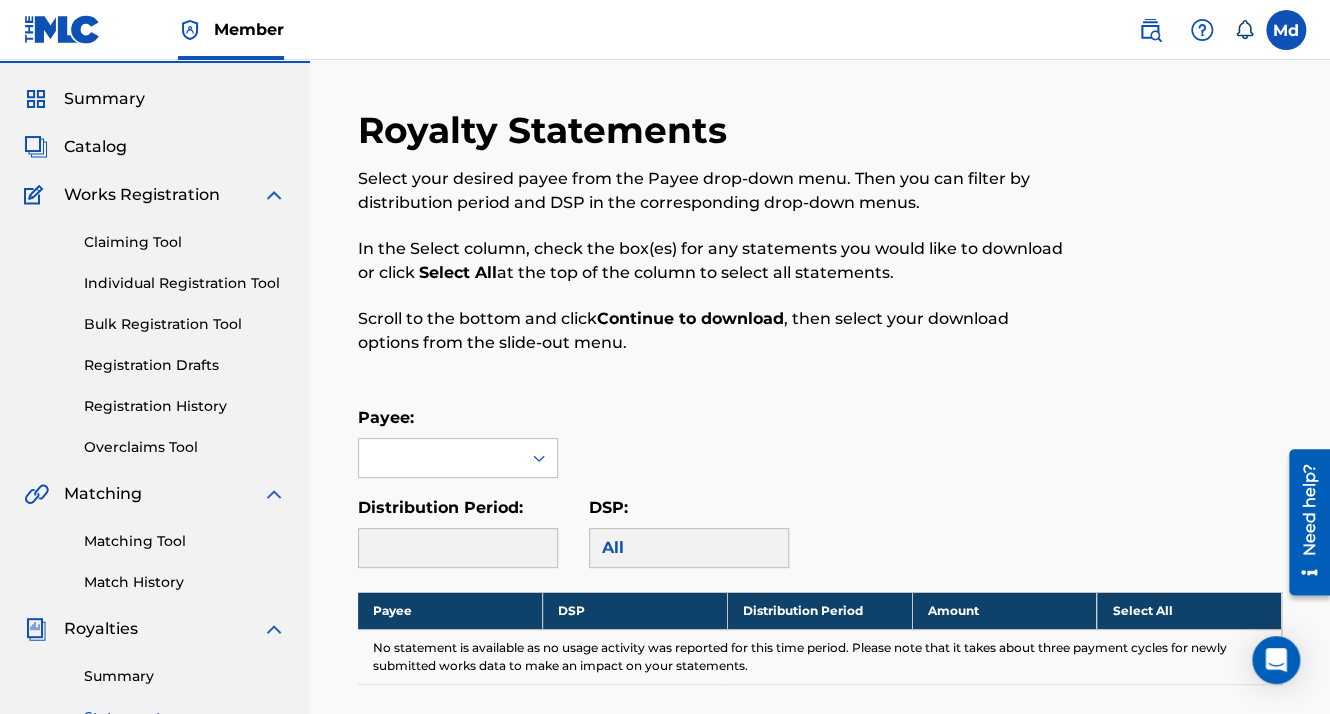 scroll, scrollTop: 100, scrollLeft: 0, axis: vertical 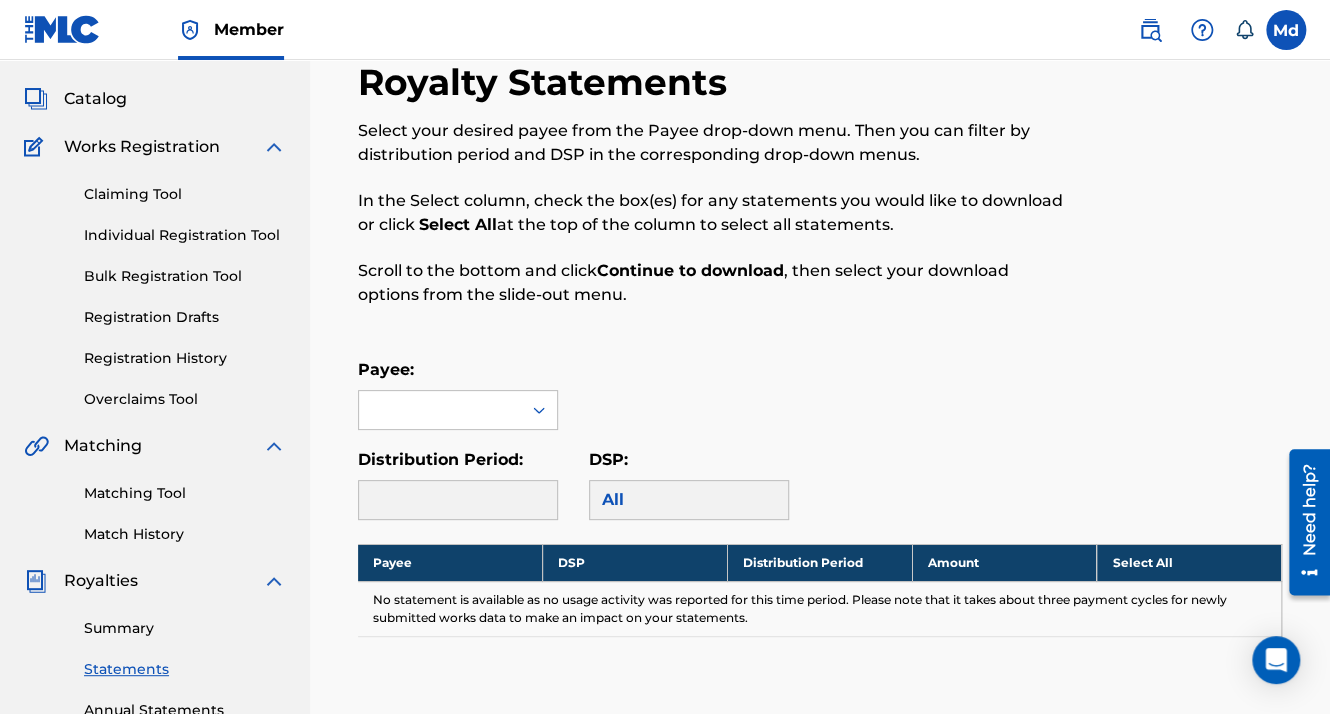 click on "Payee:" at bounding box center [458, 394] 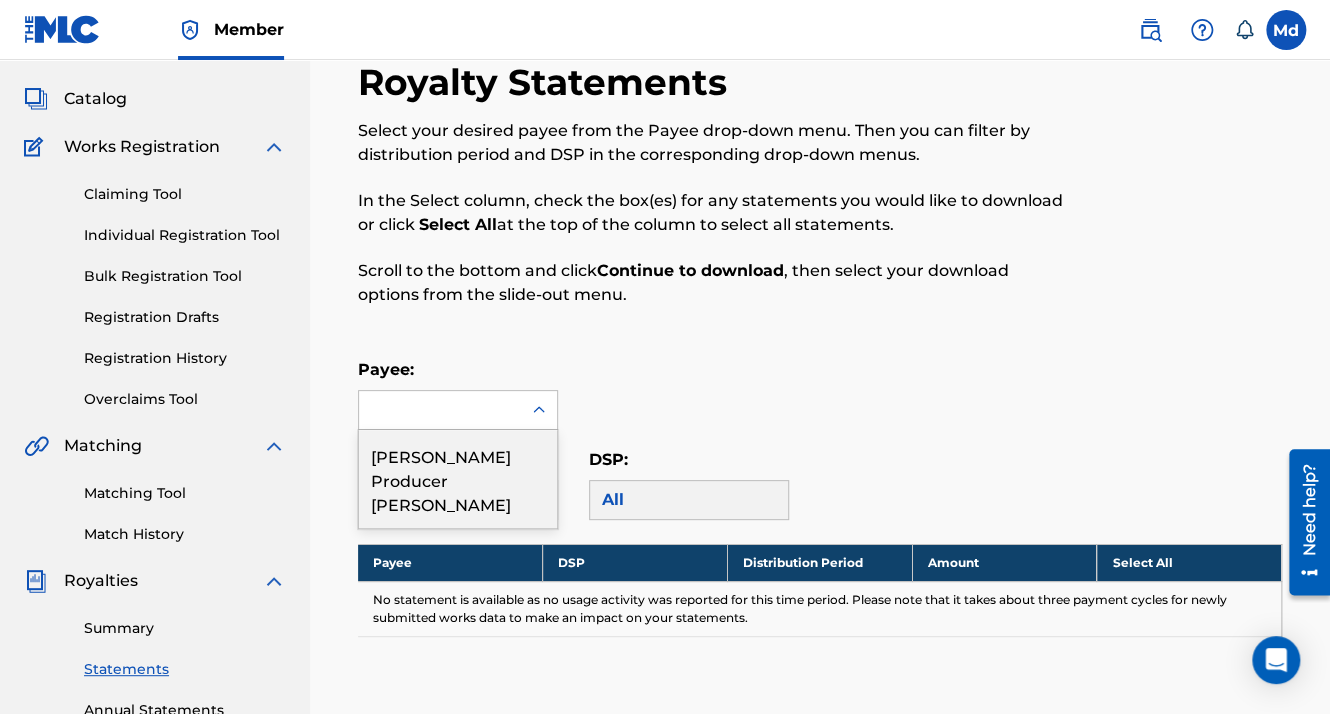 click at bounding box center [440, 410] 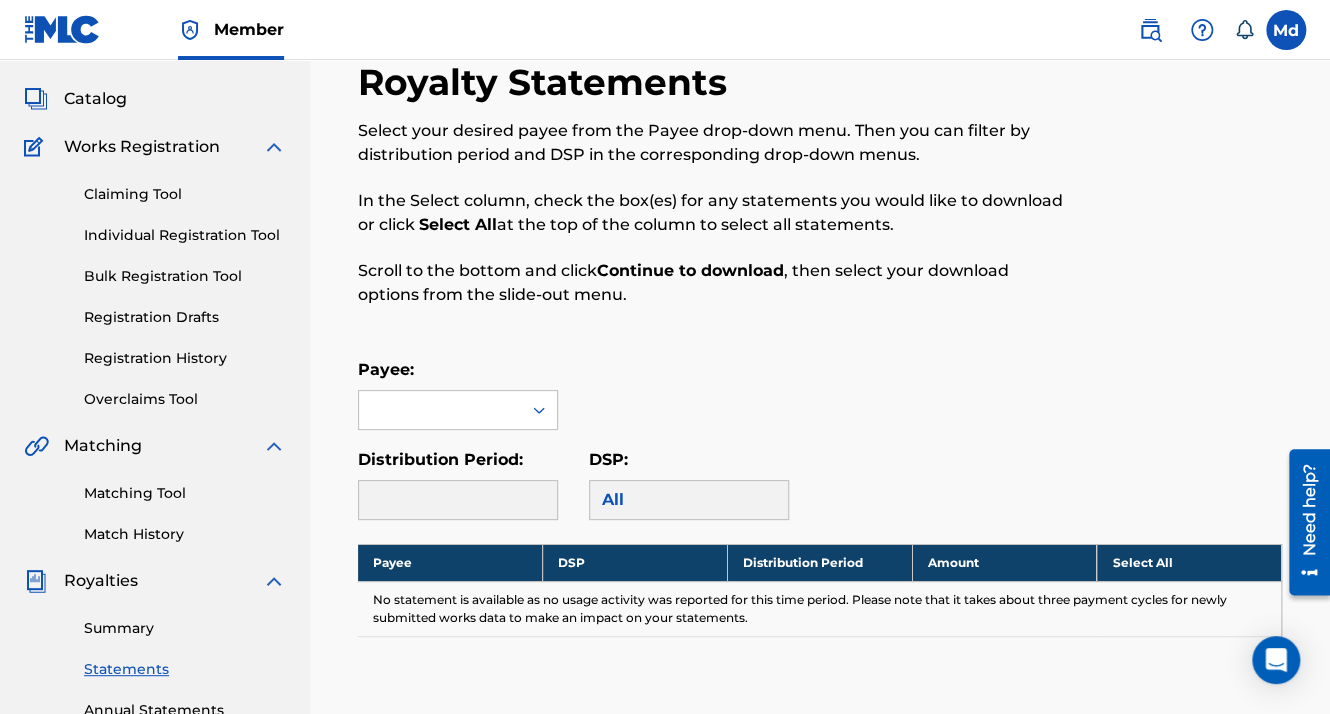 click on "Payee: Distribution Period: DSP: All" at bounding box center [820, 439] 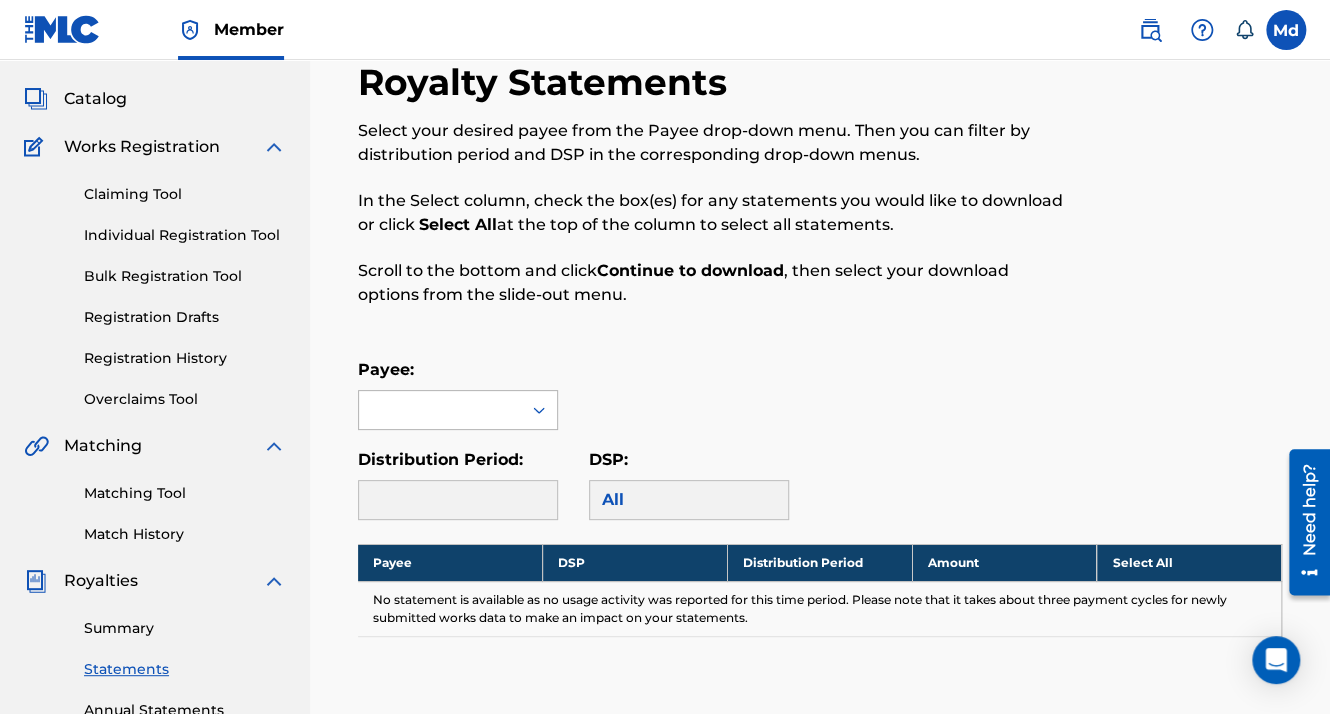click at bounding box center [440, 410] 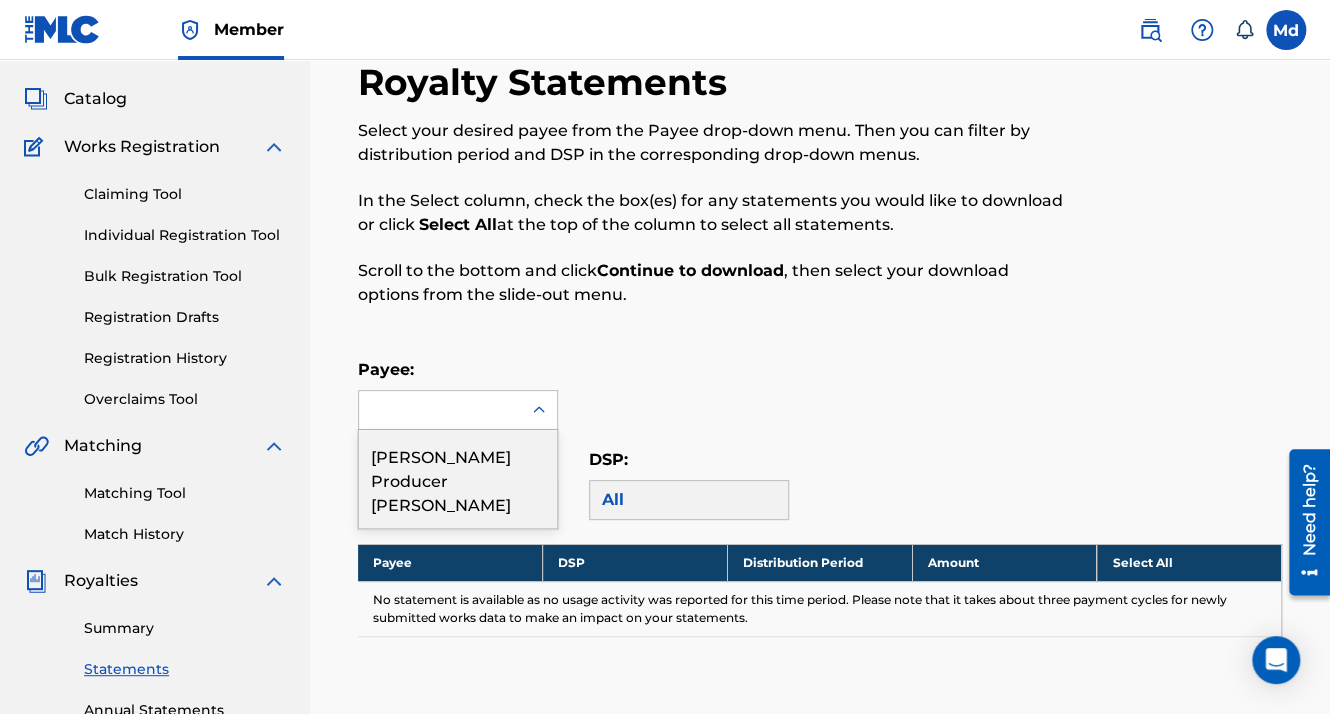 click on "[PERSON_NAME] Producer [PERSON_NAME]" at bounding box center [458, 479] 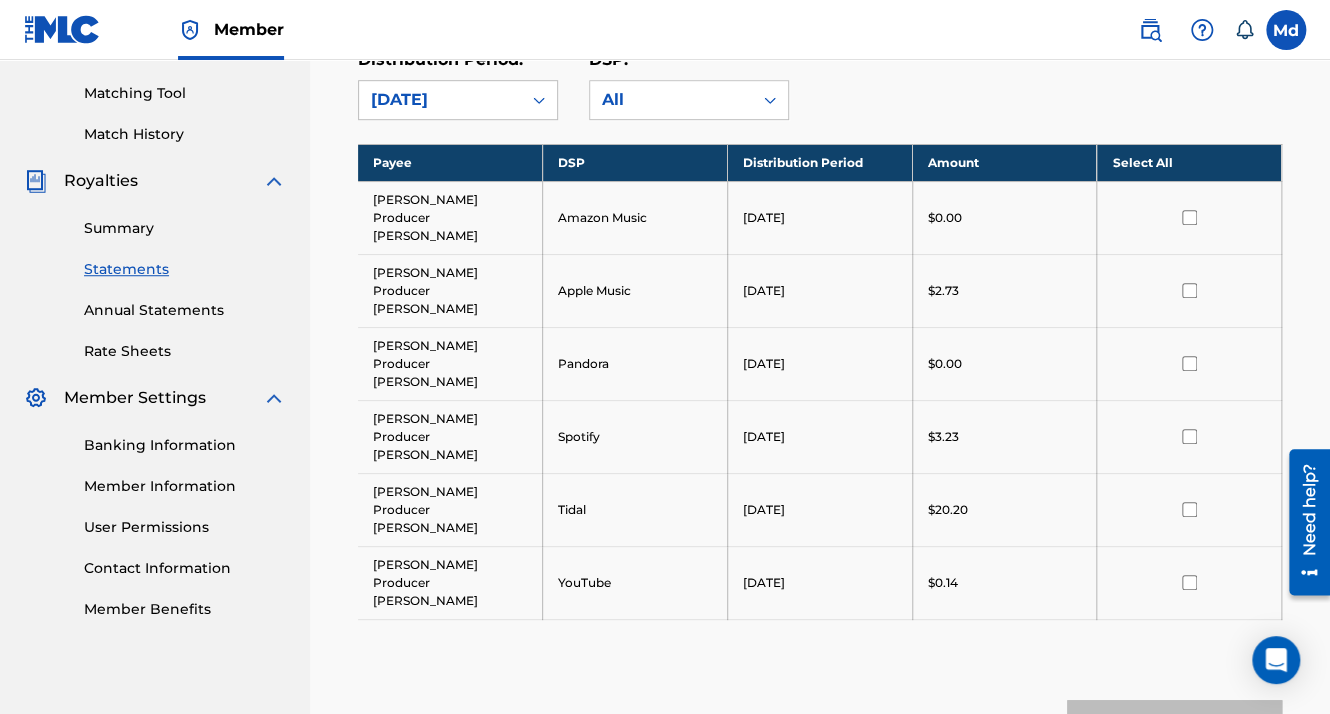 scroll, scrollTop: 600, scrollLeft: 0, axis: vertical 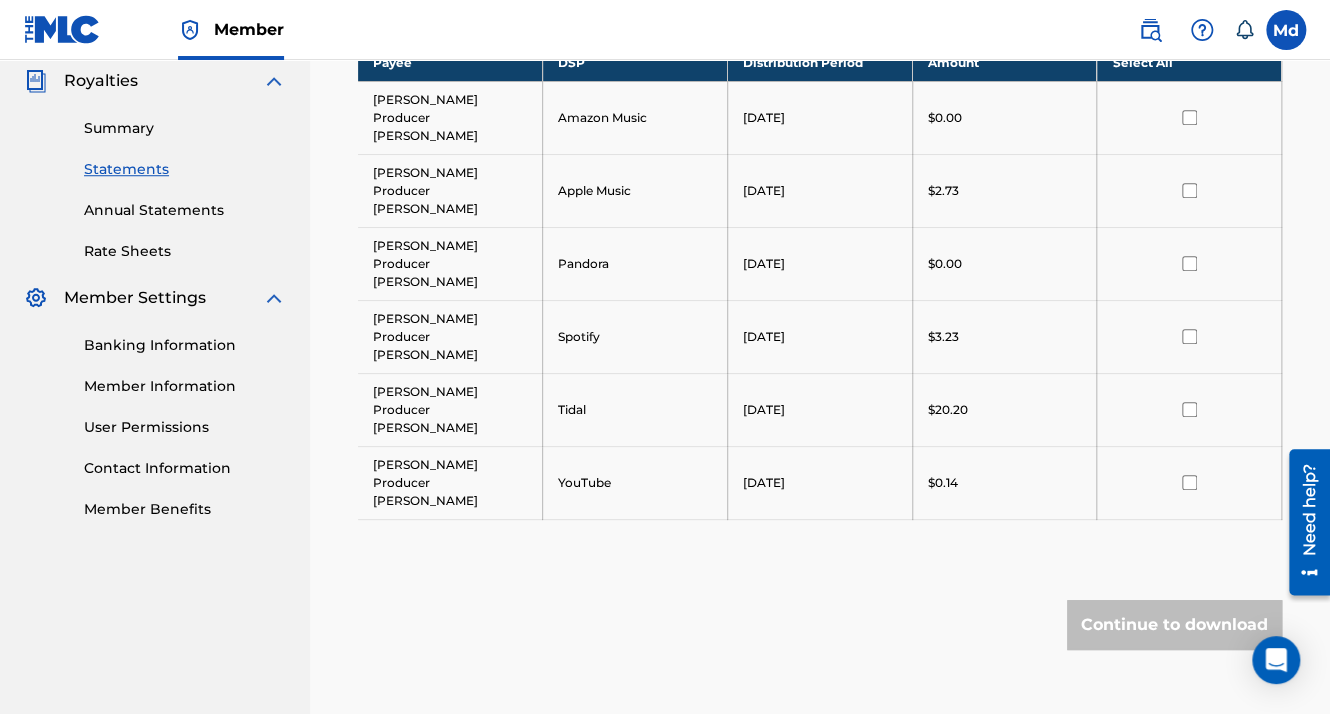 click on "Banking Information" at bounding box center [185, 345] 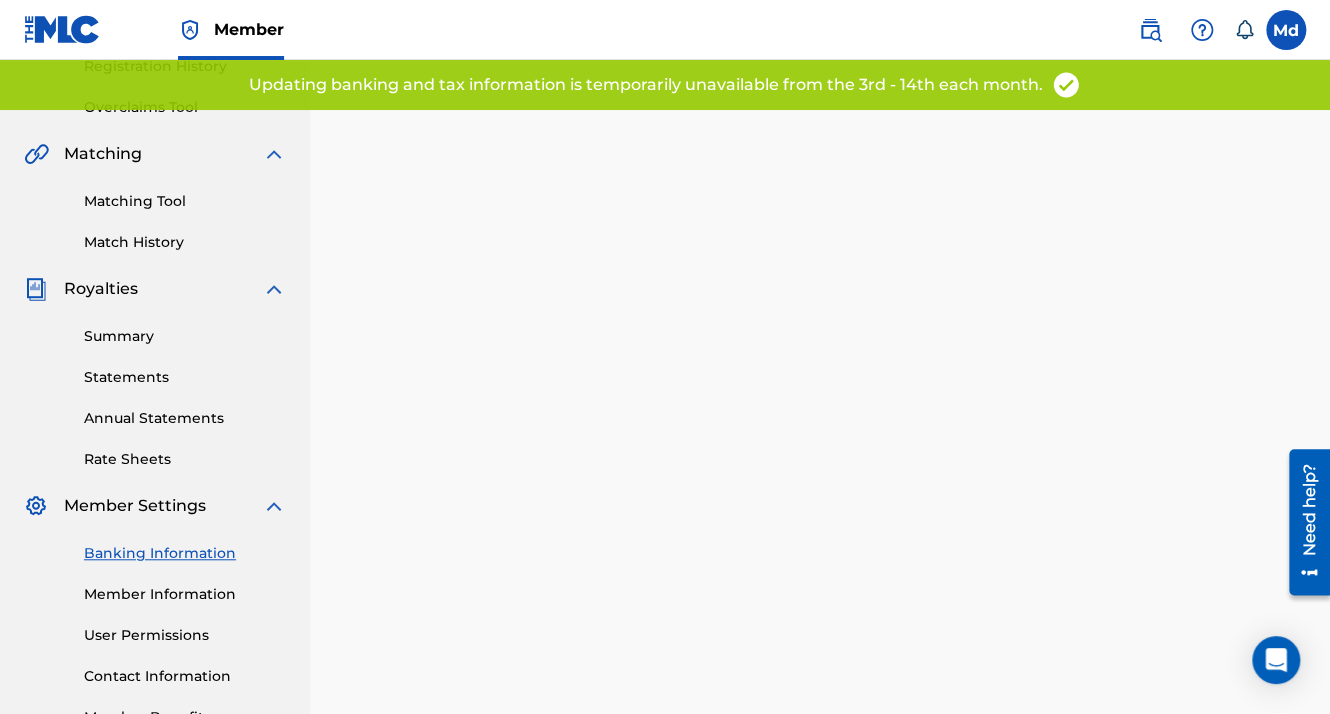 scroll, scrollTop: 400, scrollLeft: 0, axis: vertical 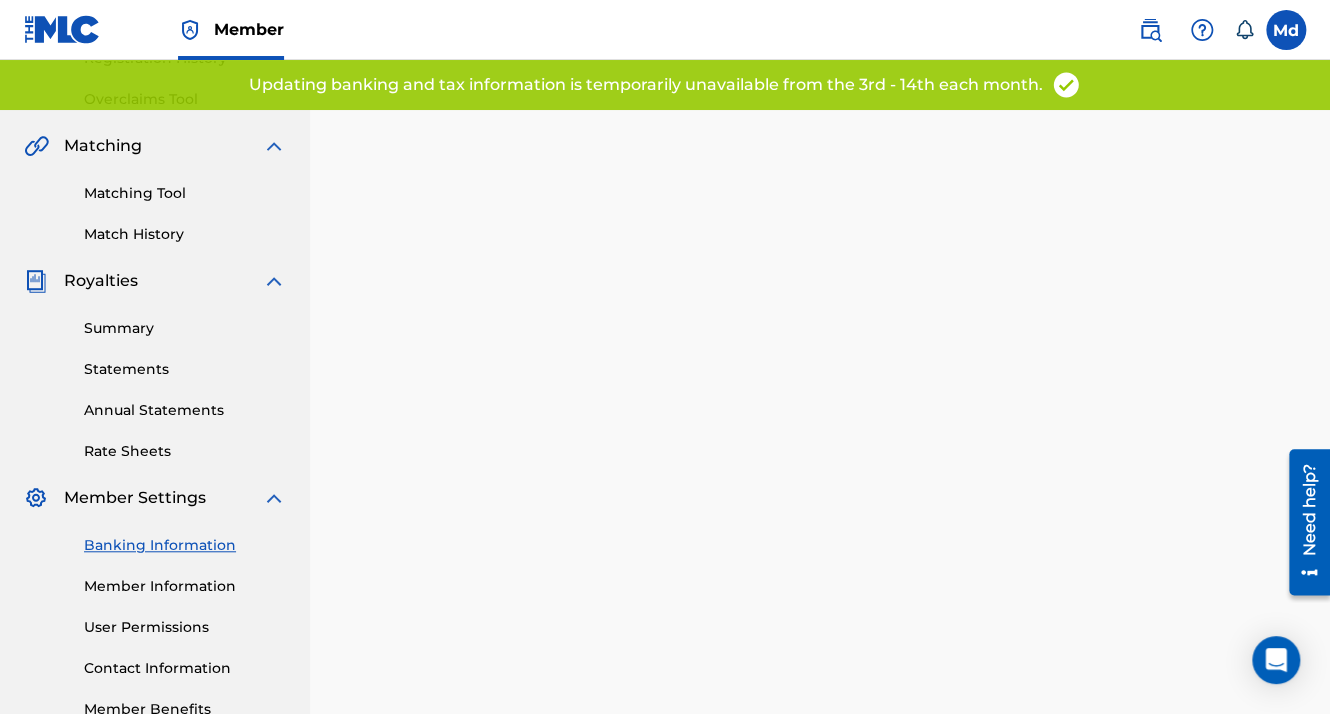 click on "Summary Statements Annual Statements Rate Sheets" at bounding box center [155, 377] 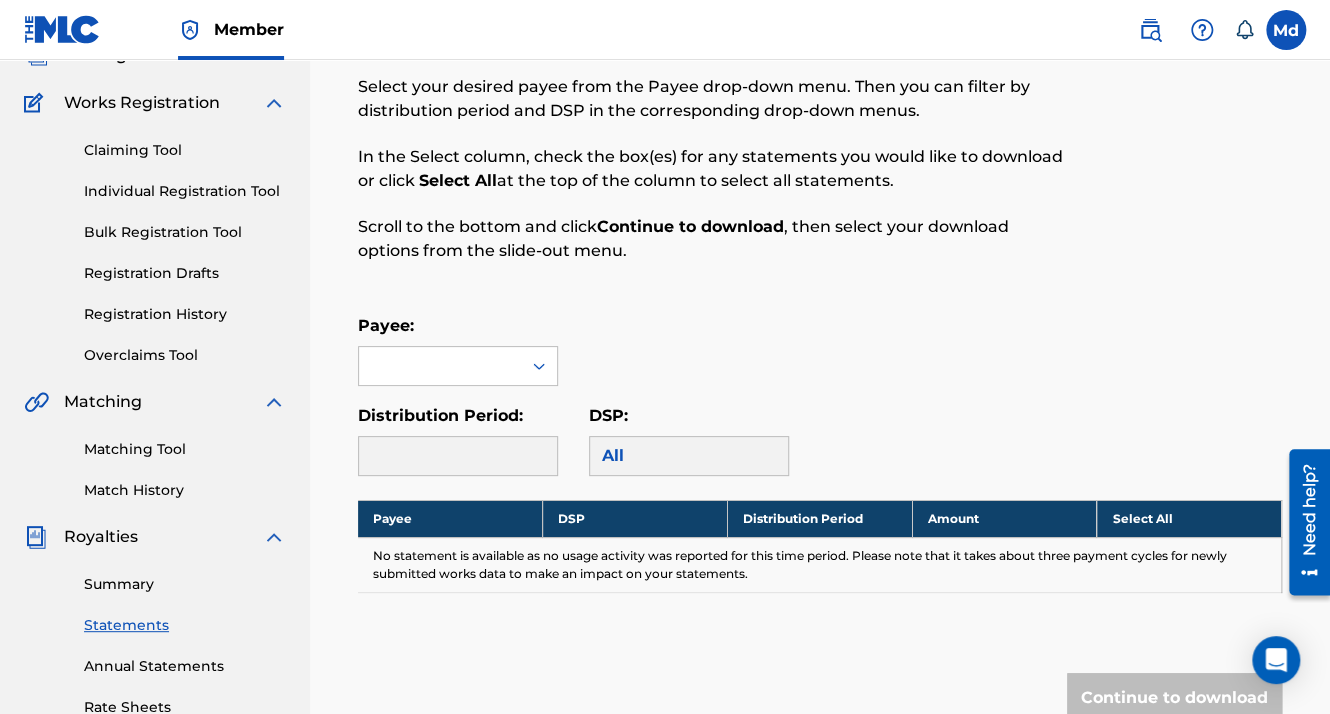 scroll, scrollTop: 100, scrollLeft: 0, axis: vertical 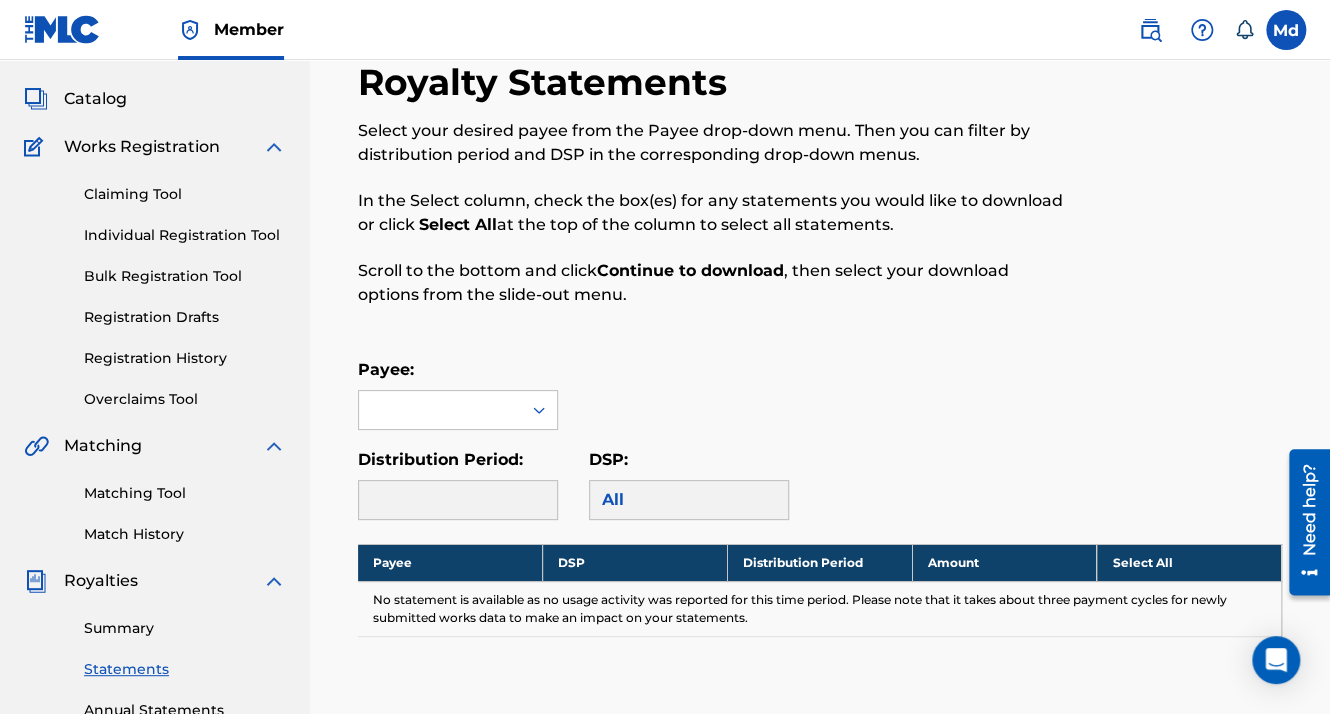 click on "Scroll to the bottom and click  Continue to download , then select your download options from the slide-out menu." at bounding box center (713, 283) 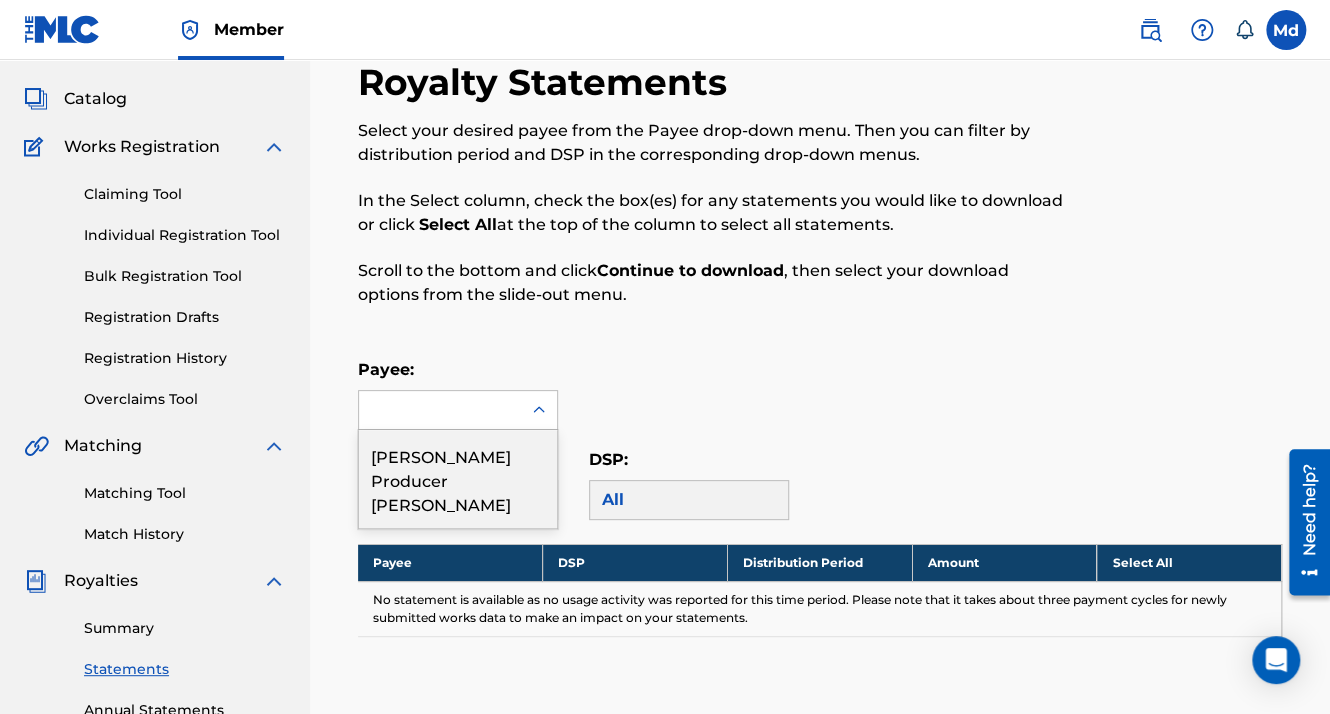 click at bounding box center [440, 410] 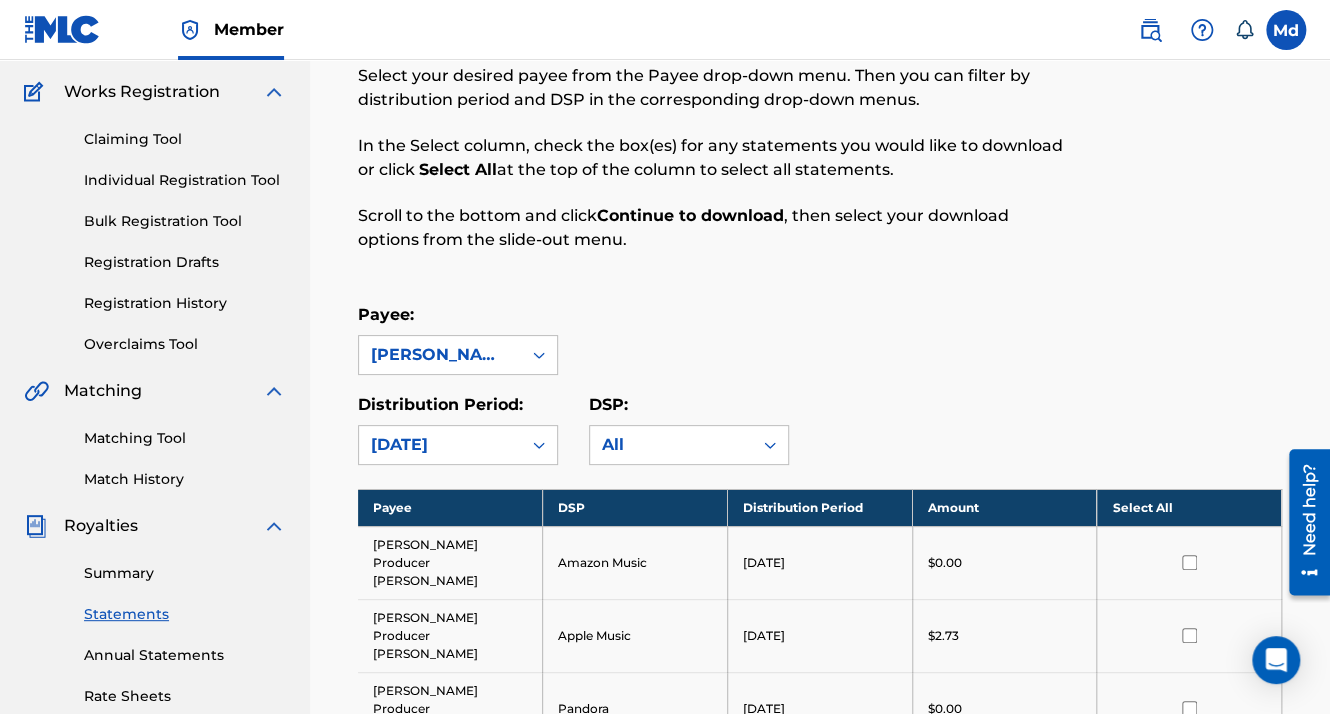 scroll, scrollTop: 200, scrollLeft: 0, axis: vertical 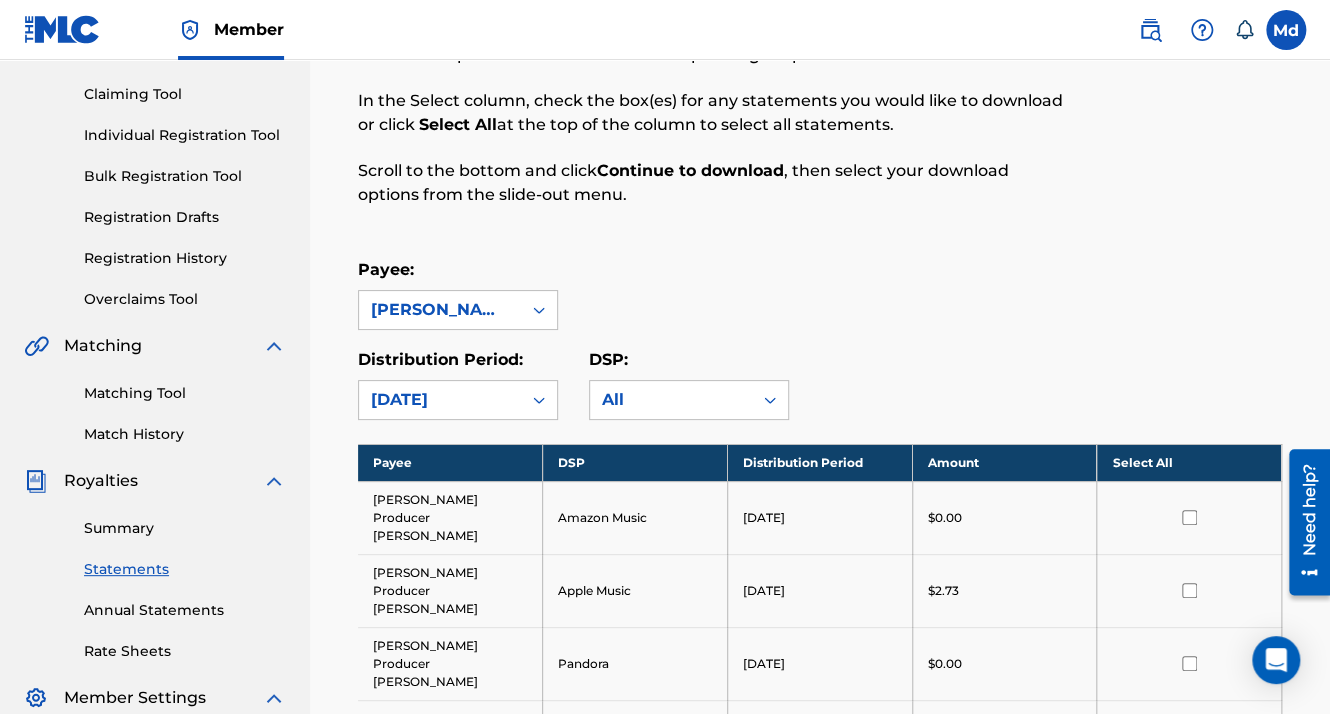 click on "Annual Statements" at bounding box center [185, 610] 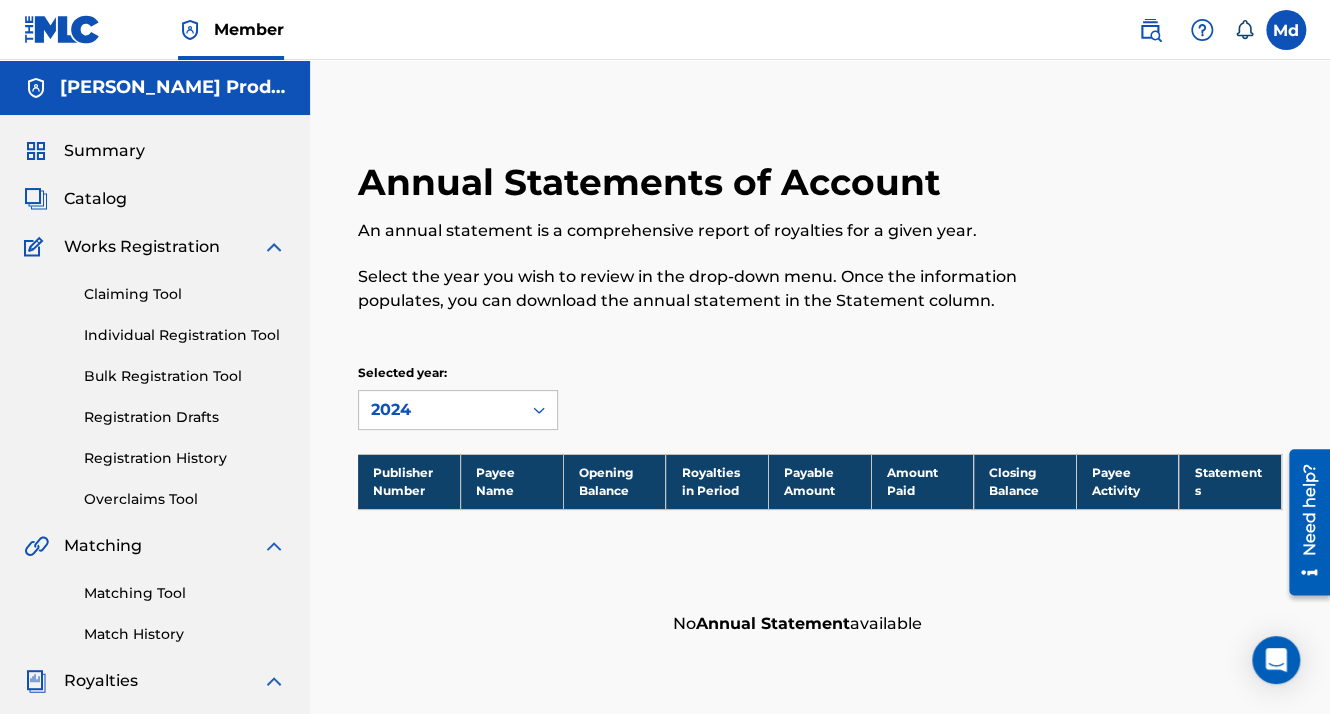 scroll, scrollTop: 200, scrollLeft: 0, axis: vertical 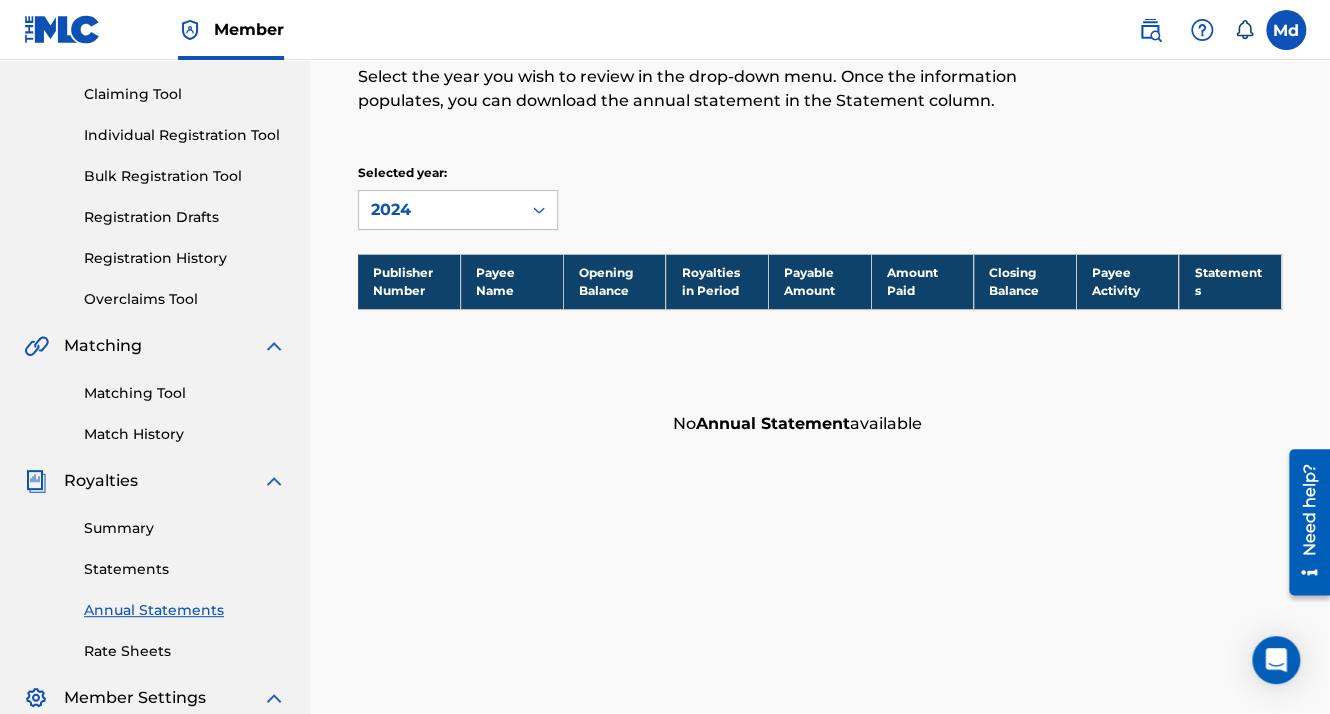 click on "Summary" at bounding box center [185, 528] 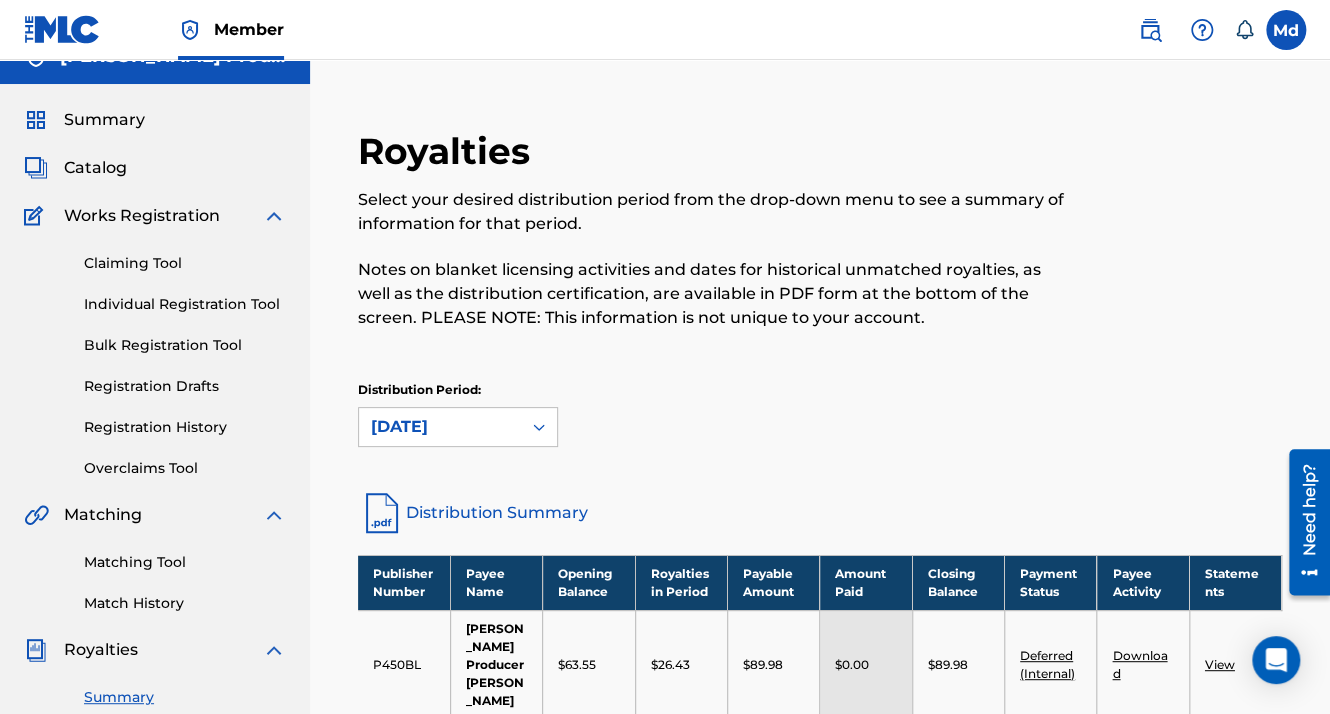 scroll, scrollTop: 0, scrollLeft: 0, axis: both 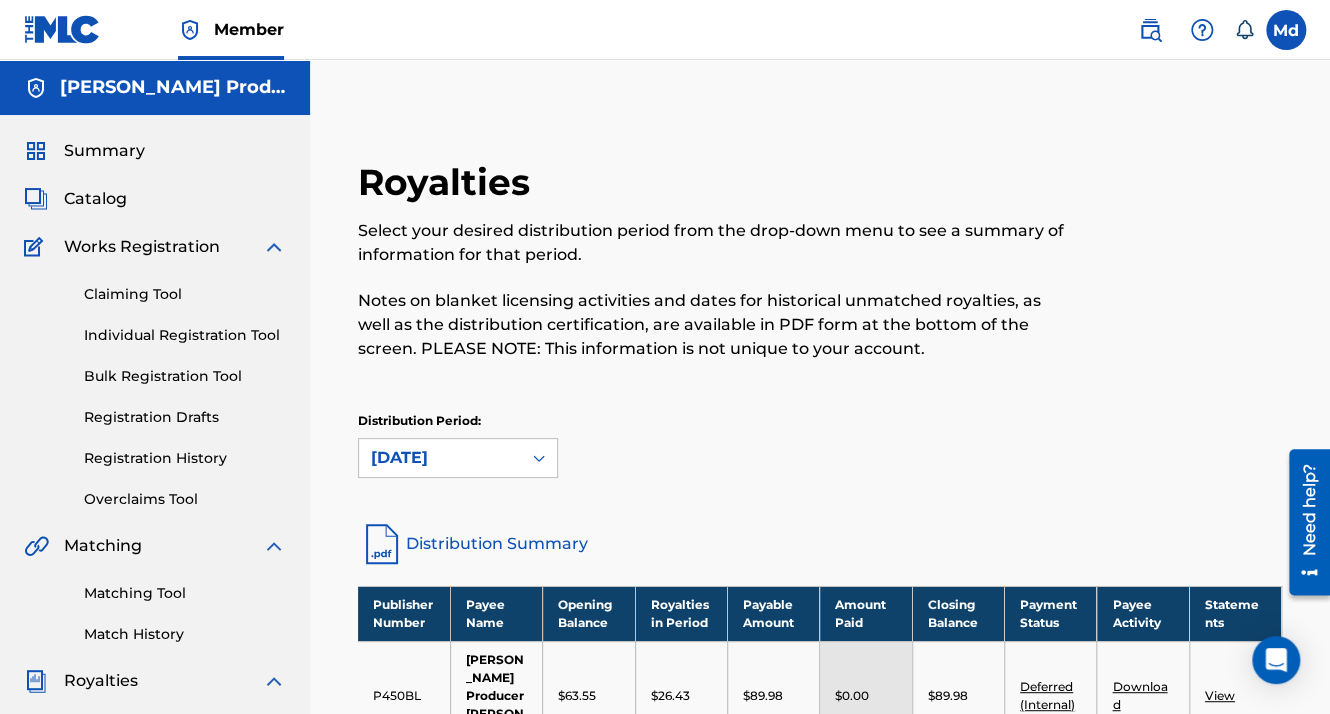 click at bounding box center (62, 29) 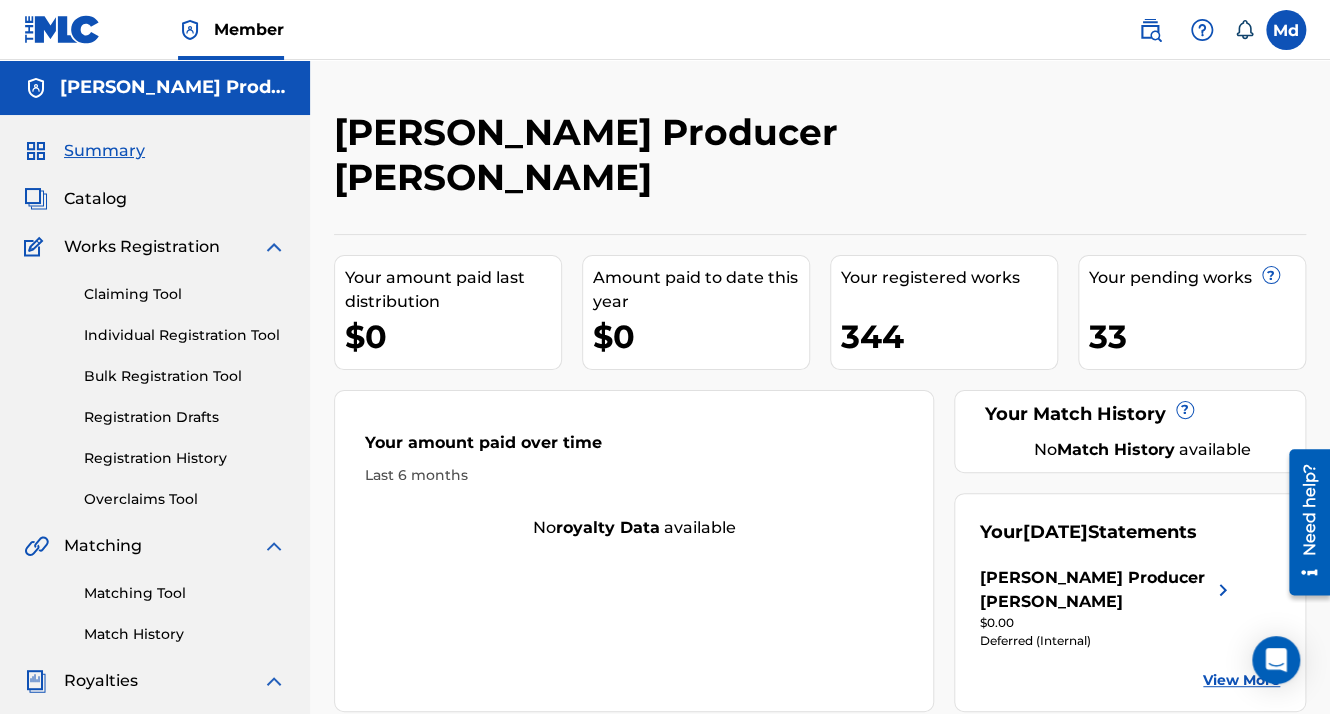 click on "View More" at bounding box center [1241, 680] 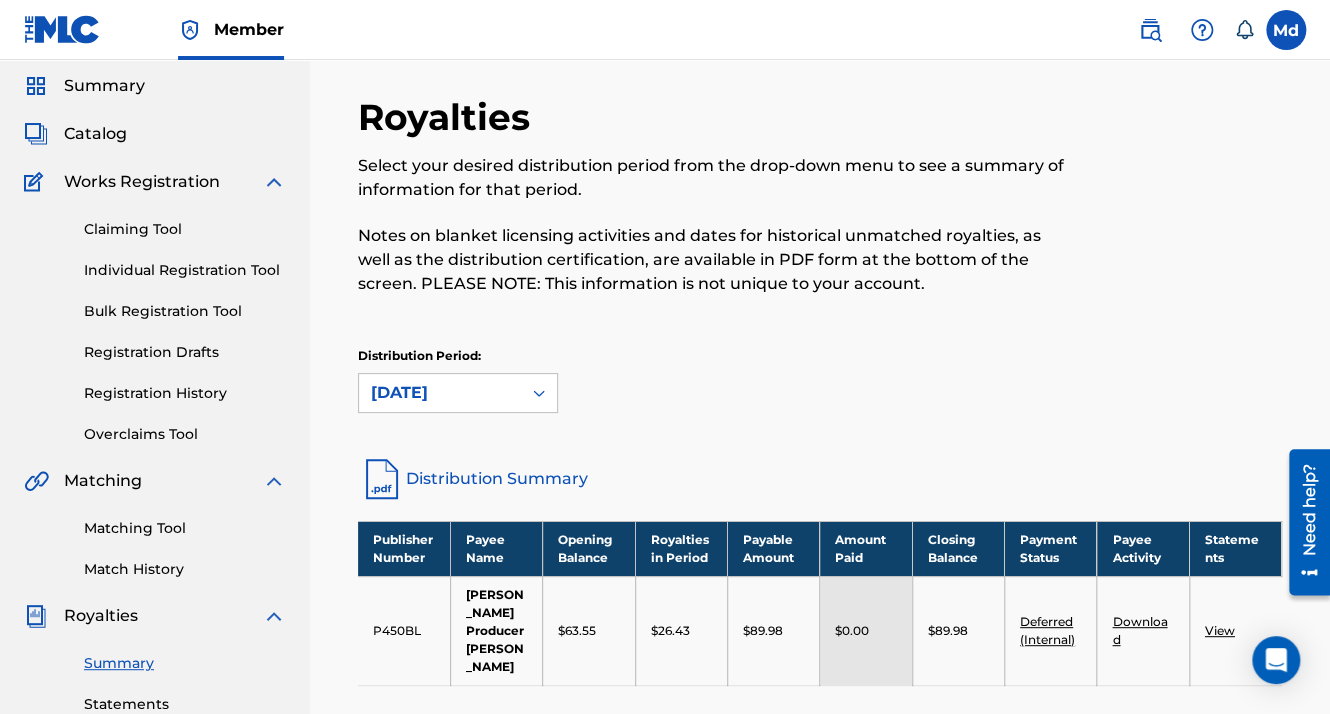 scroll, scrollTop: 100, scrollLeft: 0, axis: vertical 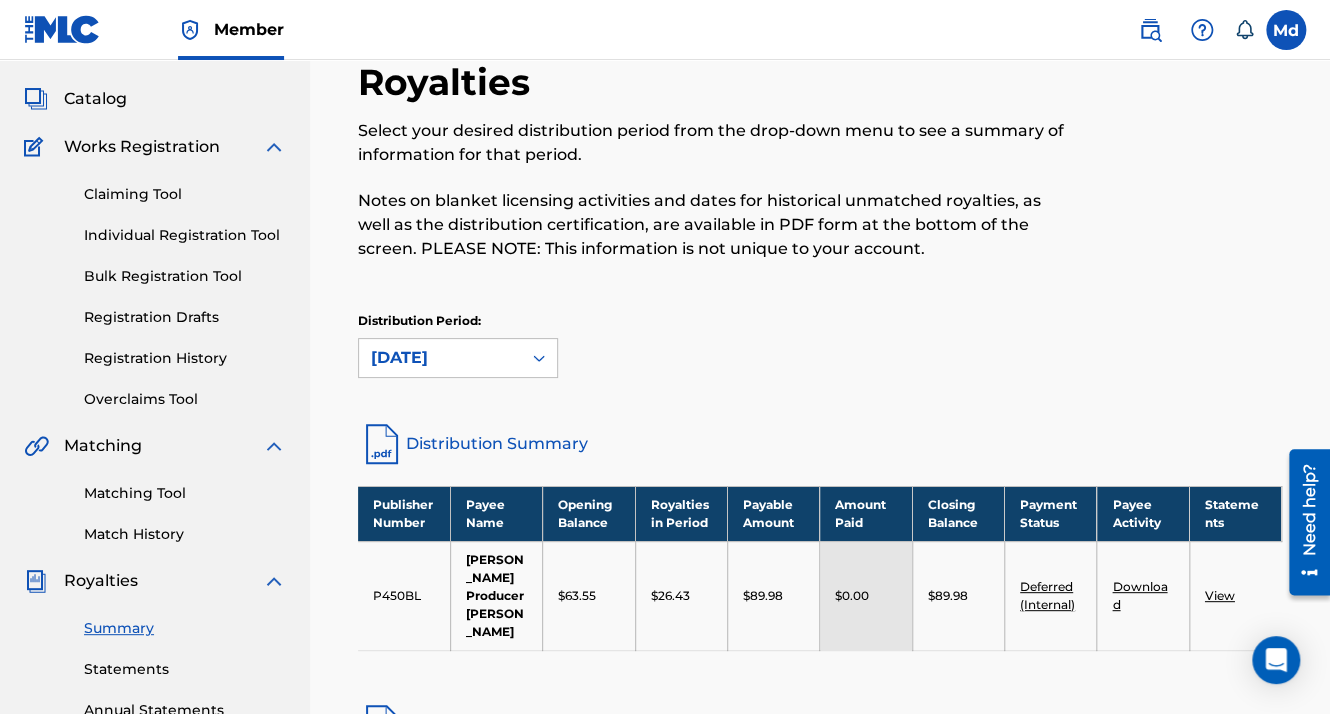 click on "View" at bounding box center [1220, 595] 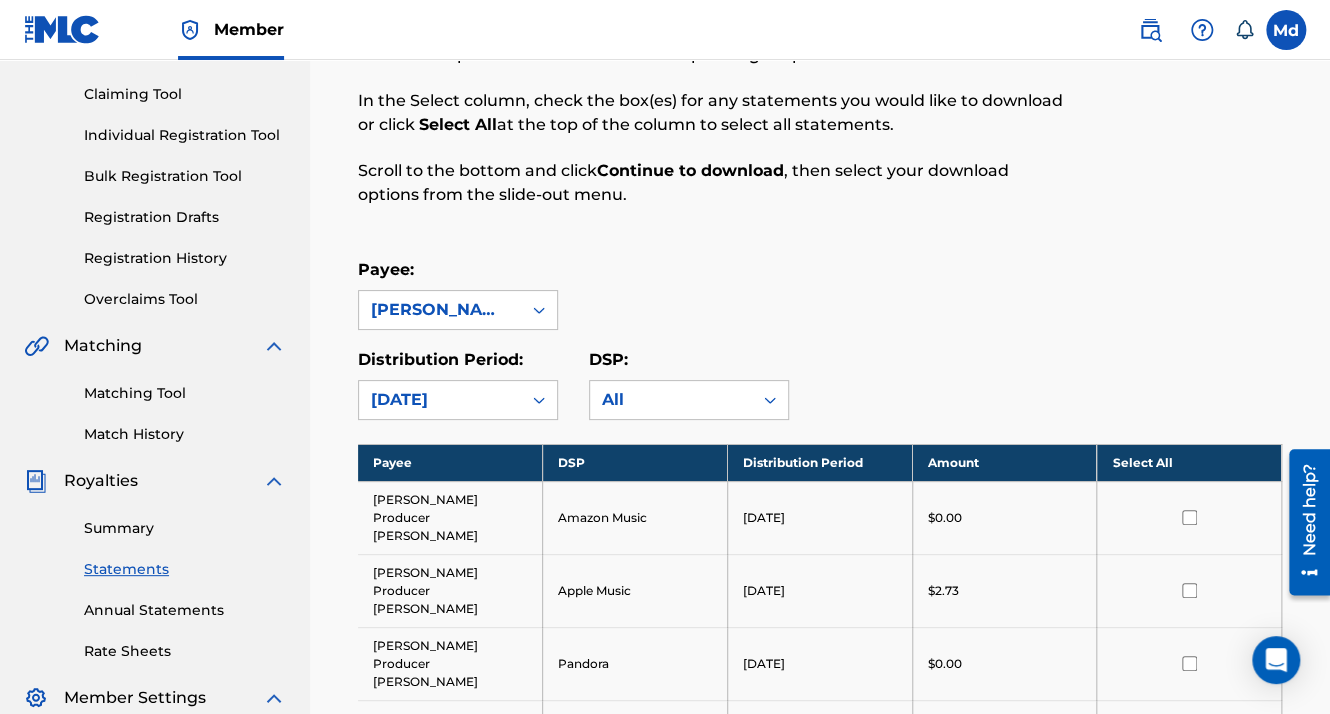 scroll, scrollTop: 300, scrollLeft: 0, axis: vertical 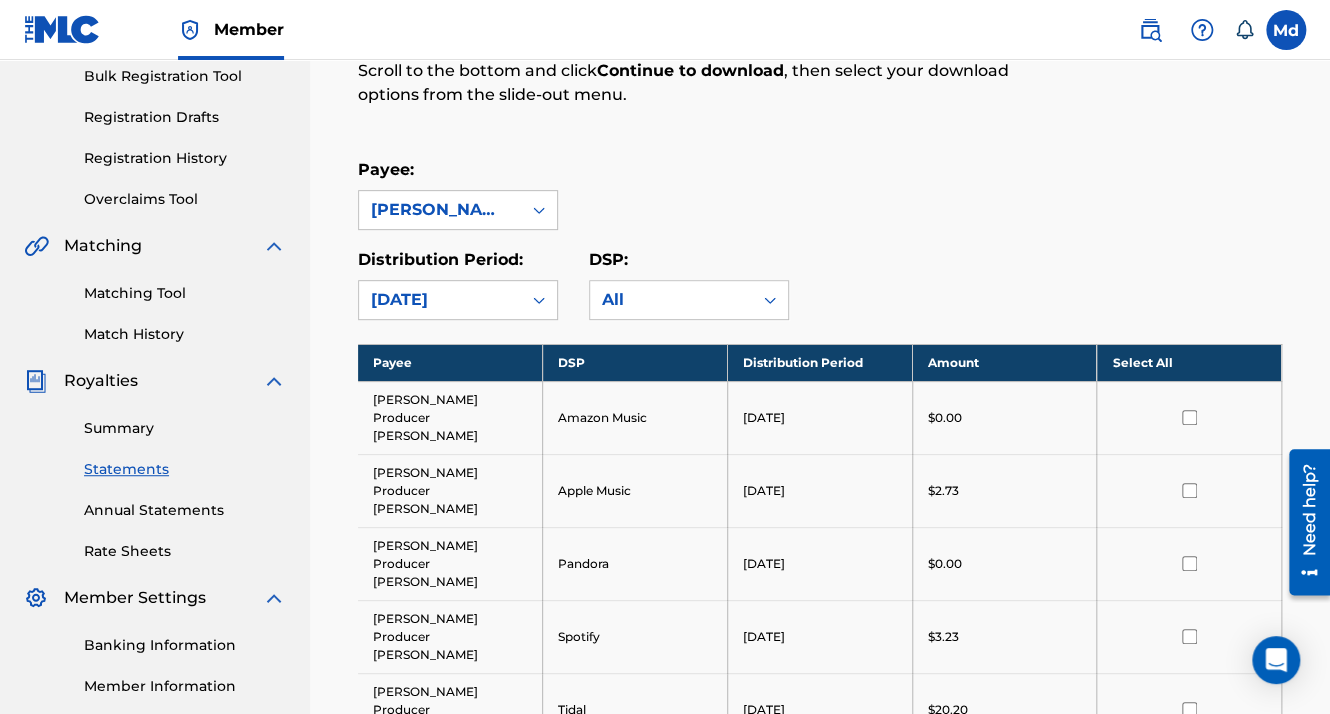 click on "Annual Statements" at bounding box center (185, 510) 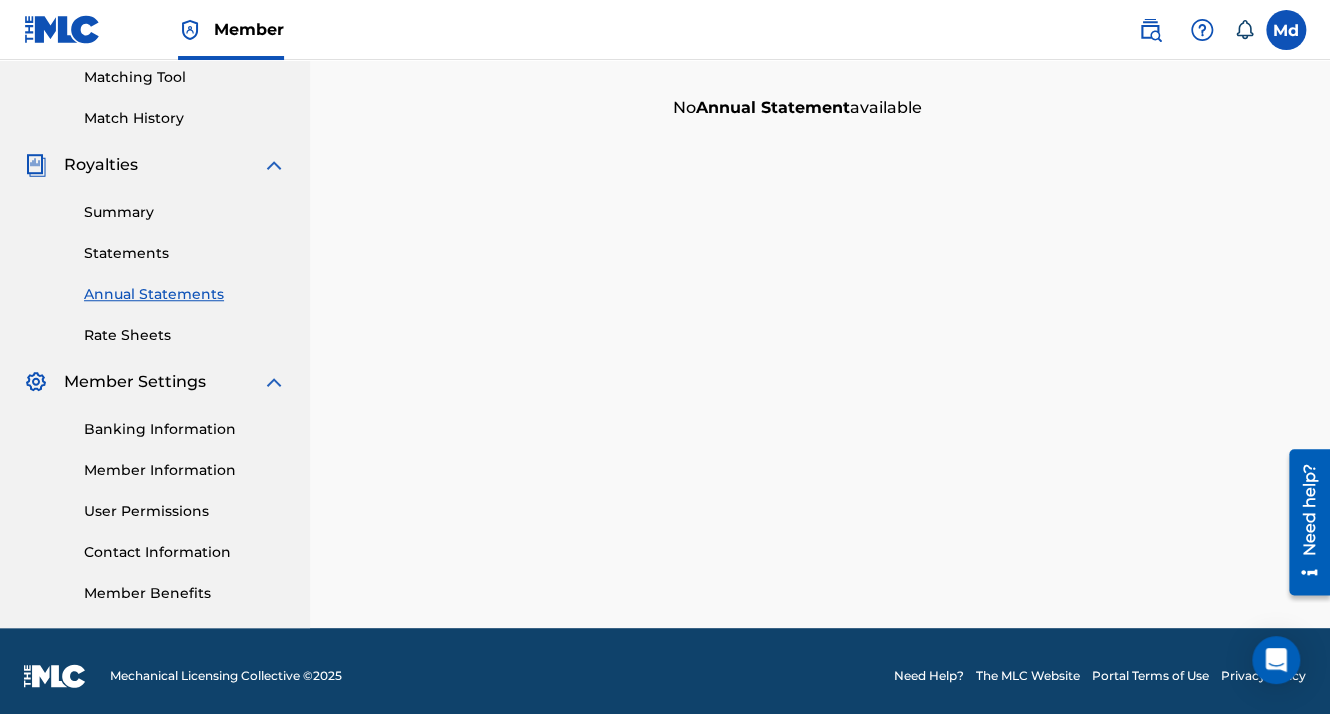 scroll, scrollTop: 525, scrollLeft: 0, axis: vertical 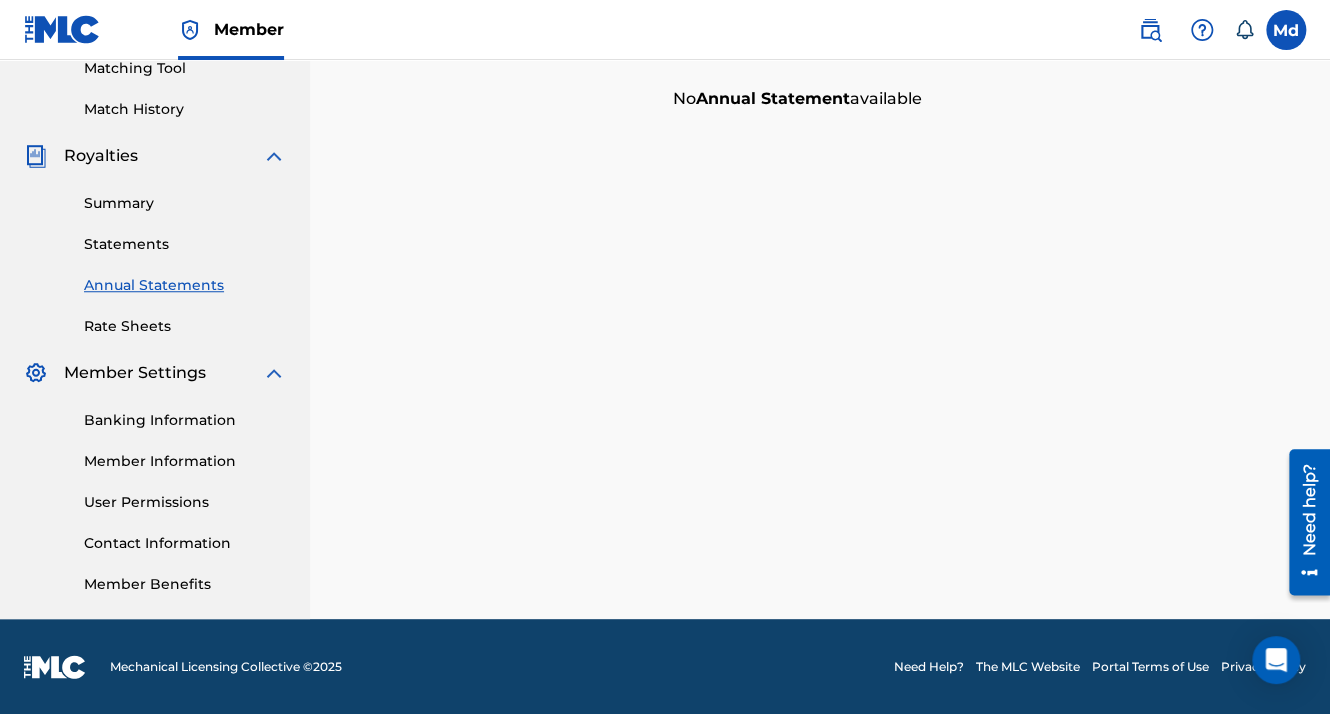 click on "Statements" at bounding box center (185, 244) 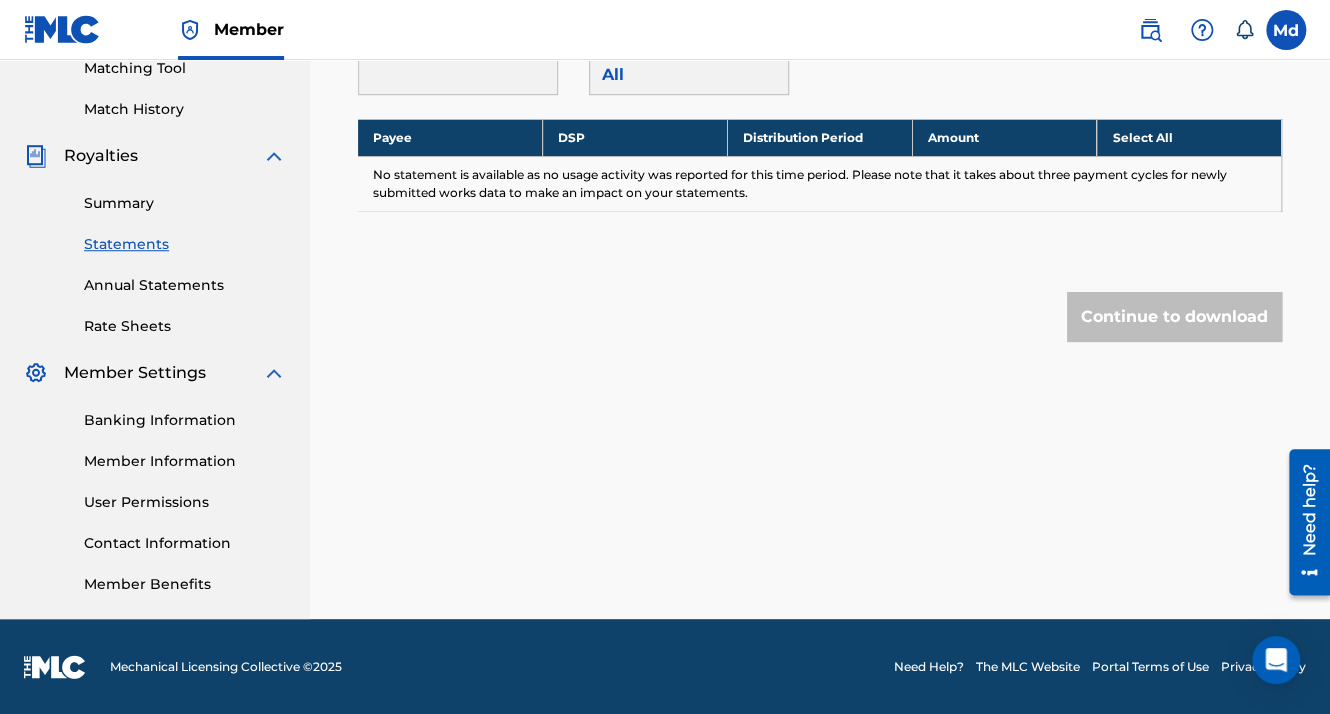 scroll, scrollTop: 0, scrollLeft: 0, axis: both 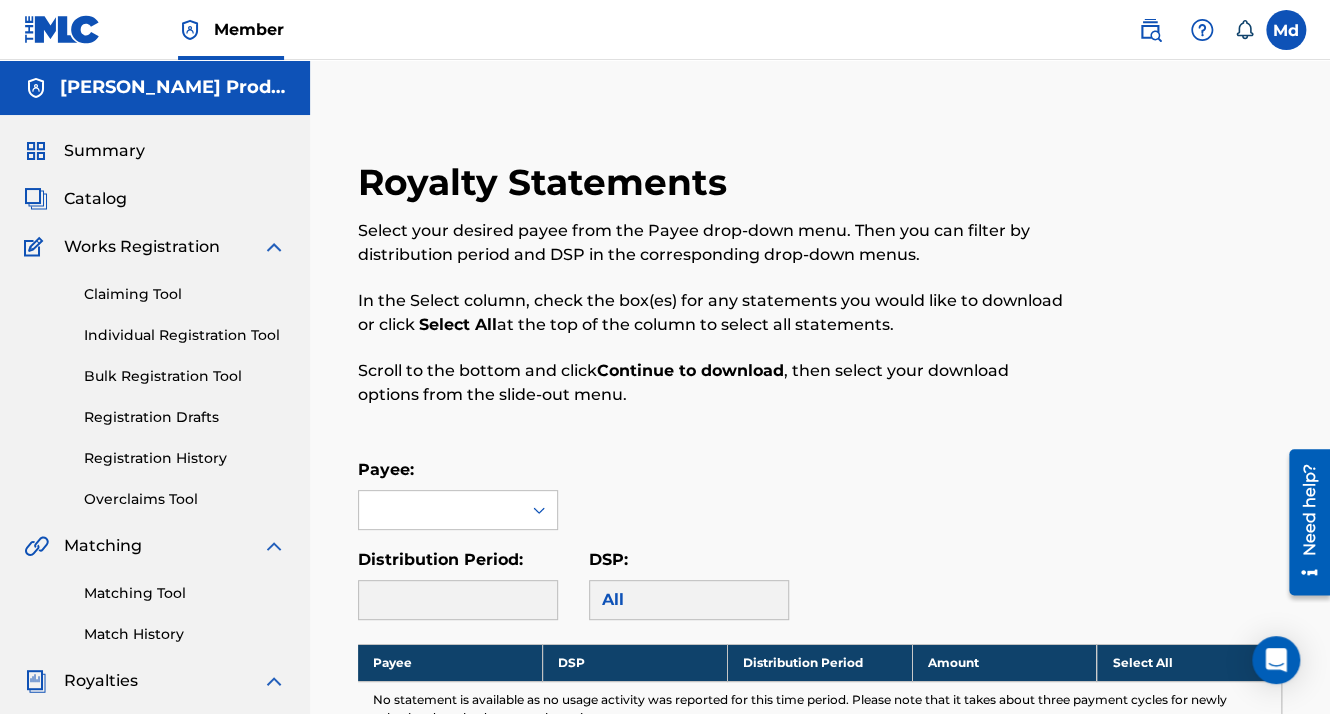 click at bounding box center (1286, 30) 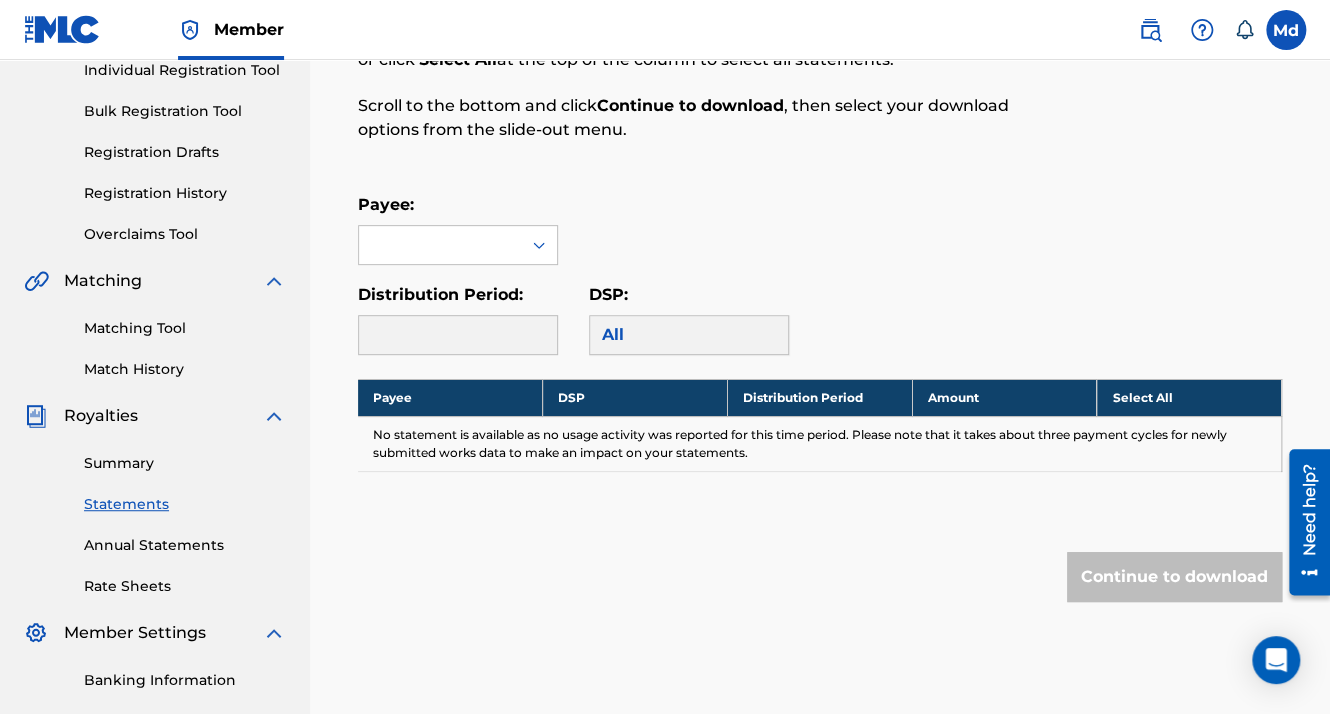scroll, scrollTop: 400, scrollLeft: 0, axis: vertical 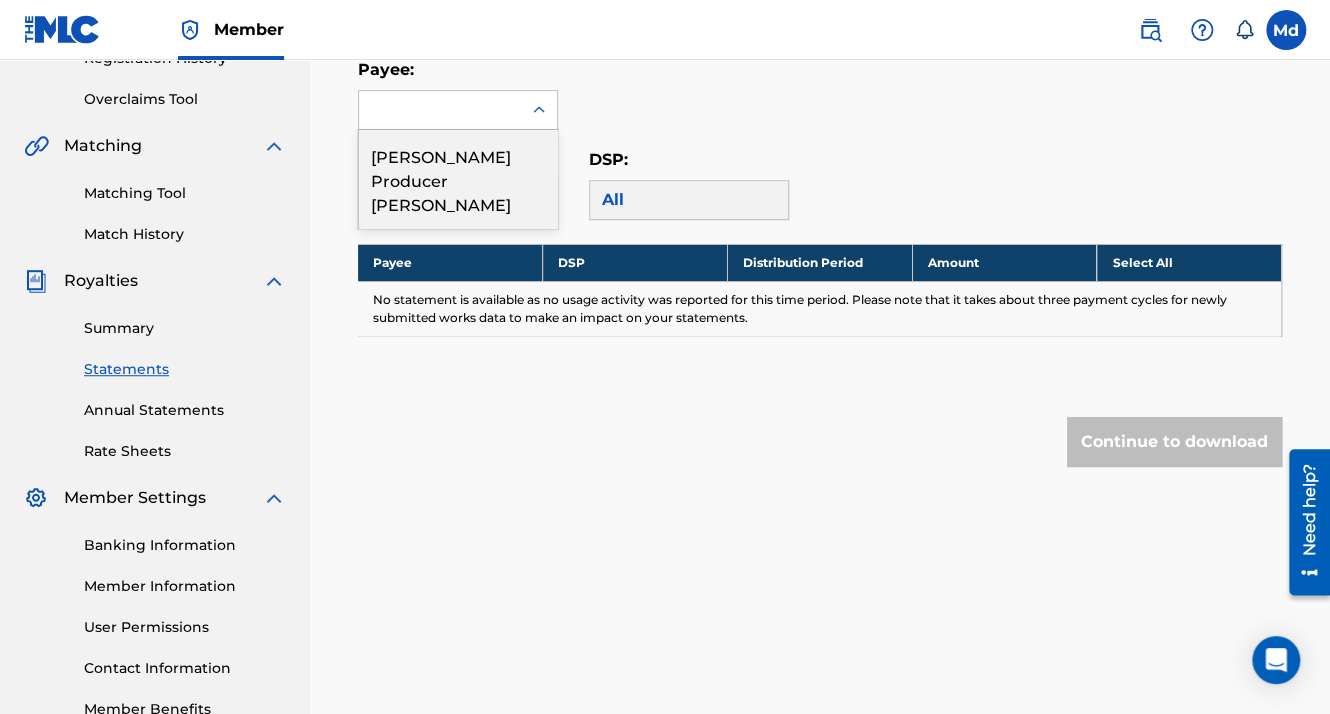 click at bounding box center (440, 110) 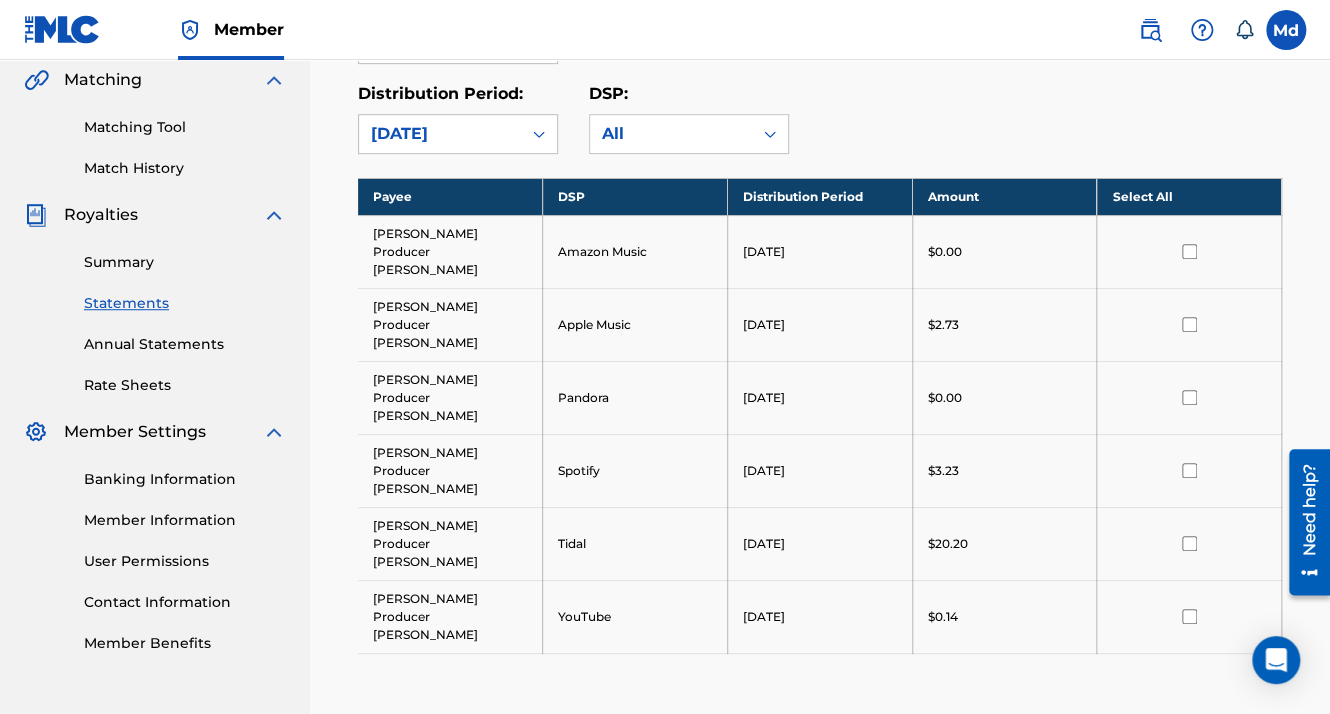 scroll, scrollTop: 500, scrollLeft: 0, axis: vertical 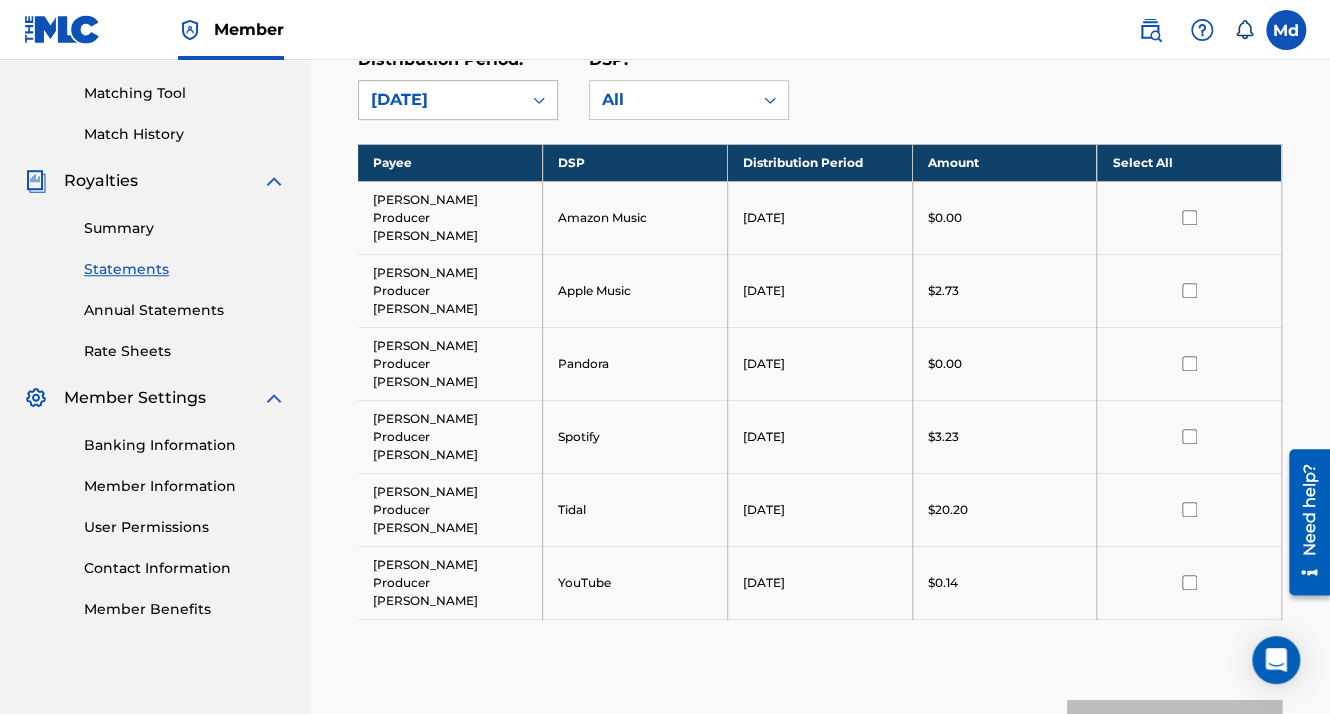 click at bounding box center (539, 100) 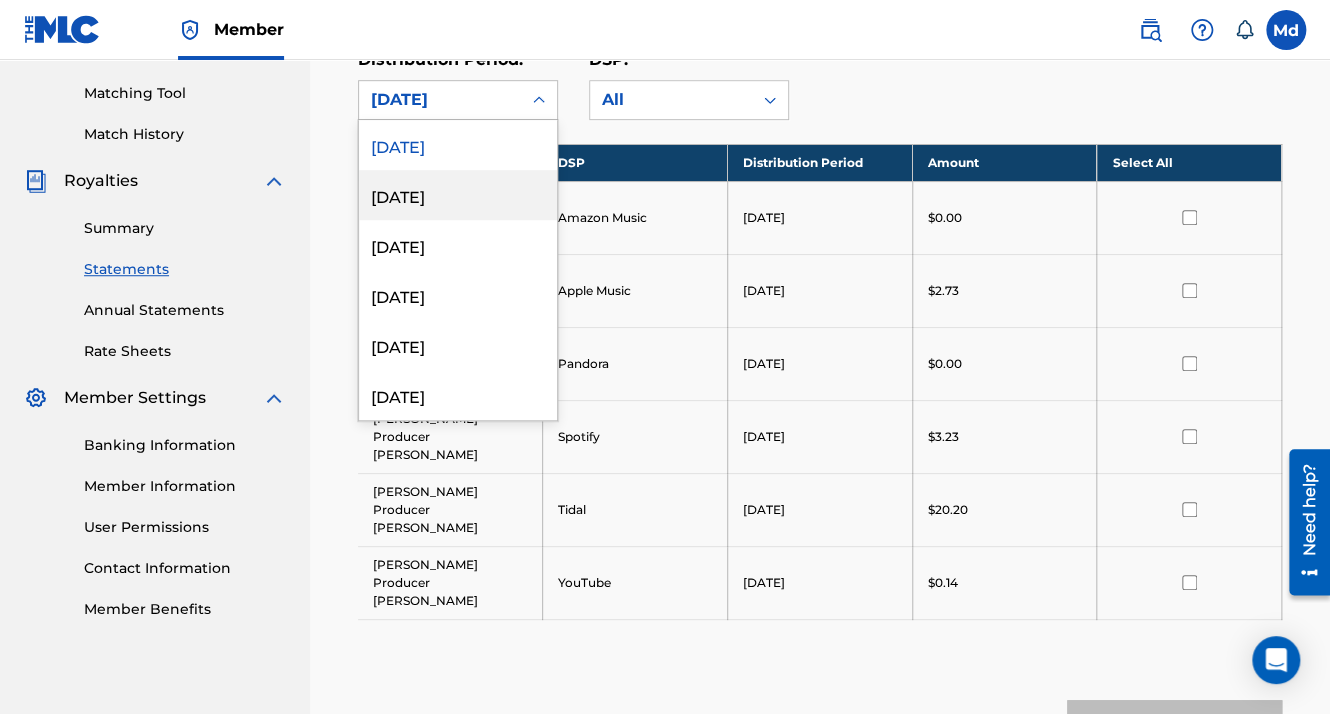 click on "[DATE]" at bounding box center [458, 195] 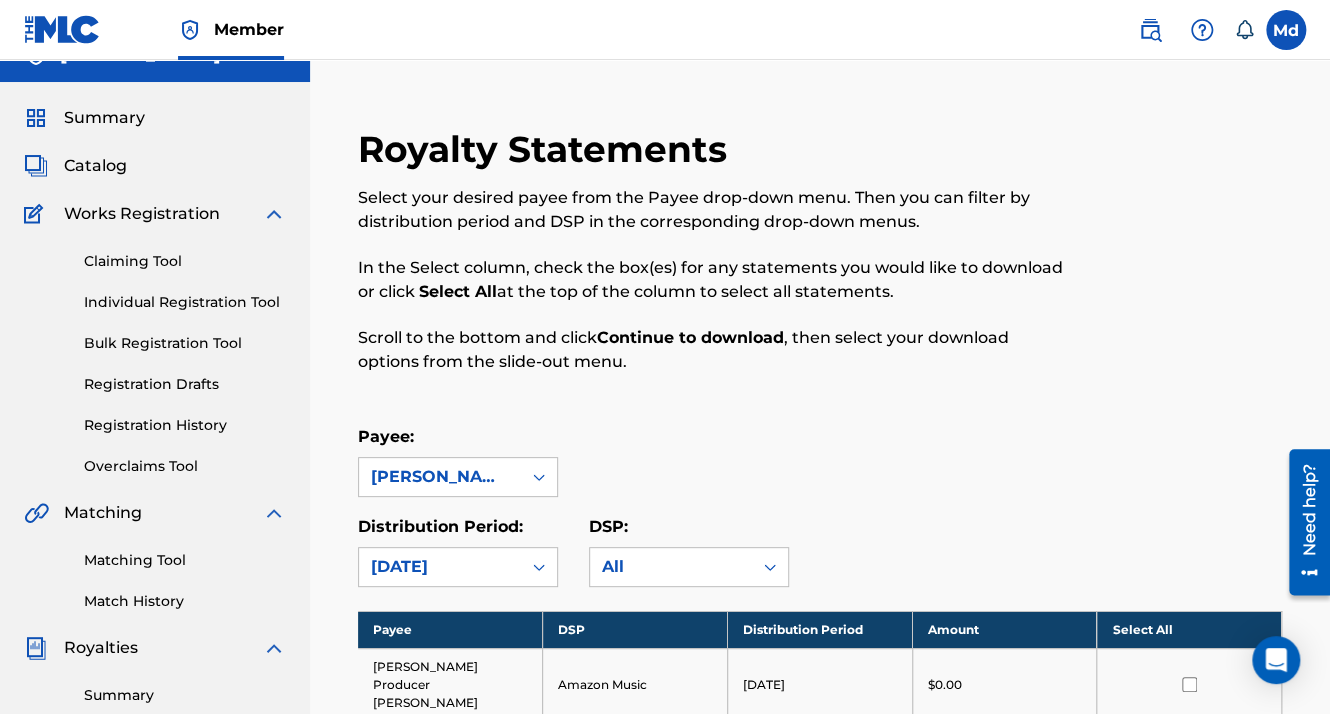 scroll, scrollTop: 0, scrollLeft: 0, axis: both 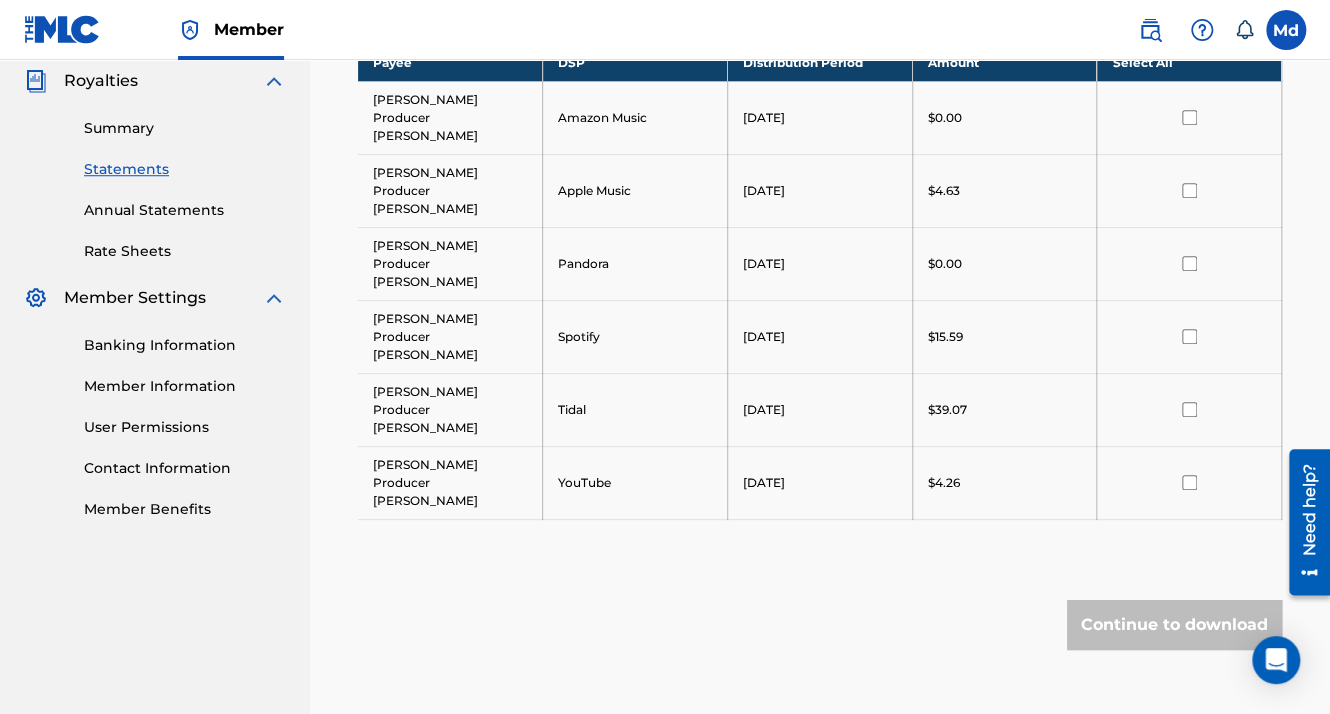 click on "Member Benefits" at bounding box center (185, 509) 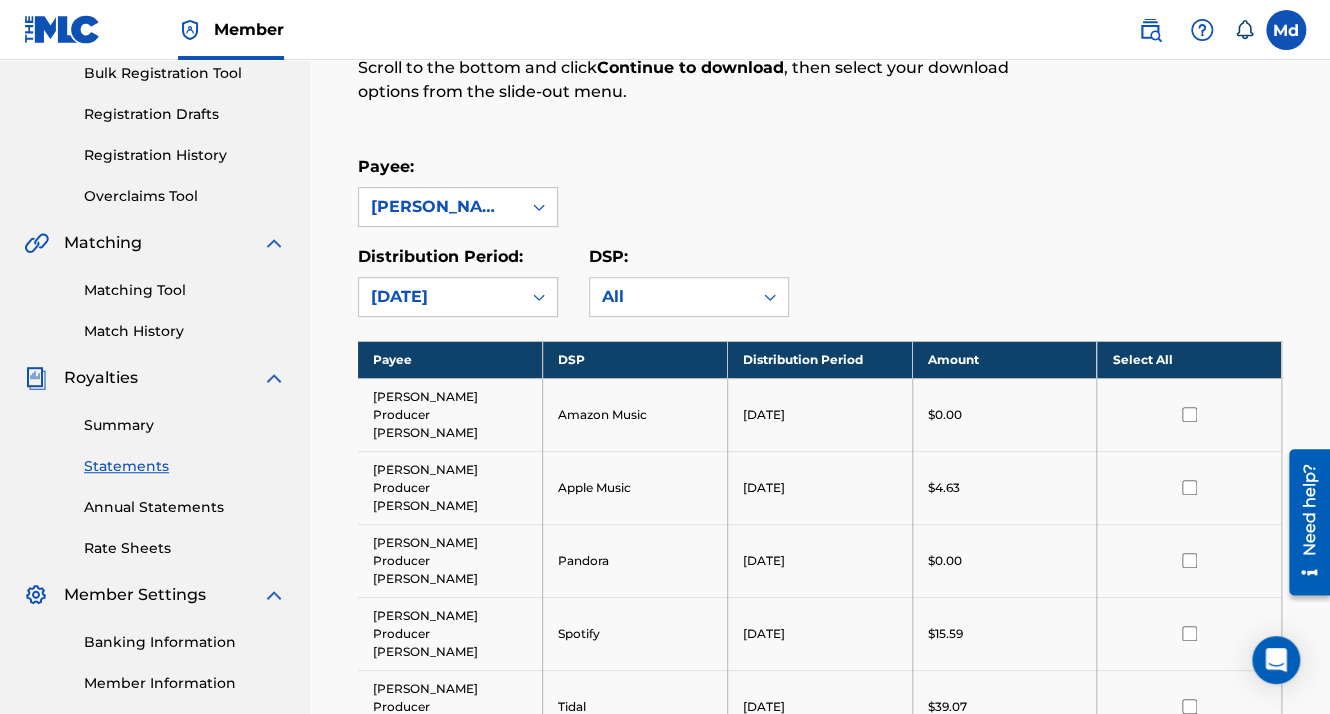 scroll, scrollTop: 300, scrollLeft: 0, axis: vertical 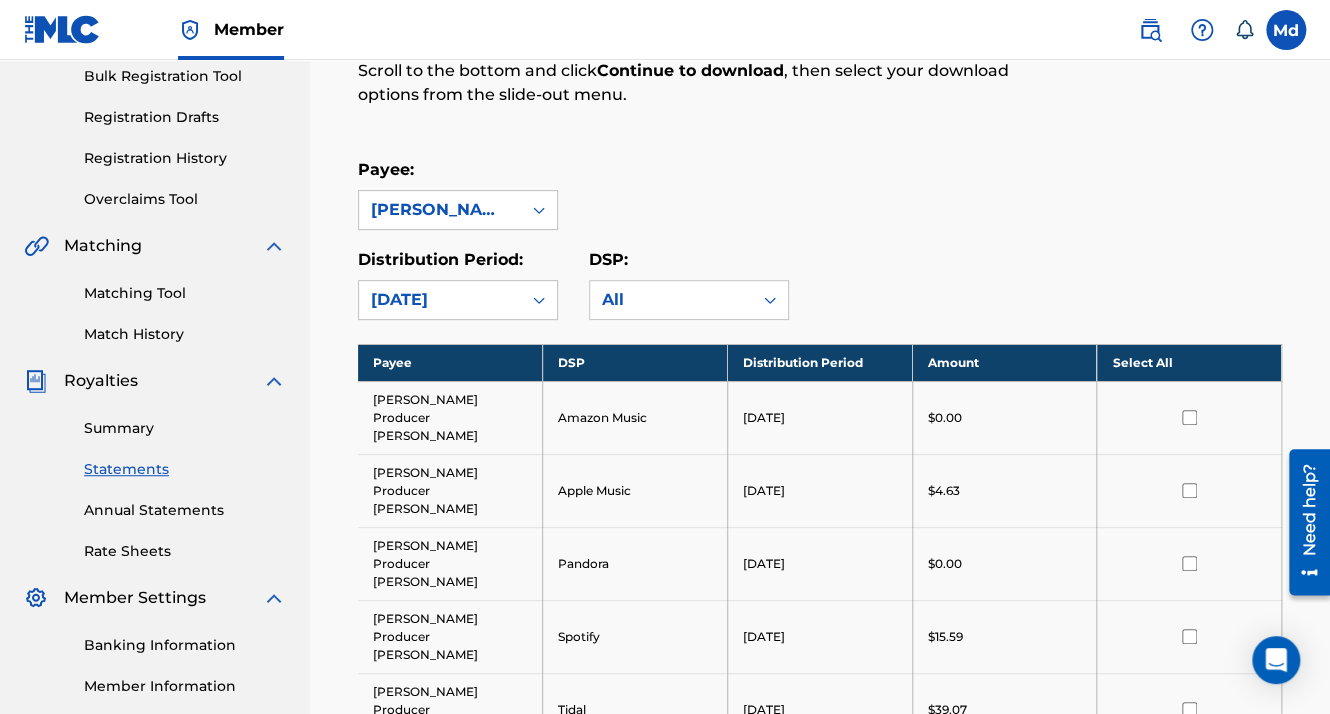 click at bounding box center [1286, 30] 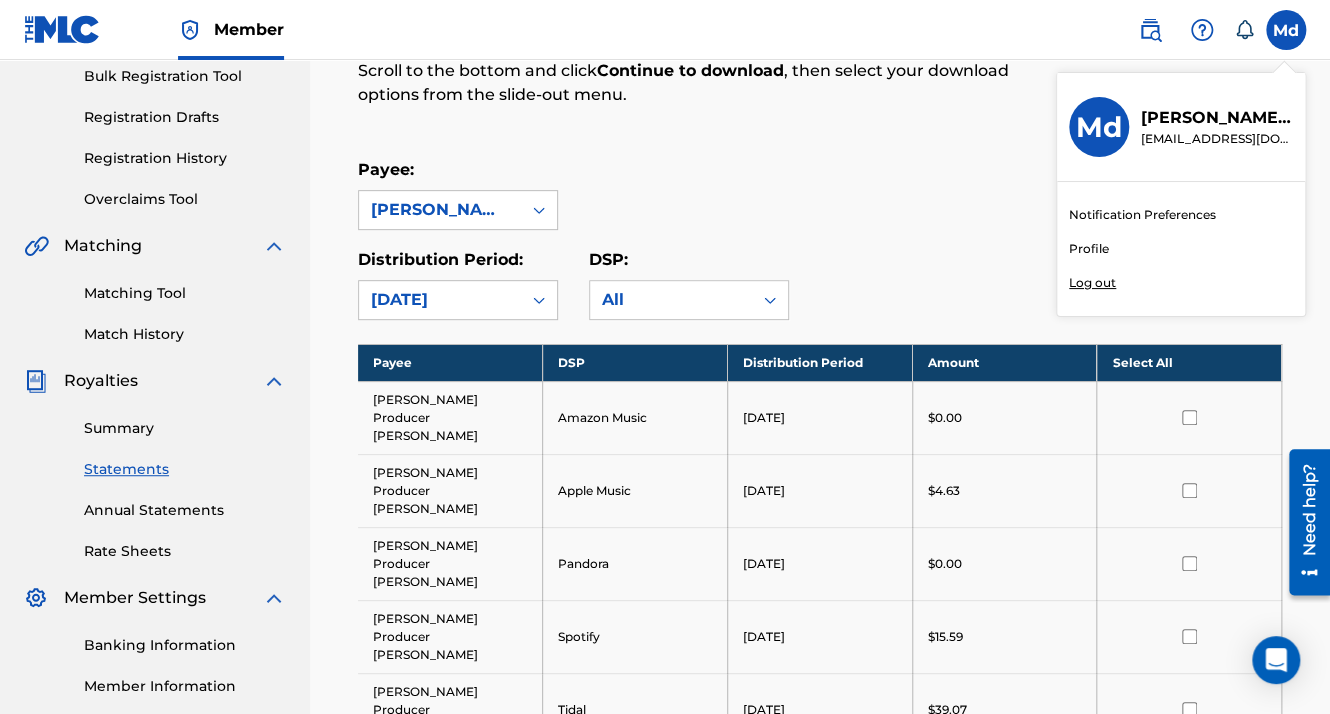 click on "Profile" at bounding box center (1089, 249) 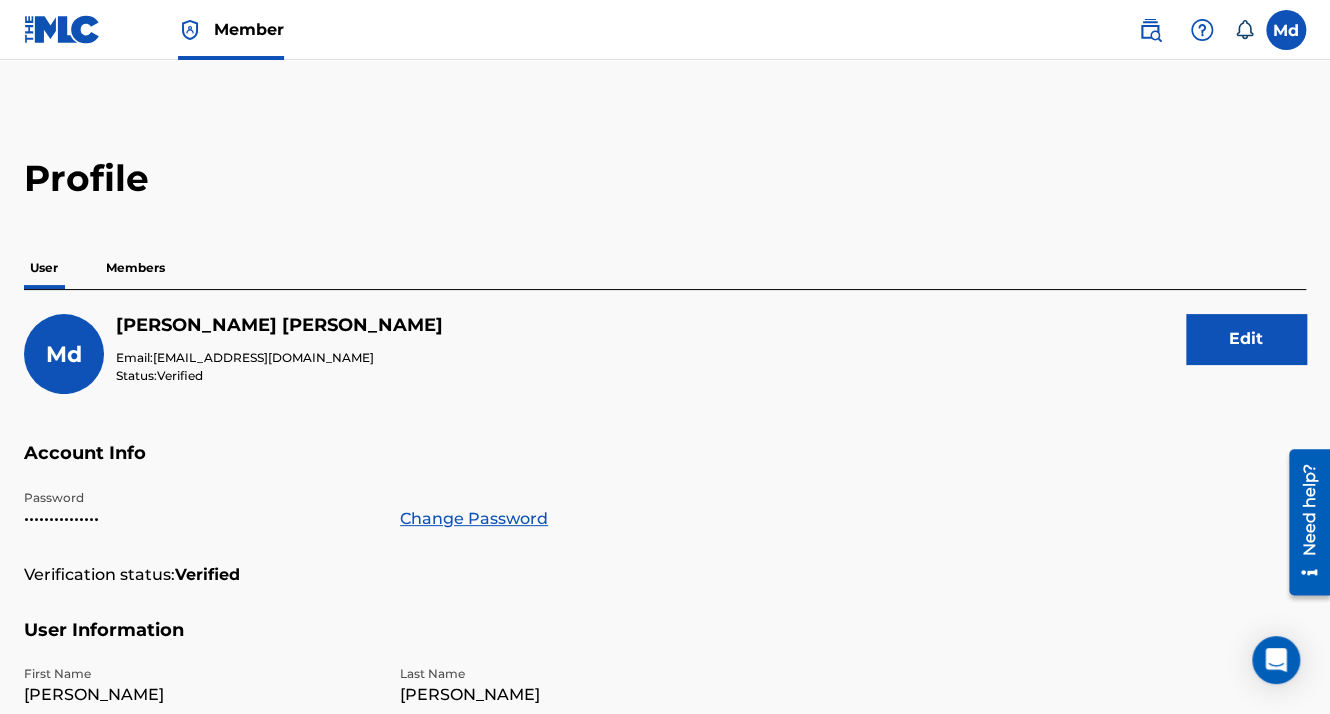 scroll, scrollTop: 0, scrollLeft: 0, axis: both 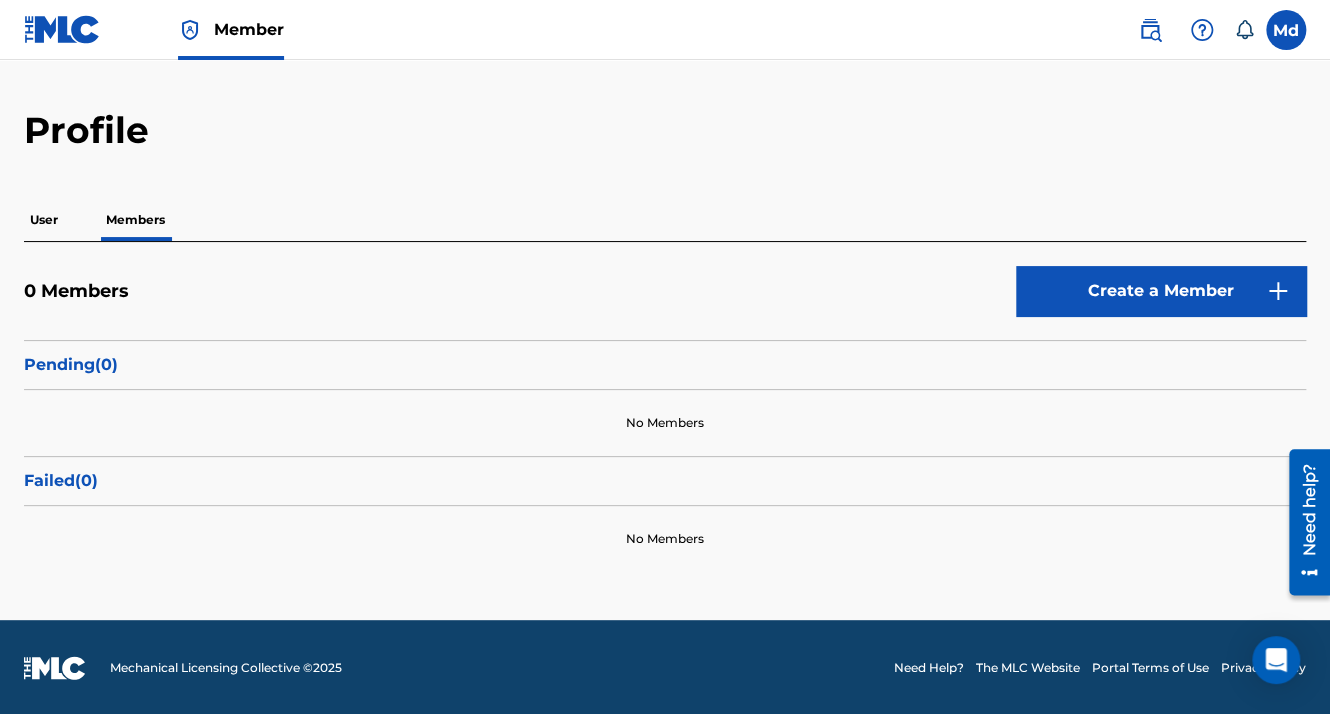 click on "Create a Member" at bounding box center (1161, 291) 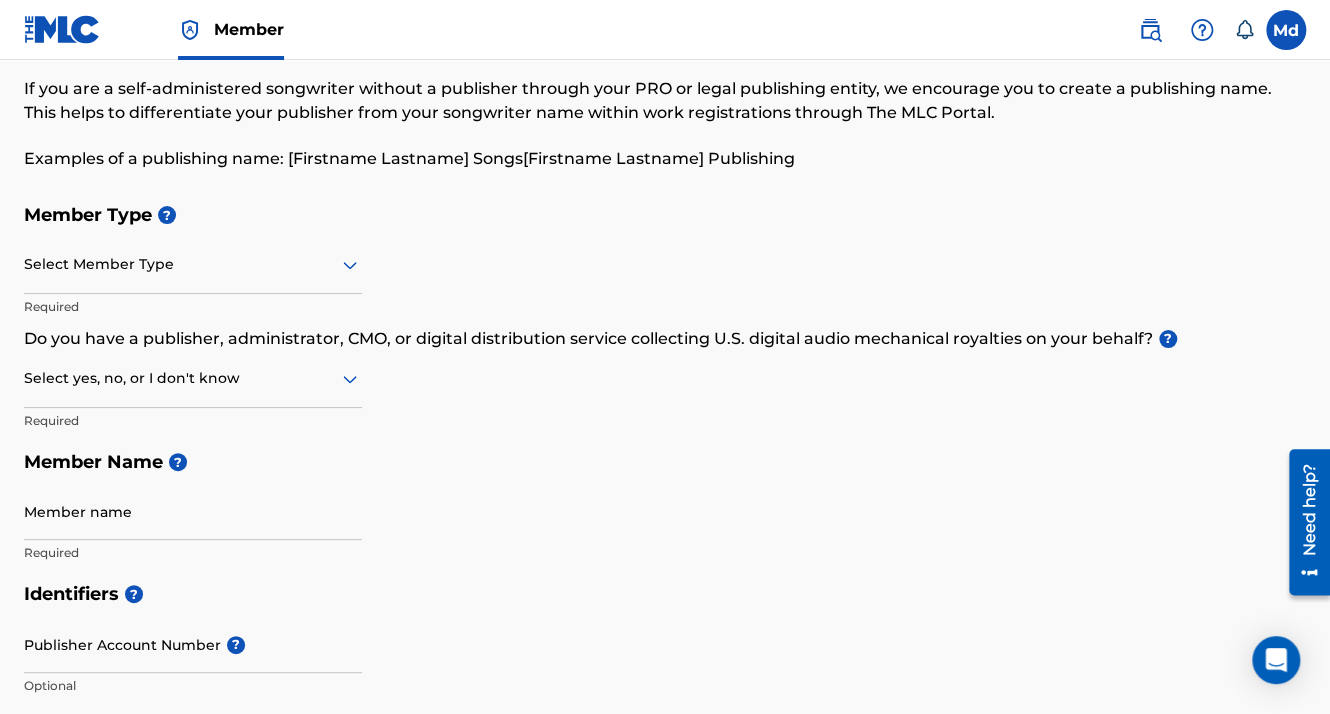 scroll, scrollTop: 200, scrollLeft: 0, axis: vertical 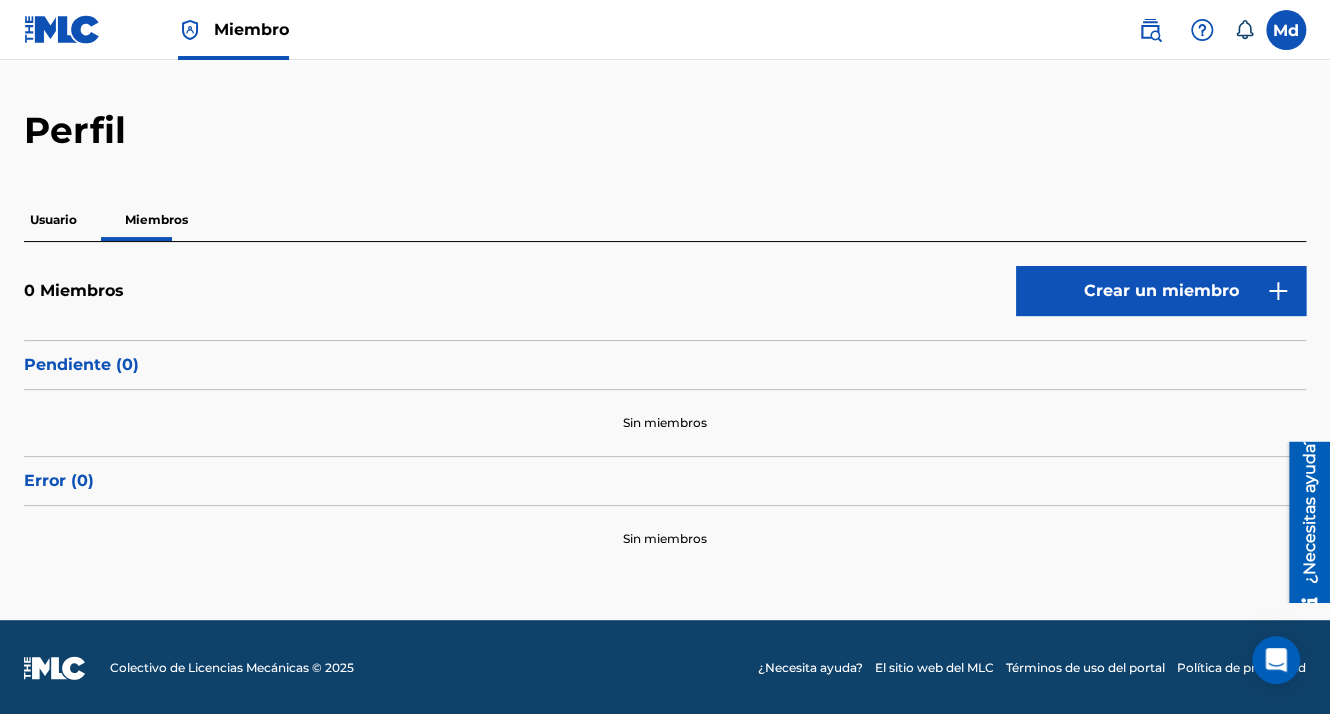 click on "0   Miembros Crear un miembro Pendiente (0 ) Sin miembros Error (0 ) Sin miembros" at bounding box center (665, 407) 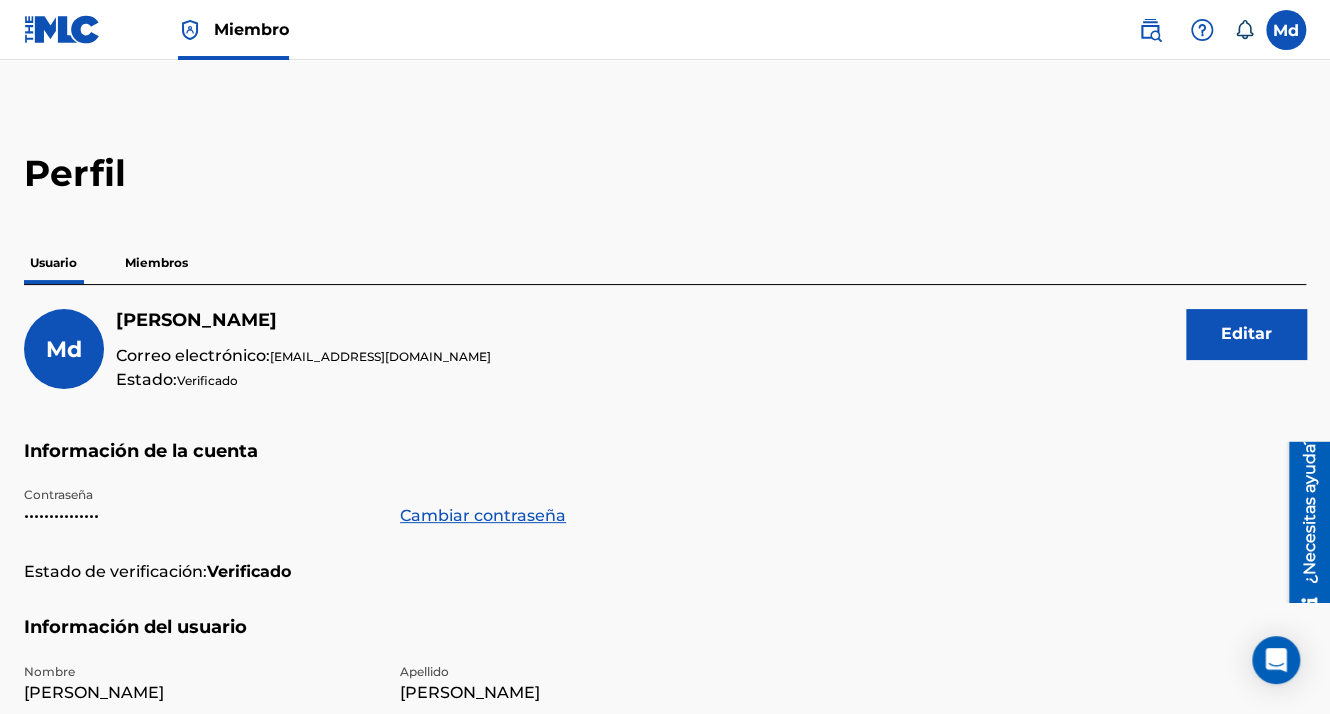 scroll, scrollTop: 0, scrollLeft: 0, axis: both 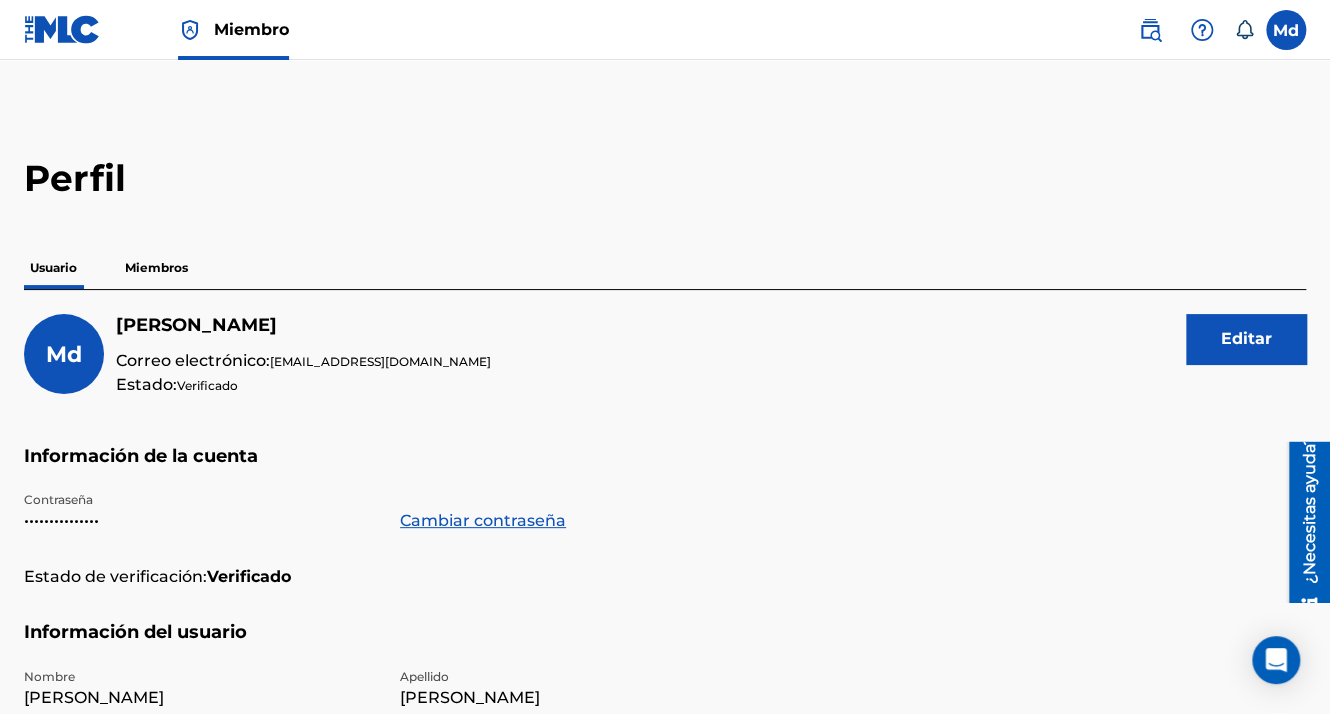 click at bounding box center (1286, 30) 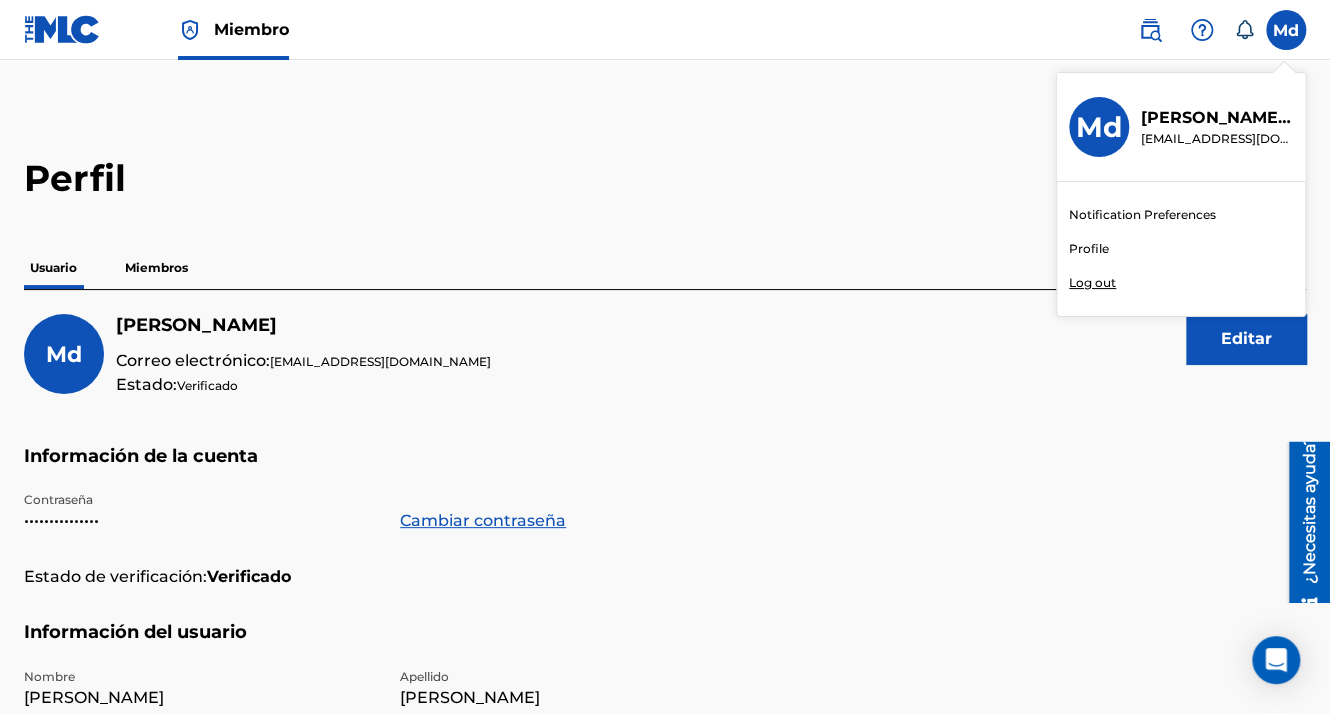 click on "Profile" at bounding box center (1089, 249) 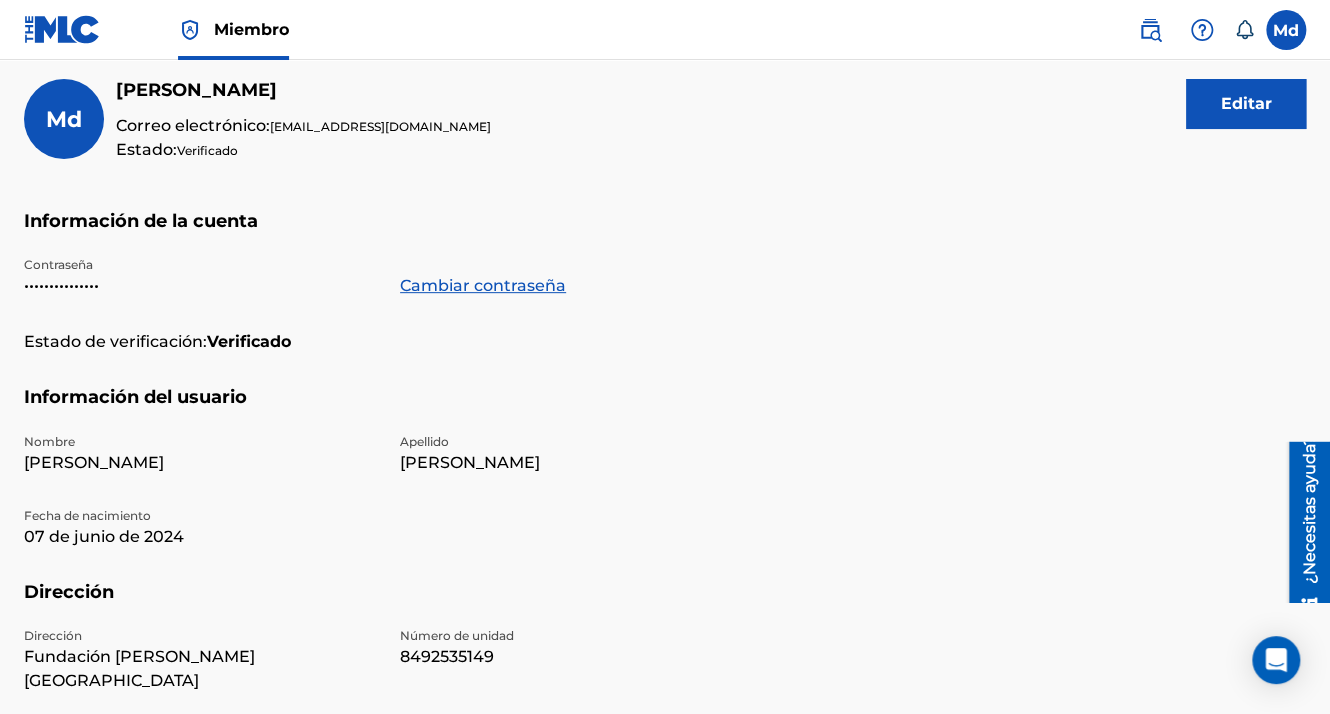 scroll, scrollTop: 200, scrollLeft: 0, axis: vertical 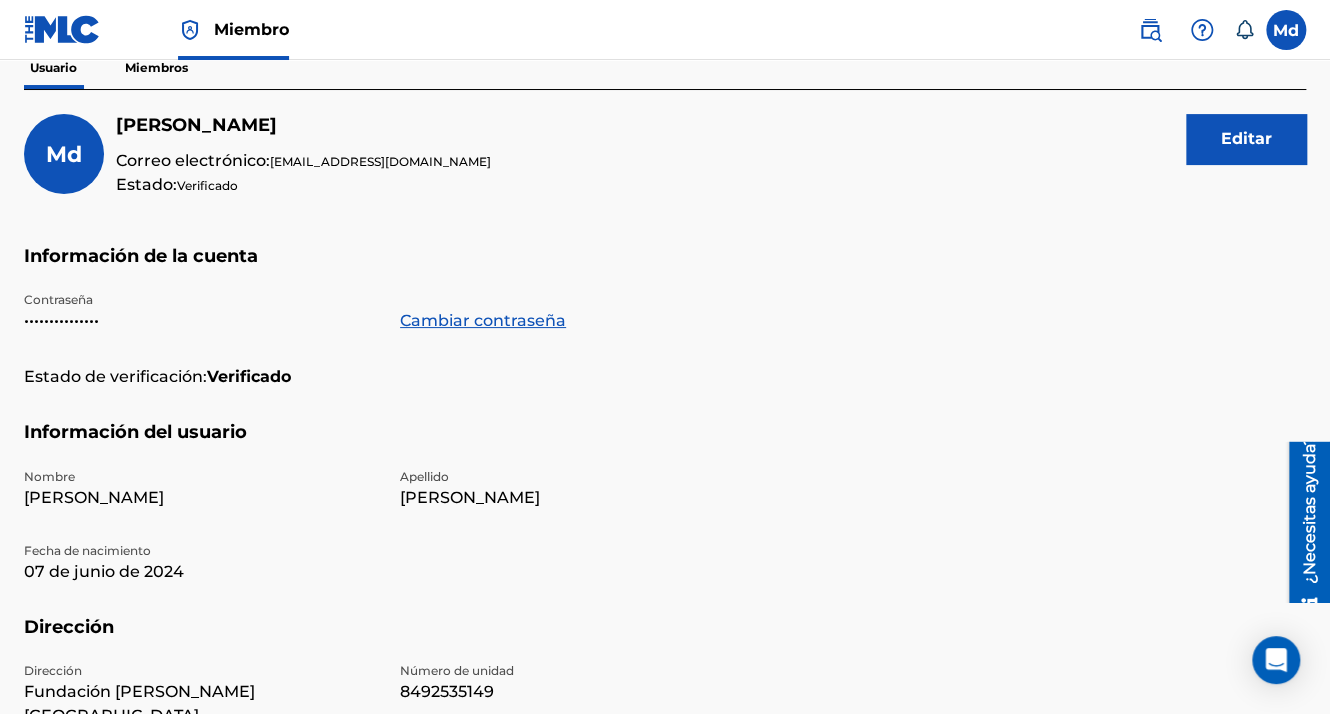 click on "Editar" at bounding box center [1246, 139] 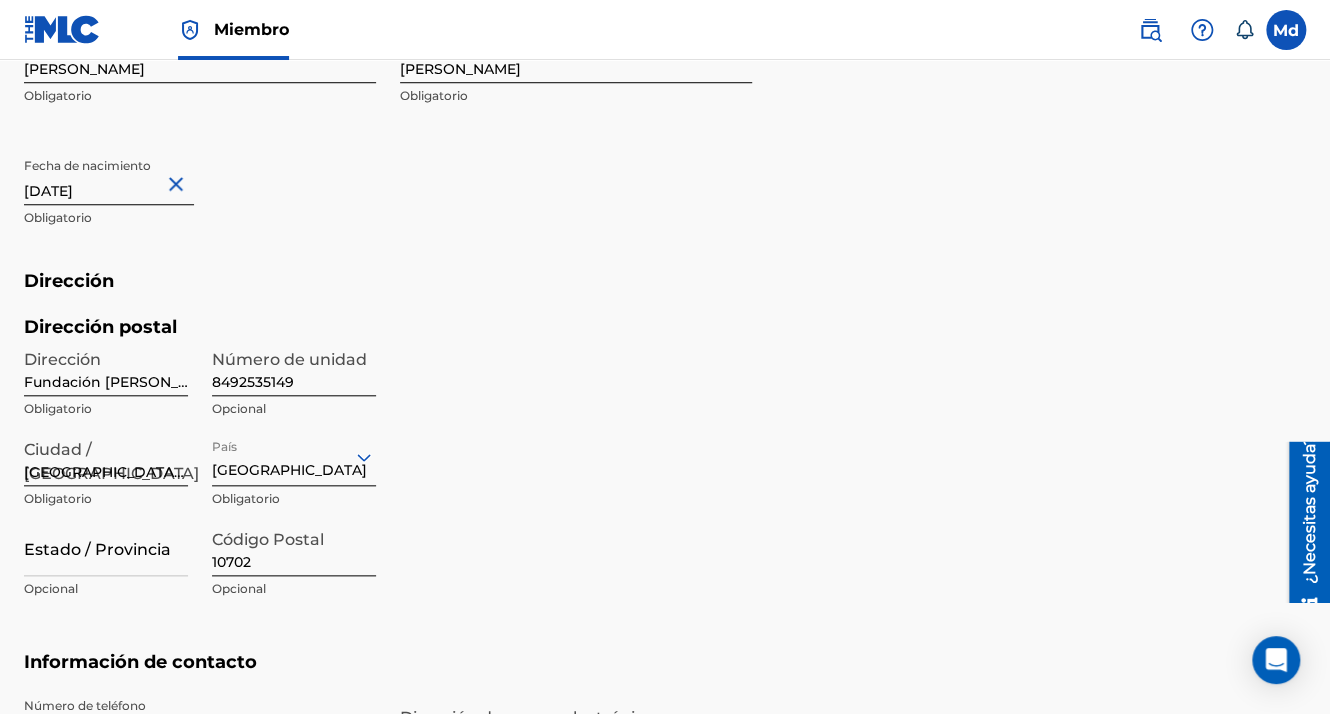 scroll, scrollTop: 0, scrollLeft: 0, axis: both 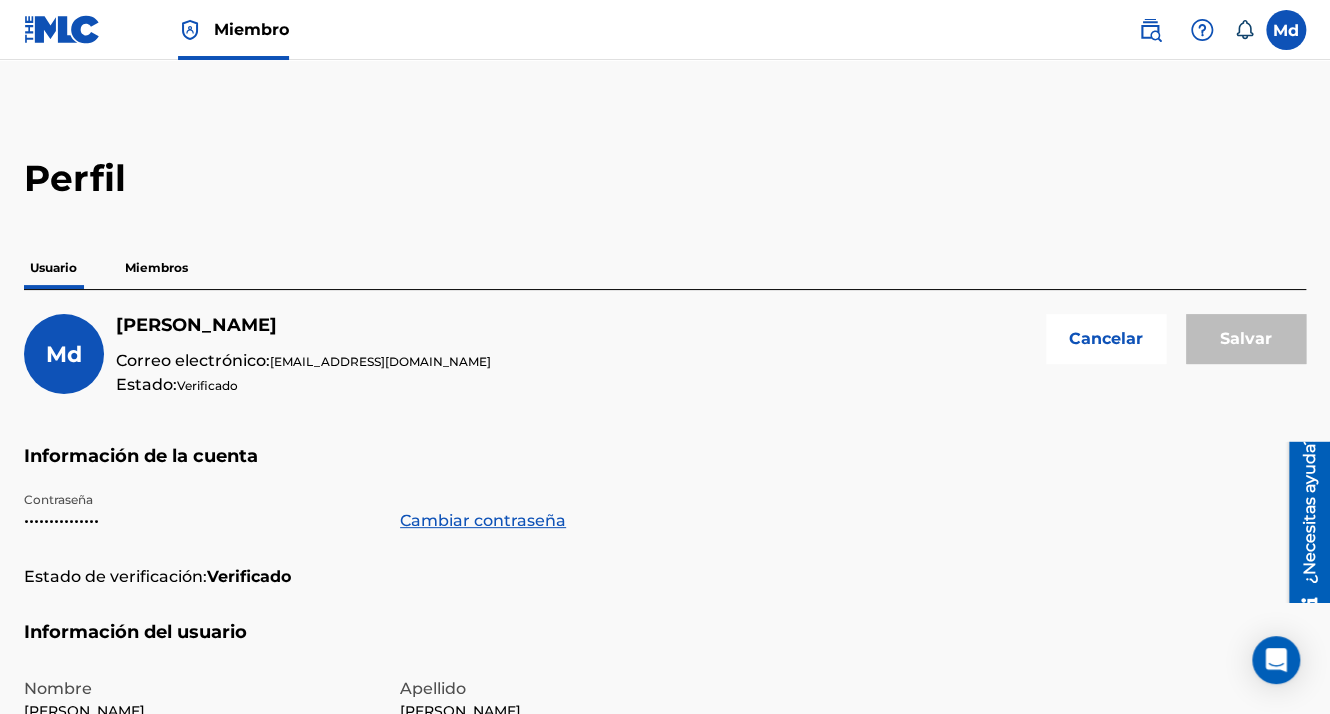 click on "Miembros" at bounding box center [156, 268] 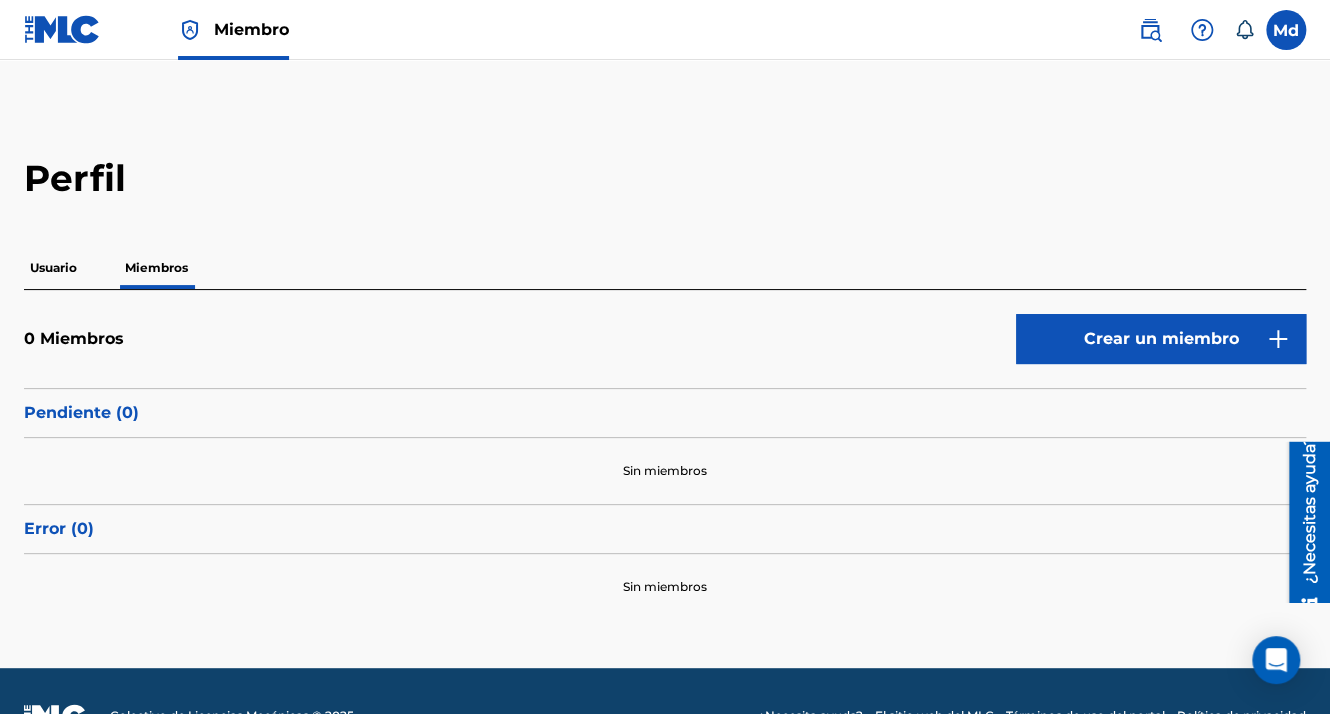 click on "Crear un miembro" at bounding box center (1161, 339) 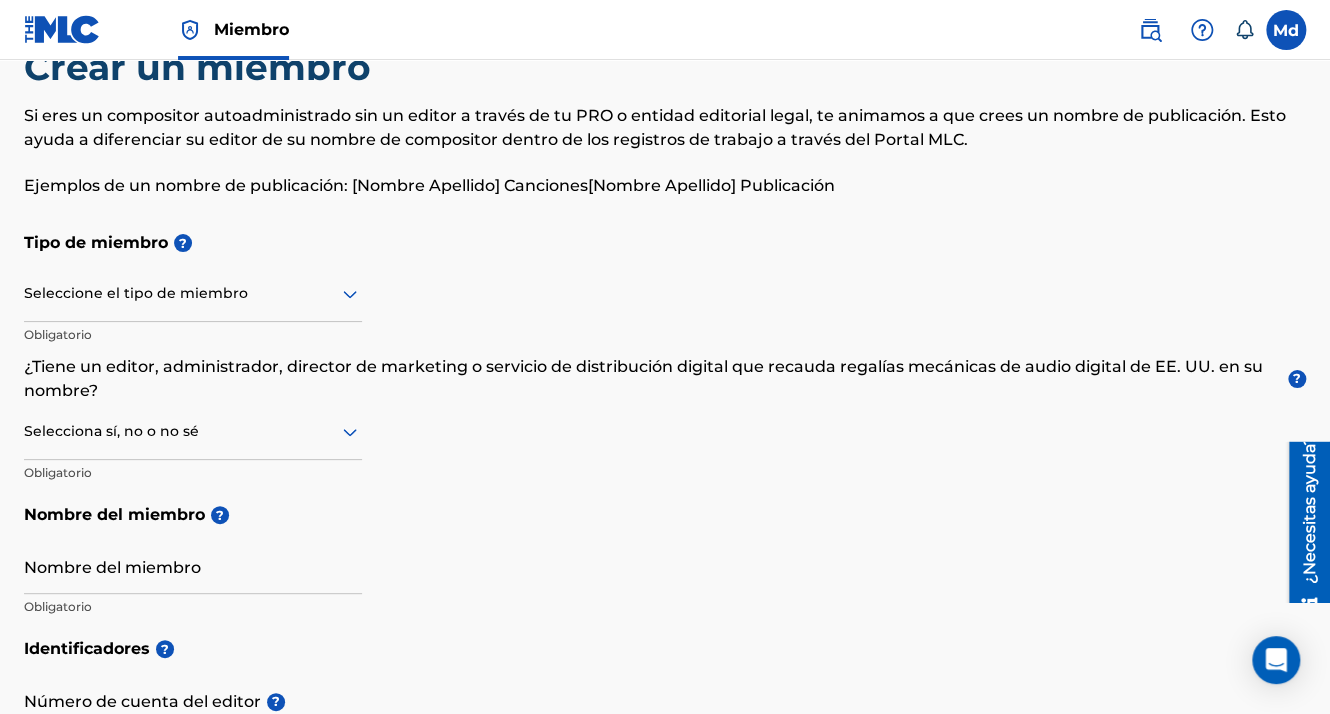 scroll, scrollTop: 100, scrollLeft: 0, axis: vertical 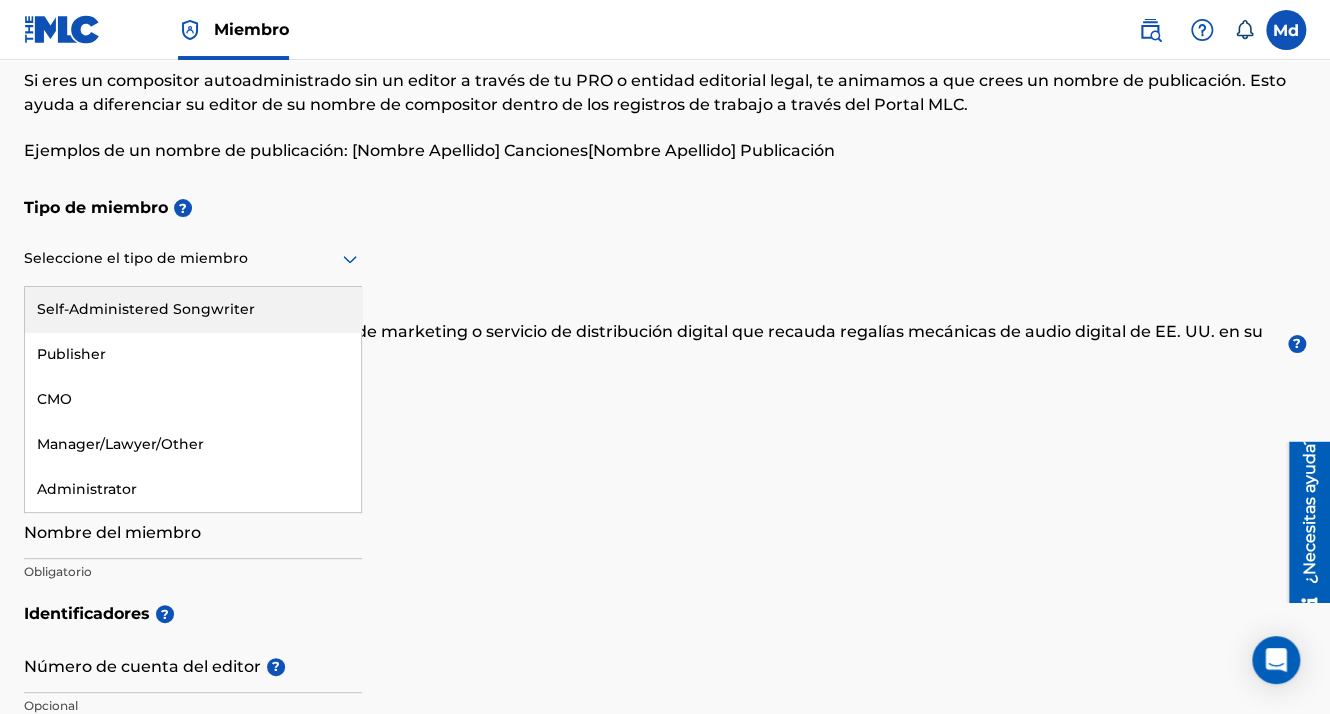 click at bounding box center (193, 258) 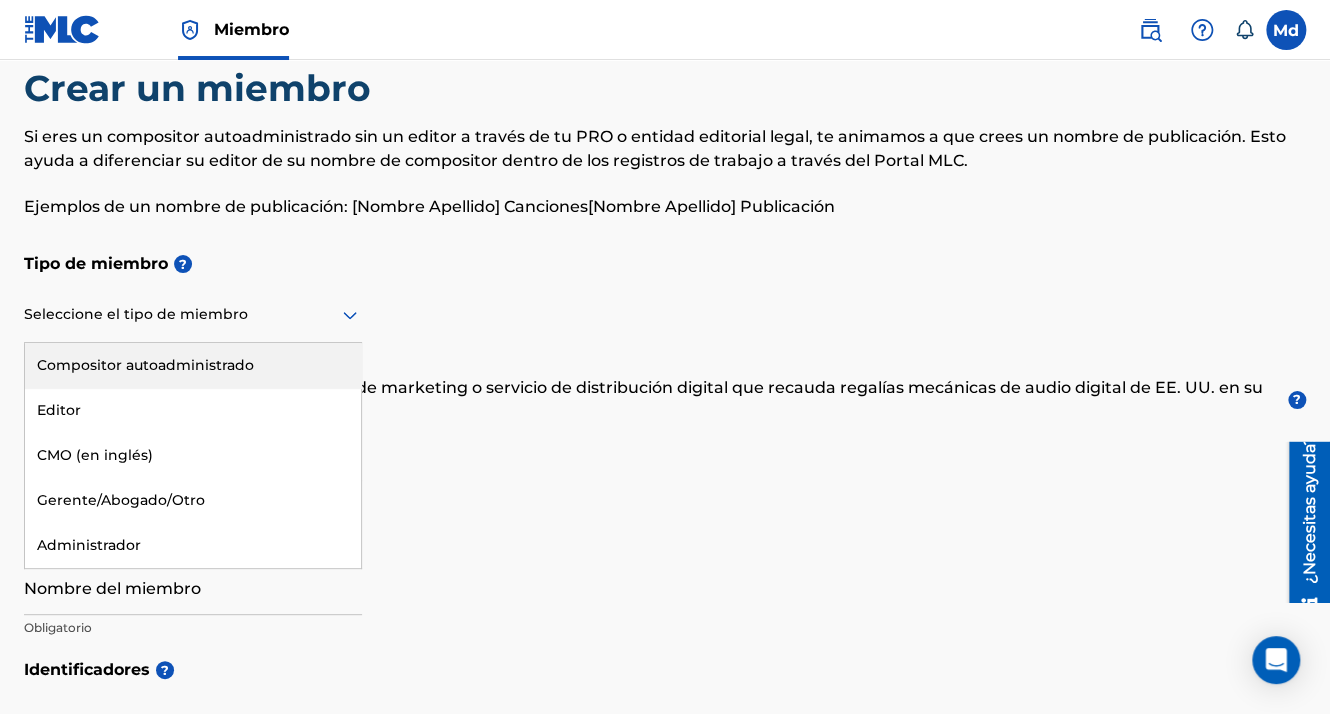 scroll, scrollTop: 0, scrollLeft: 0, axis: both 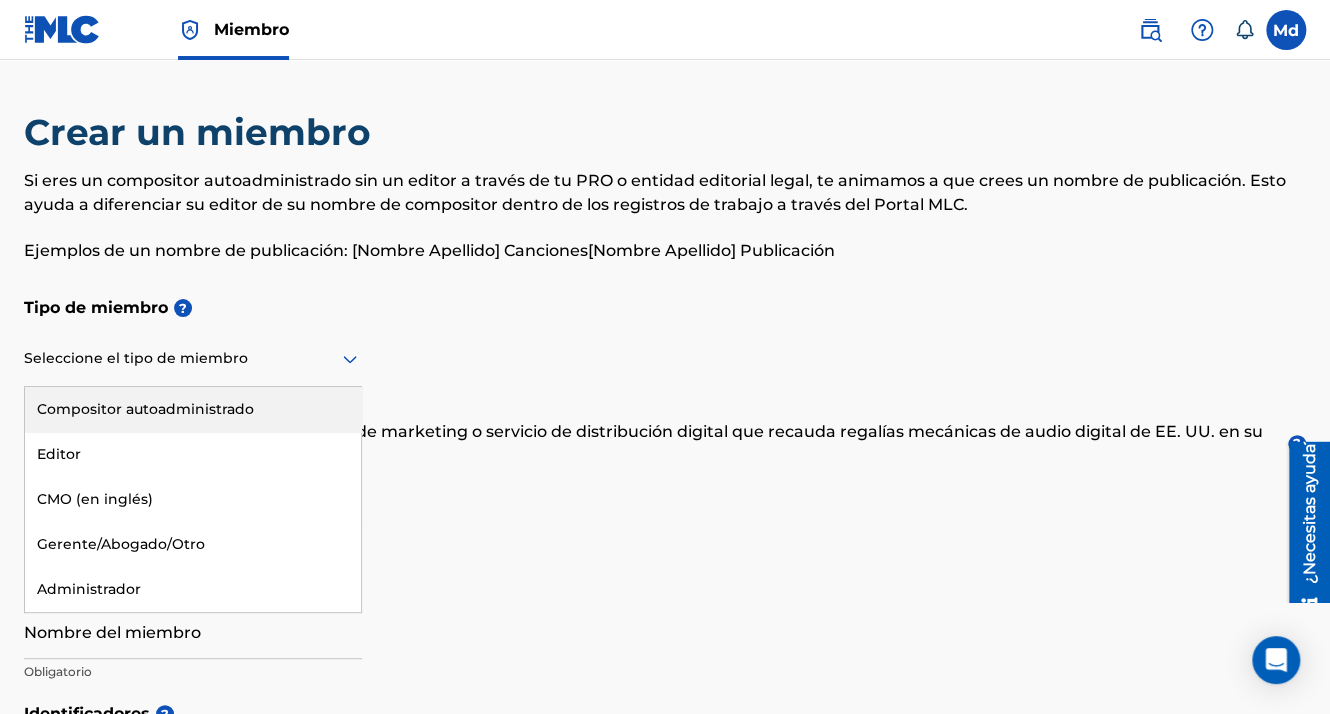 click at bounding box center [62, 29] 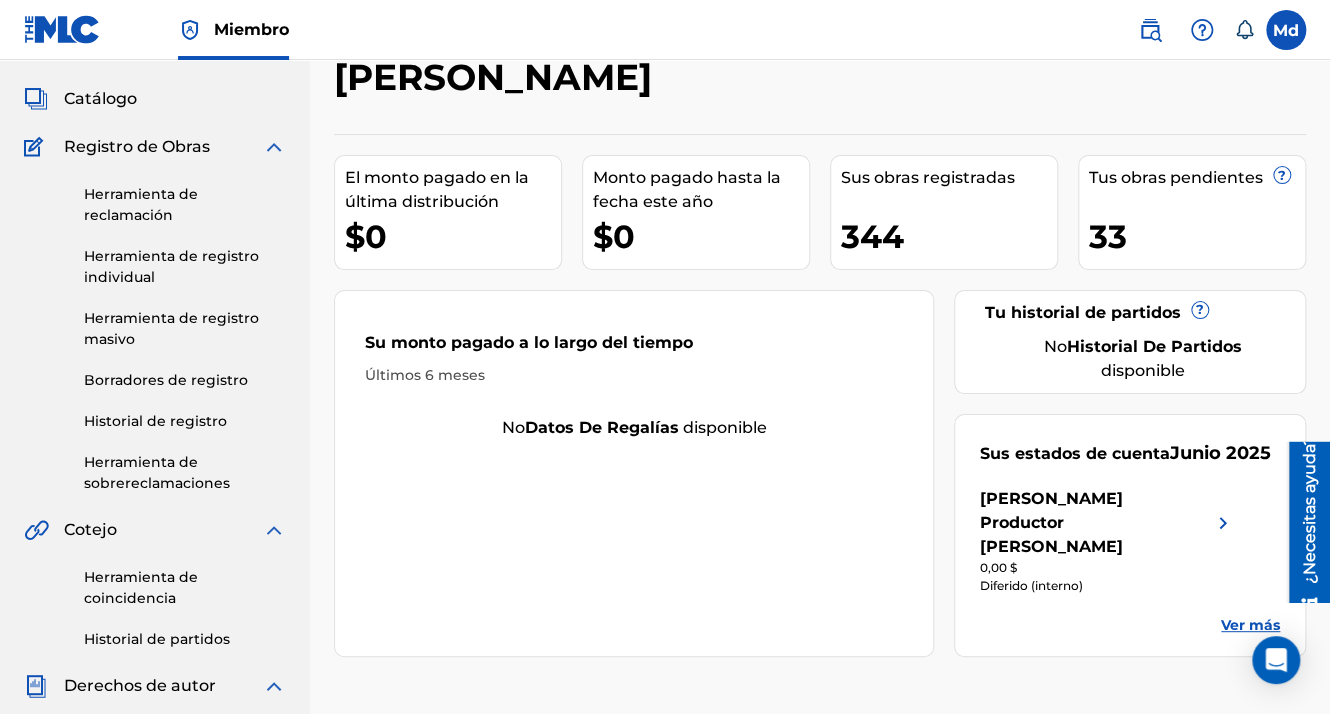 scroll, scrollTop: 0, scrollLeft: 0, axis: both 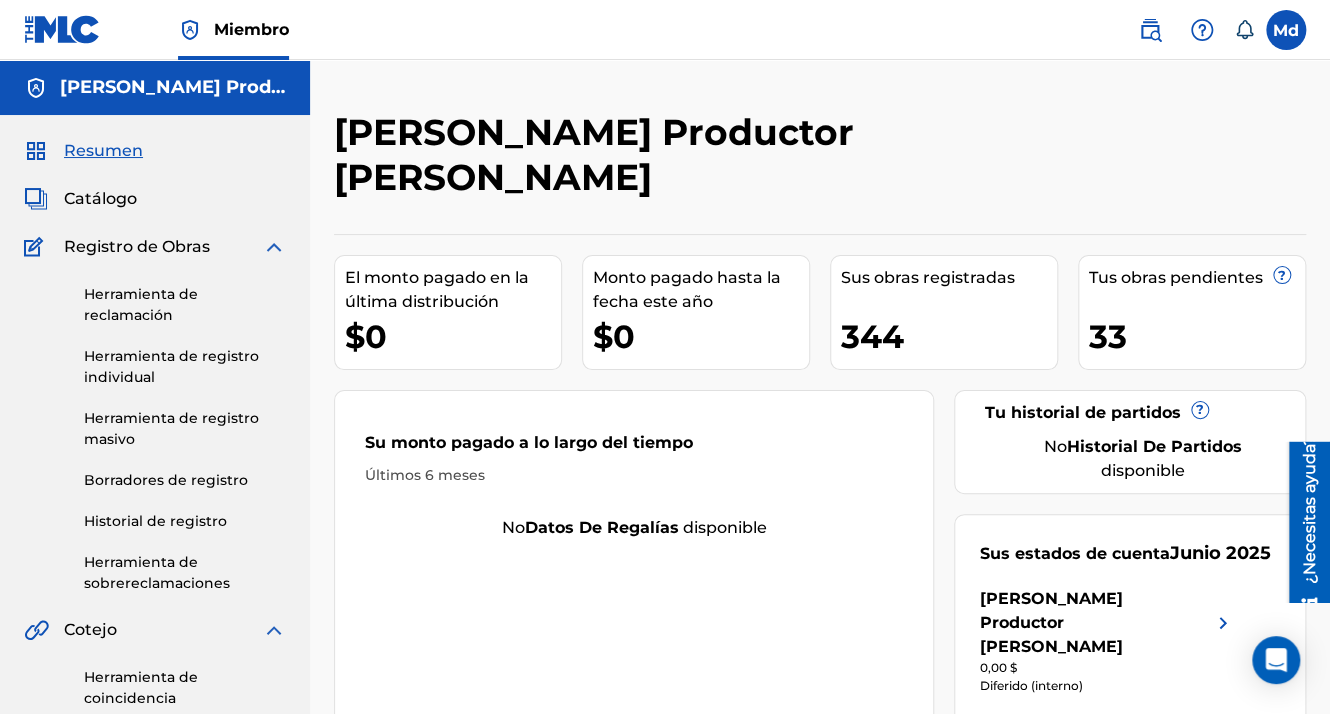 click on "[PERSON_NAME] Productor [PERSON_NAME]" at bounding box center (173, 87) 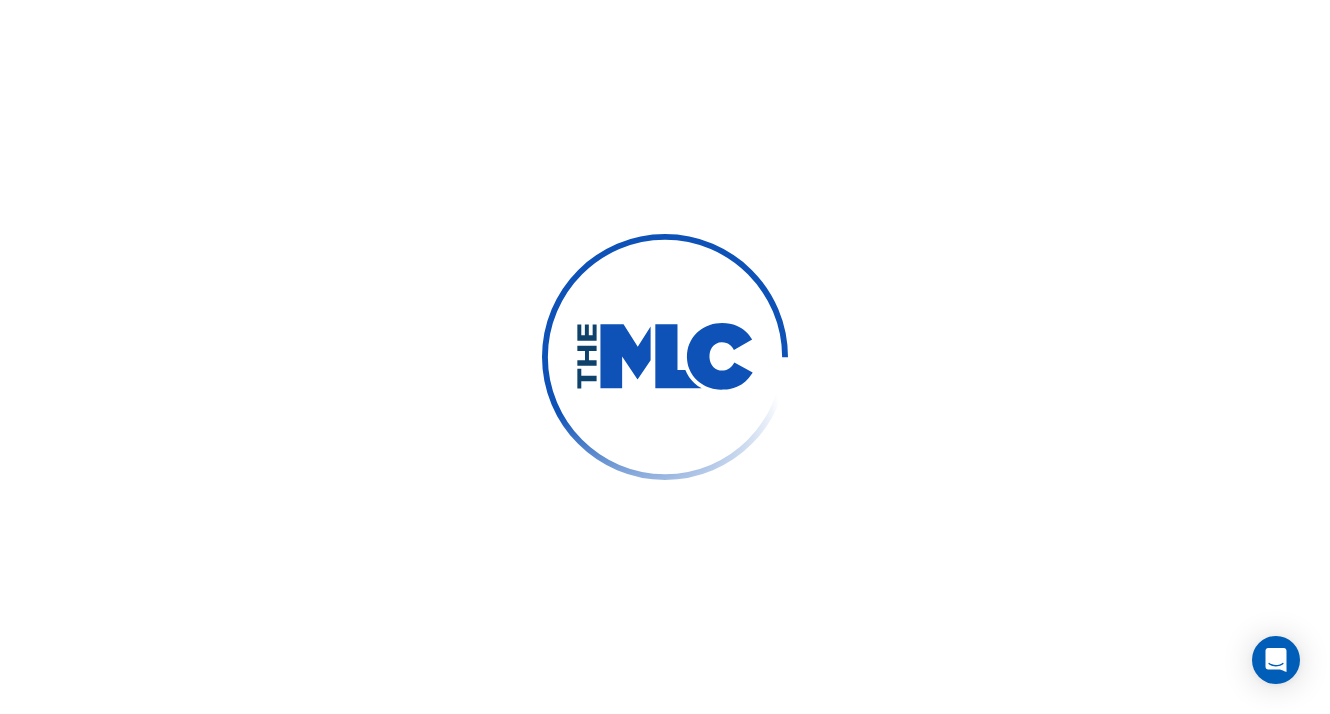 scroll, scrollTop: 0, scrollLeft: 0, axis: both 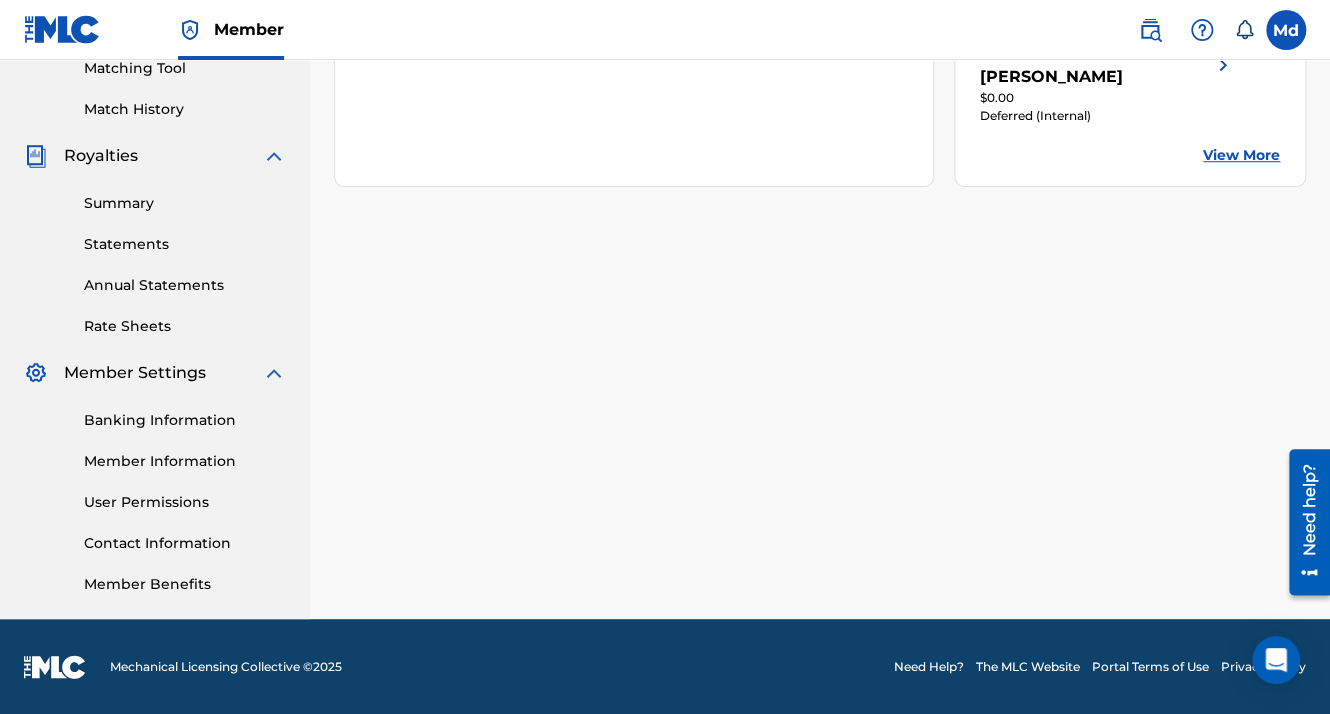 click on "Banking Information" at bounding box center [185, 420] 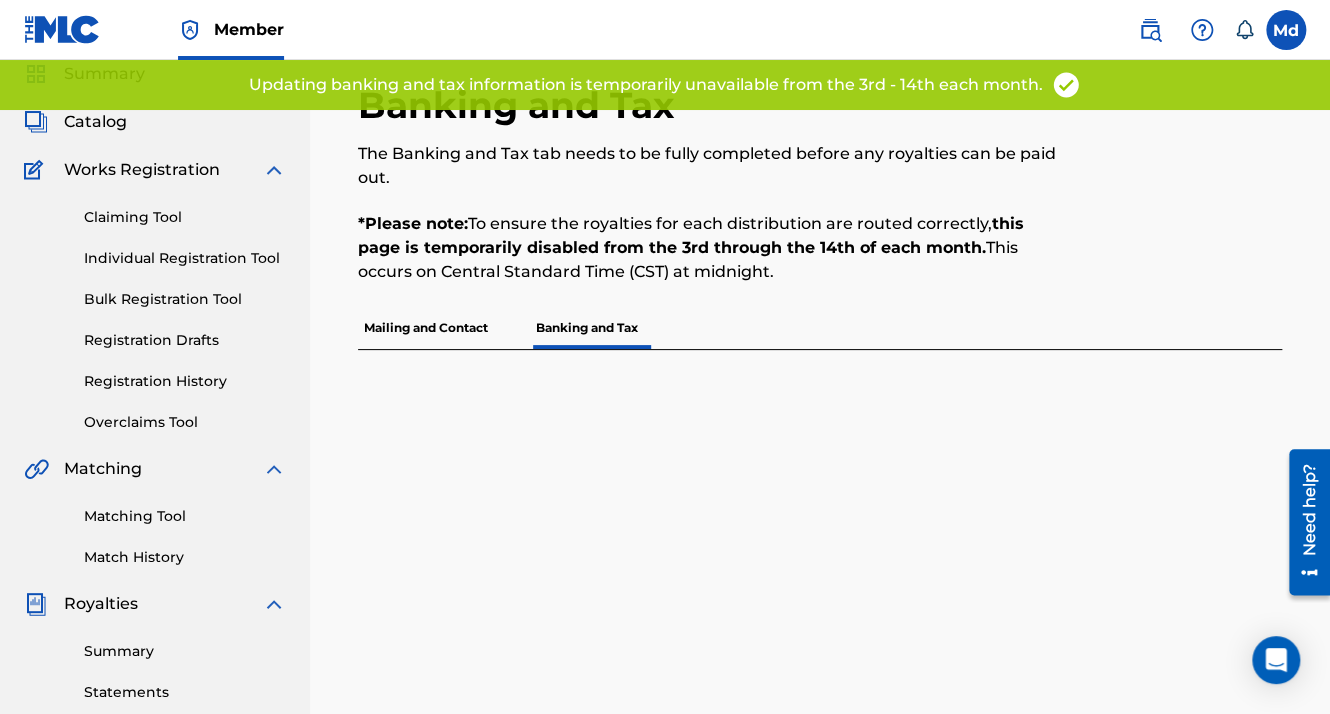 scroll, scrollTop: 200, scrollLeft: 0, axis: vertical 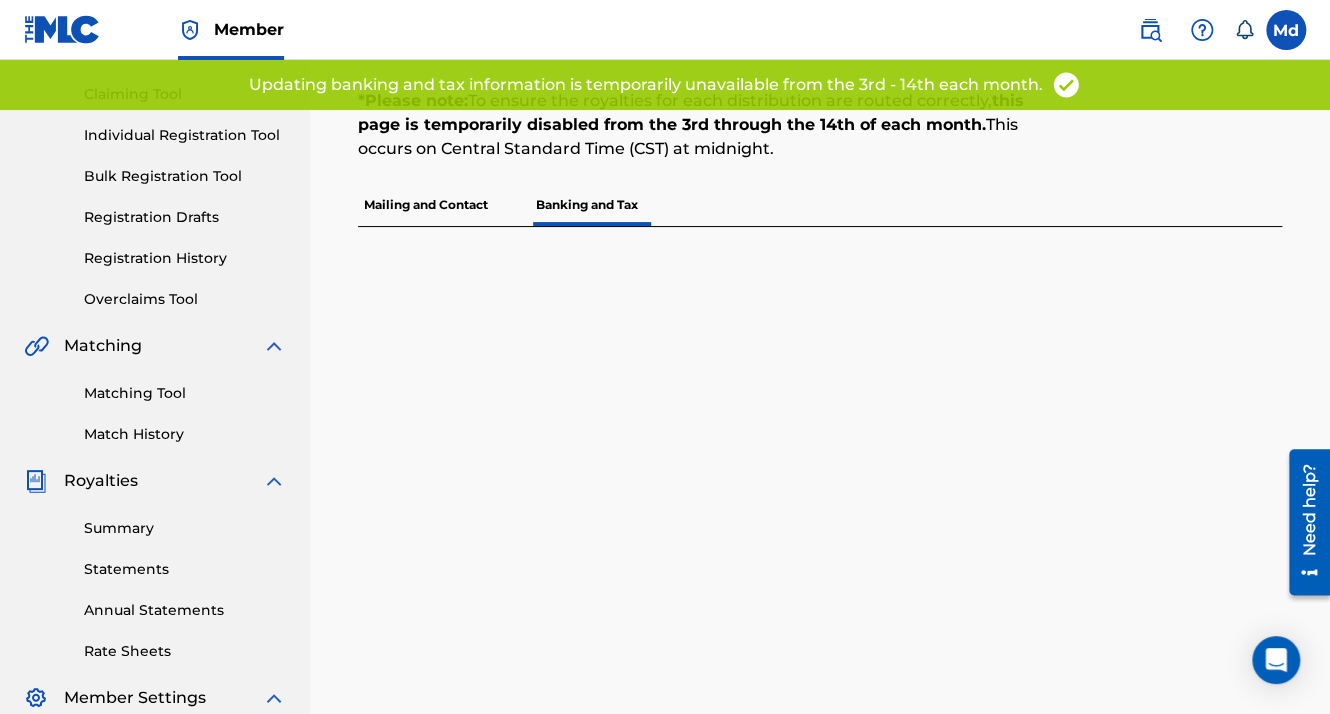 click on "Mailing and Contact" at bounding box center (426, 205) 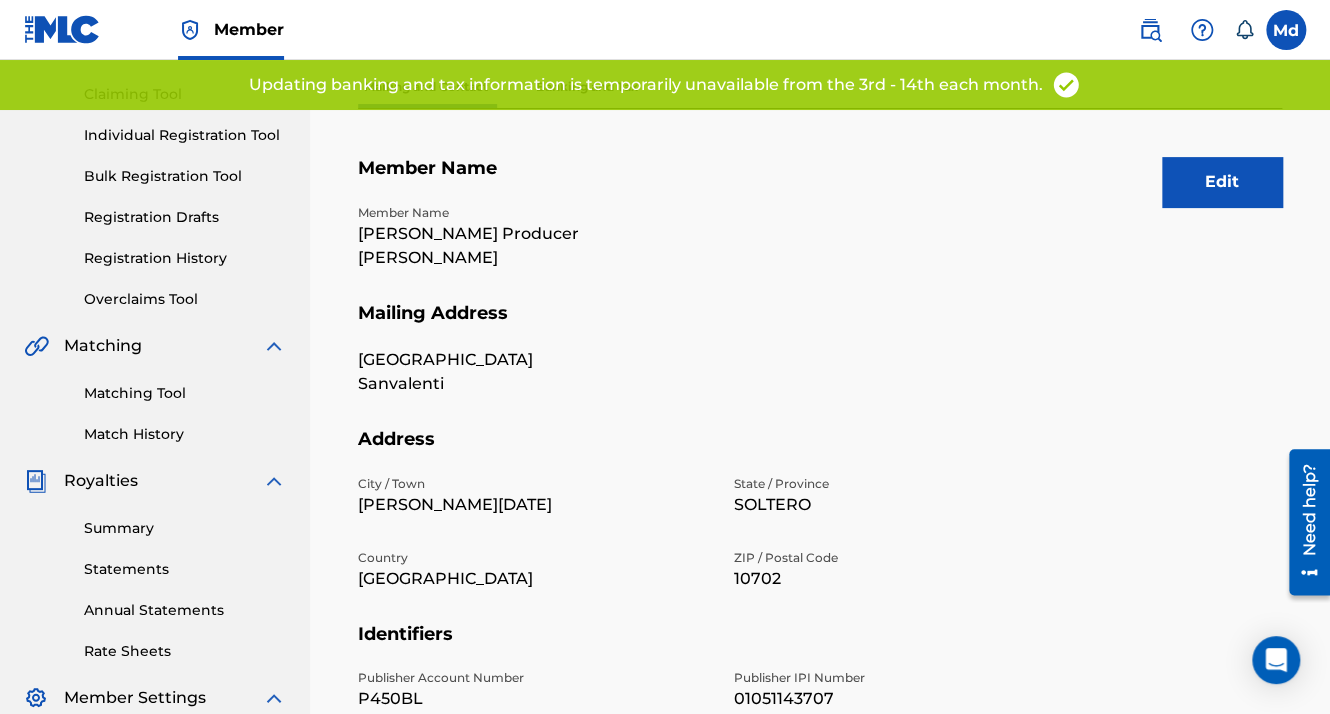 scroll, scrollTop: 0, scrollLeft: 0, axis: both 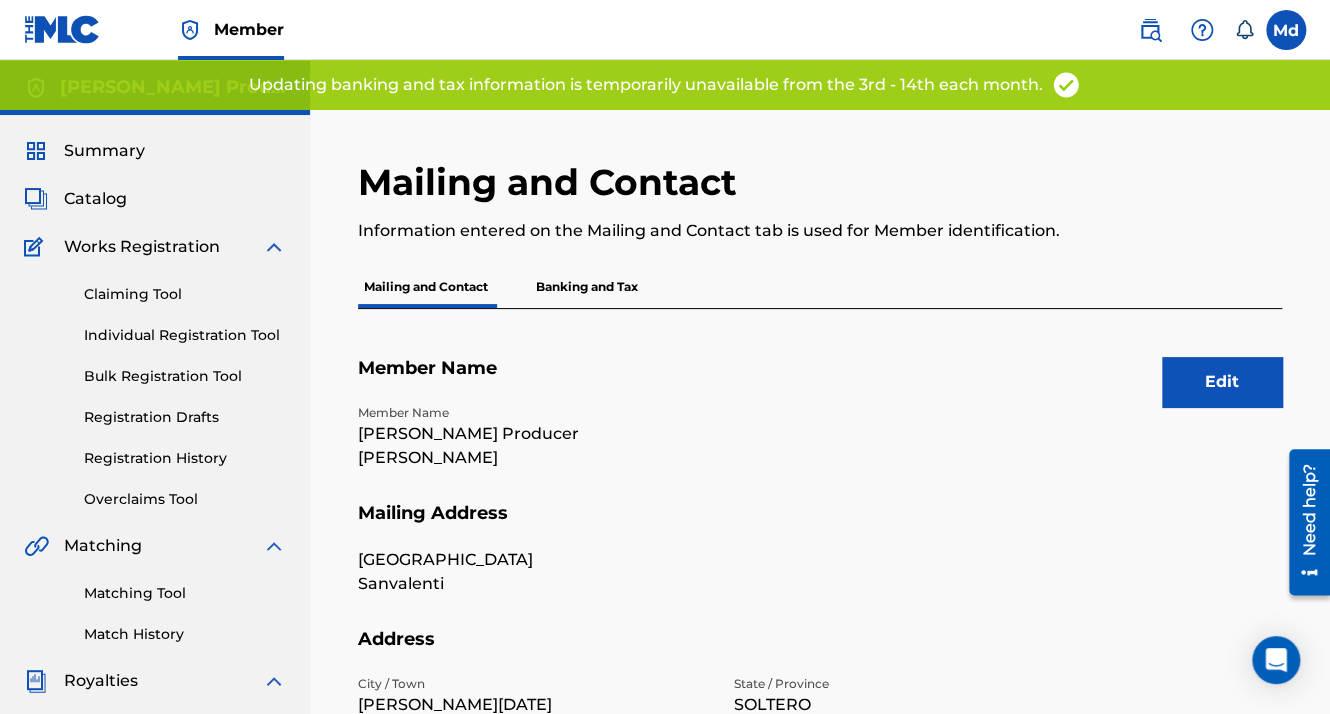 click on "Banking and Tax" at bounding box center [587, 287] 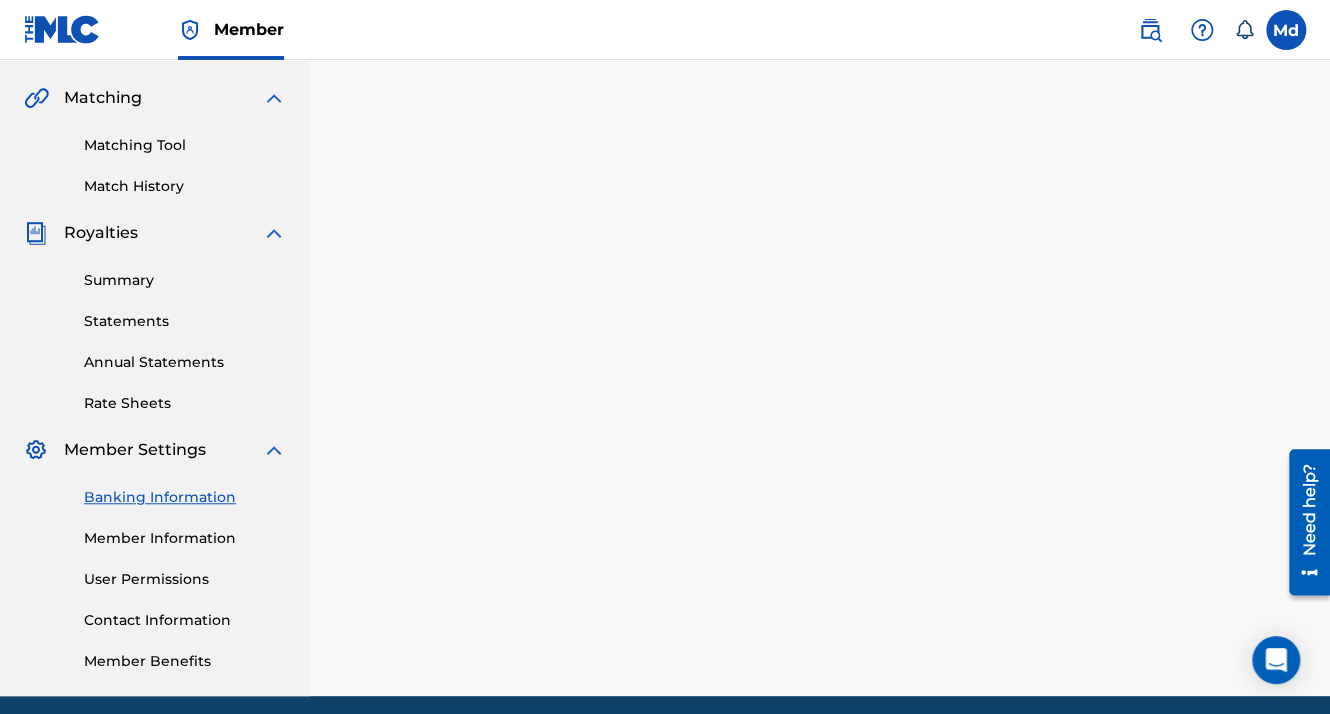 scroll, scrollTop: 500, scrollLeft: 0, axis: vertical 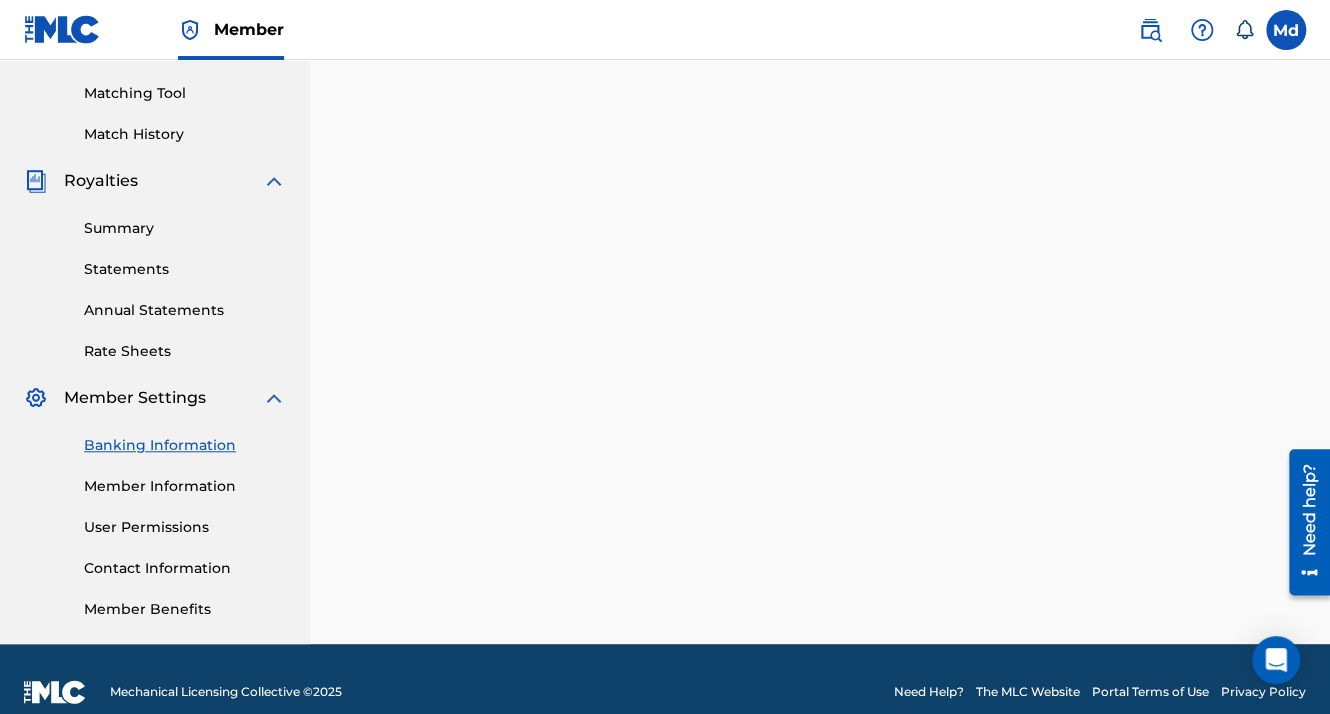 click on "Member Information" at bounding box center (185, 486) 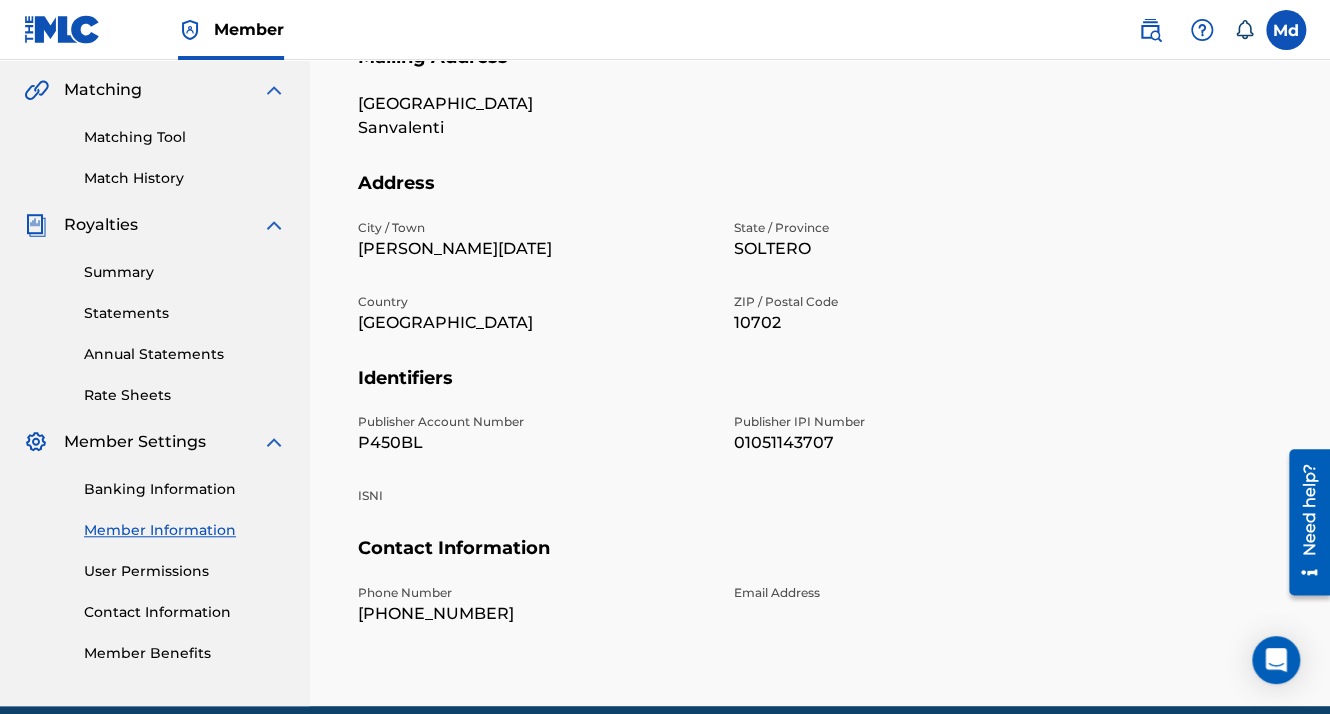 scroll, scrollTop: 500, scrollLeft: 0, axis: vertical 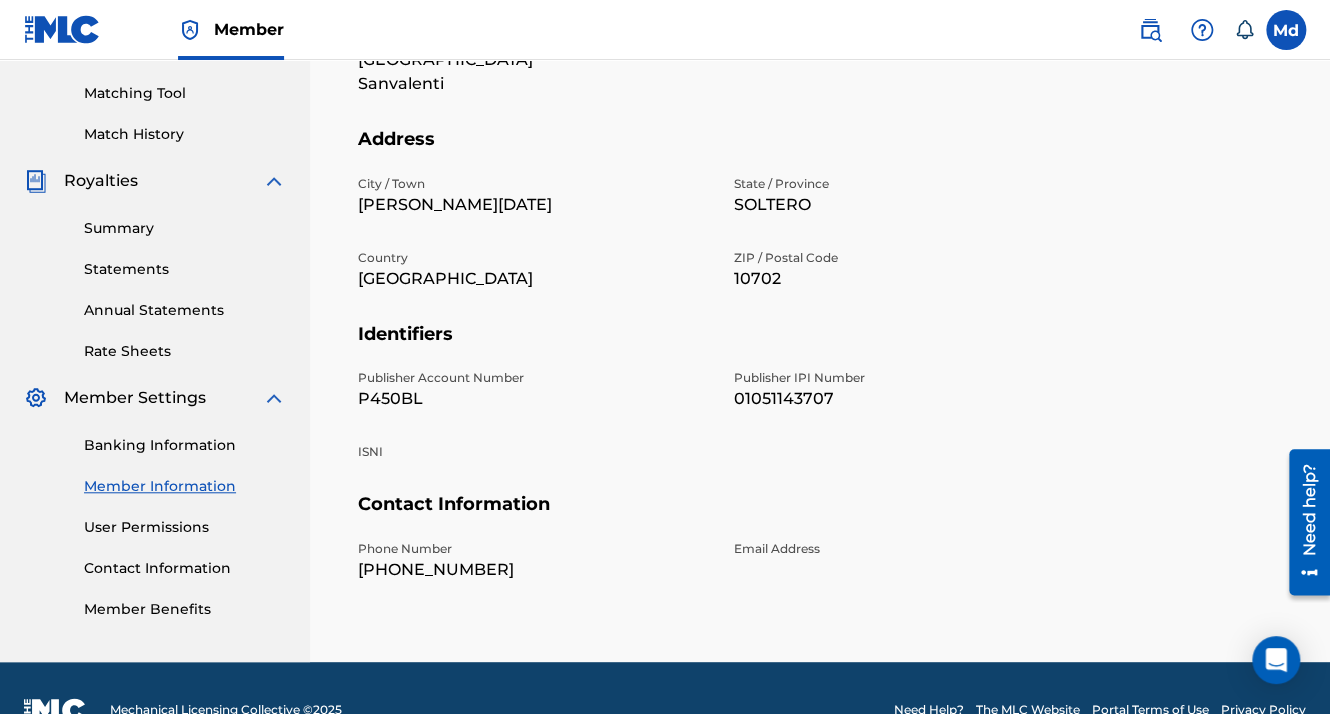 click on "User Permissions" at bounding box center (185, 527) 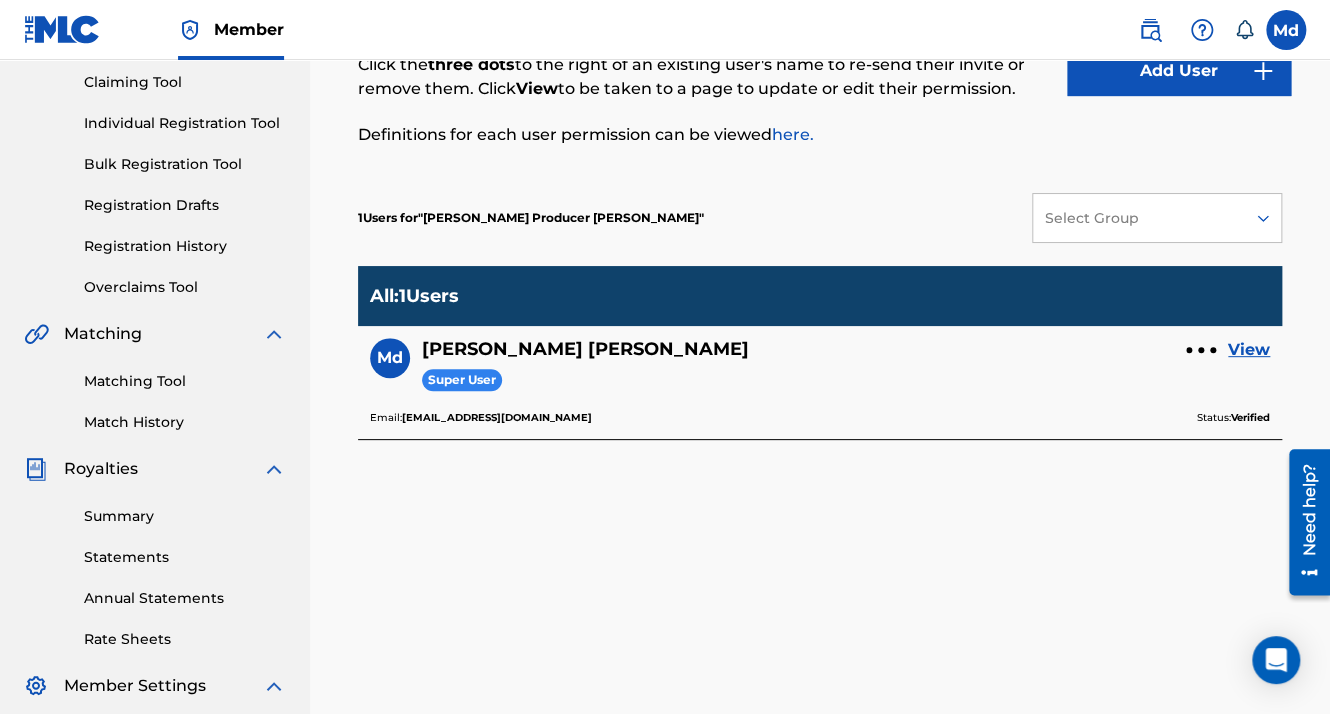 scroll, scrollTop: 200, scrollLeft: 0, axis: vertical 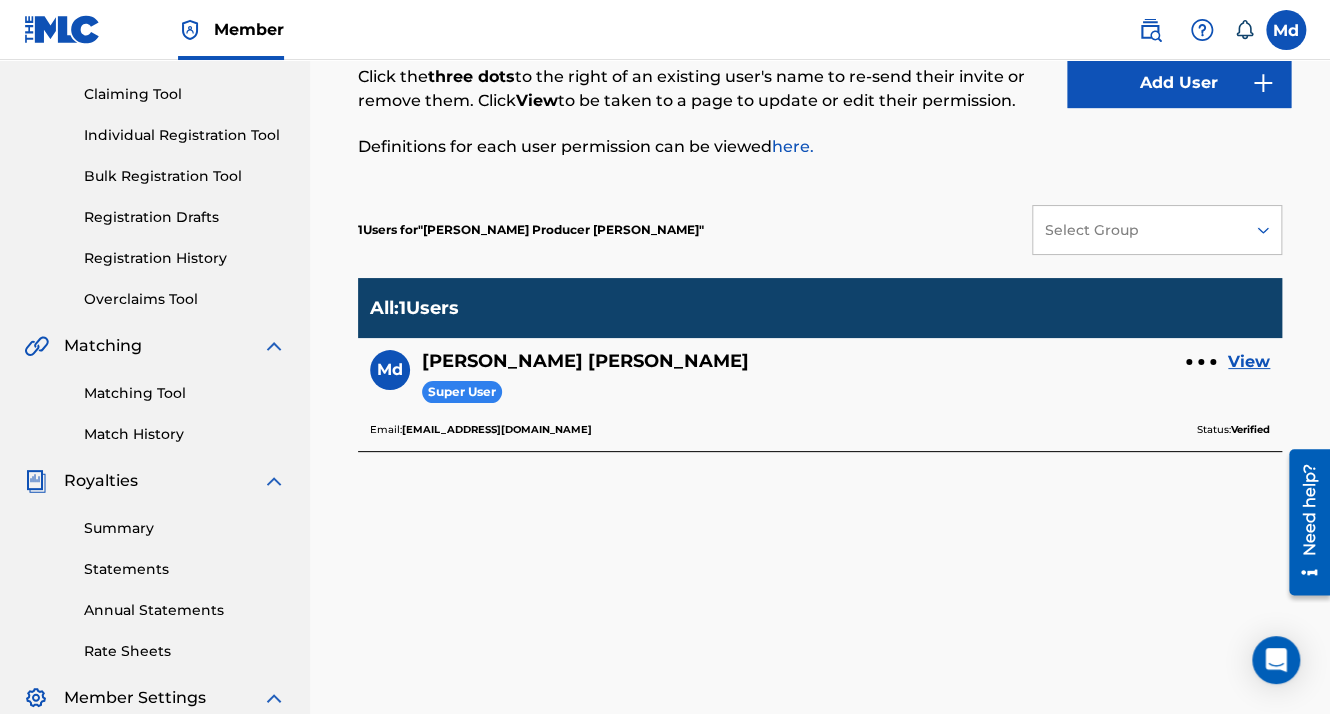click on "Select Group" at bounding box center (1139, 230) 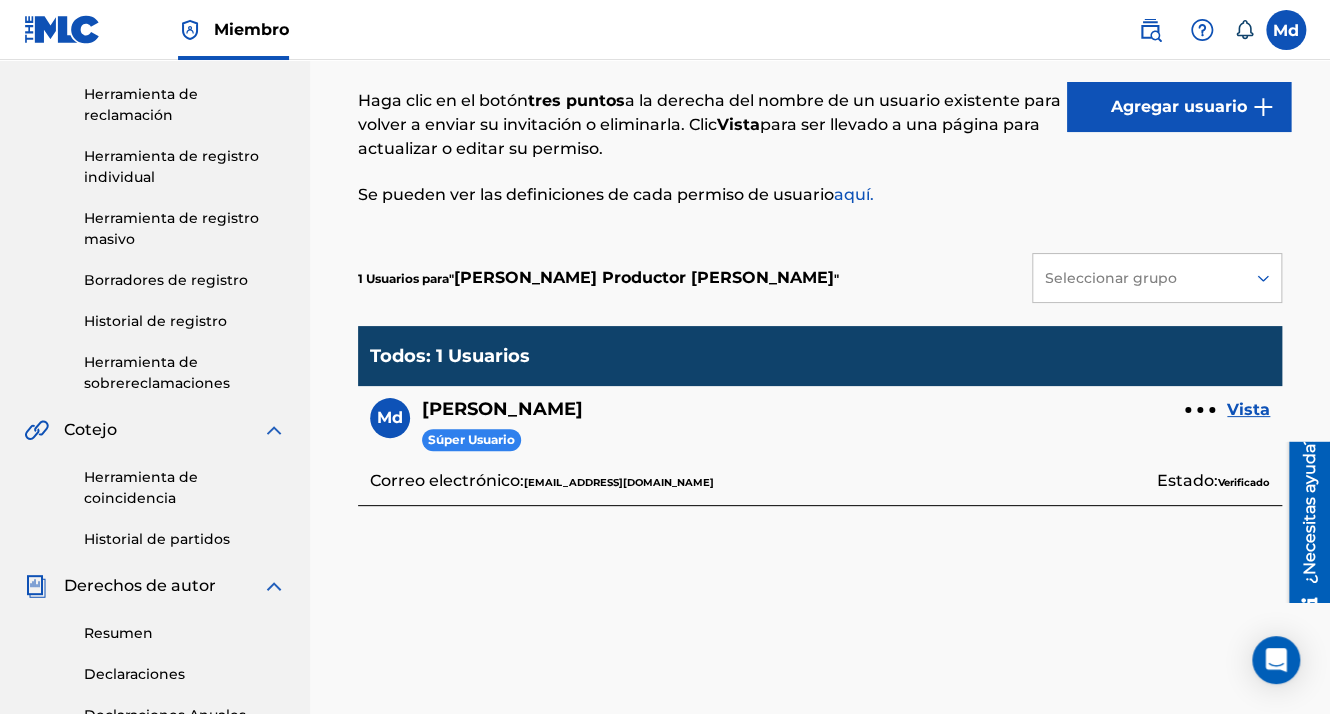click on "Seleccionar grupo" at bounding box center [1157, 278] 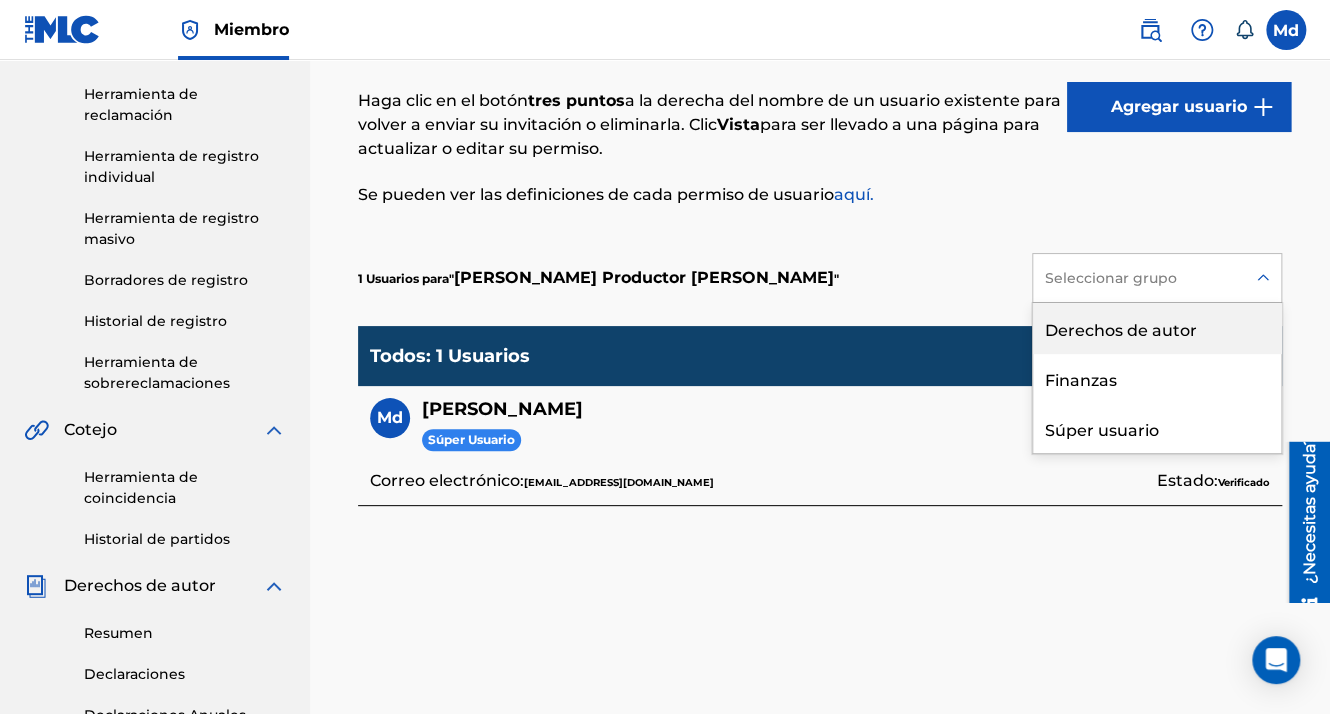 click on "Derechos de autor" at bounding box center (1157, 328) 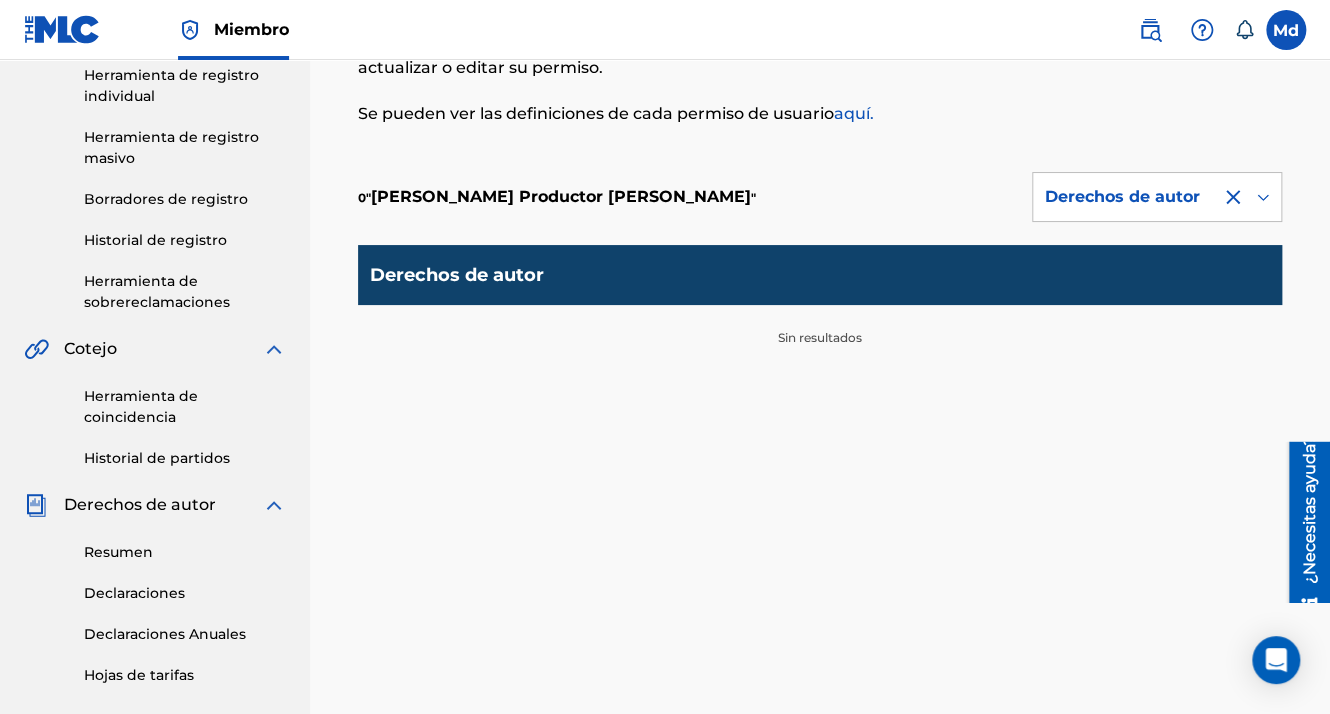 scroll, scrollTop: 200, scrollLeft: 0, axis: vertical 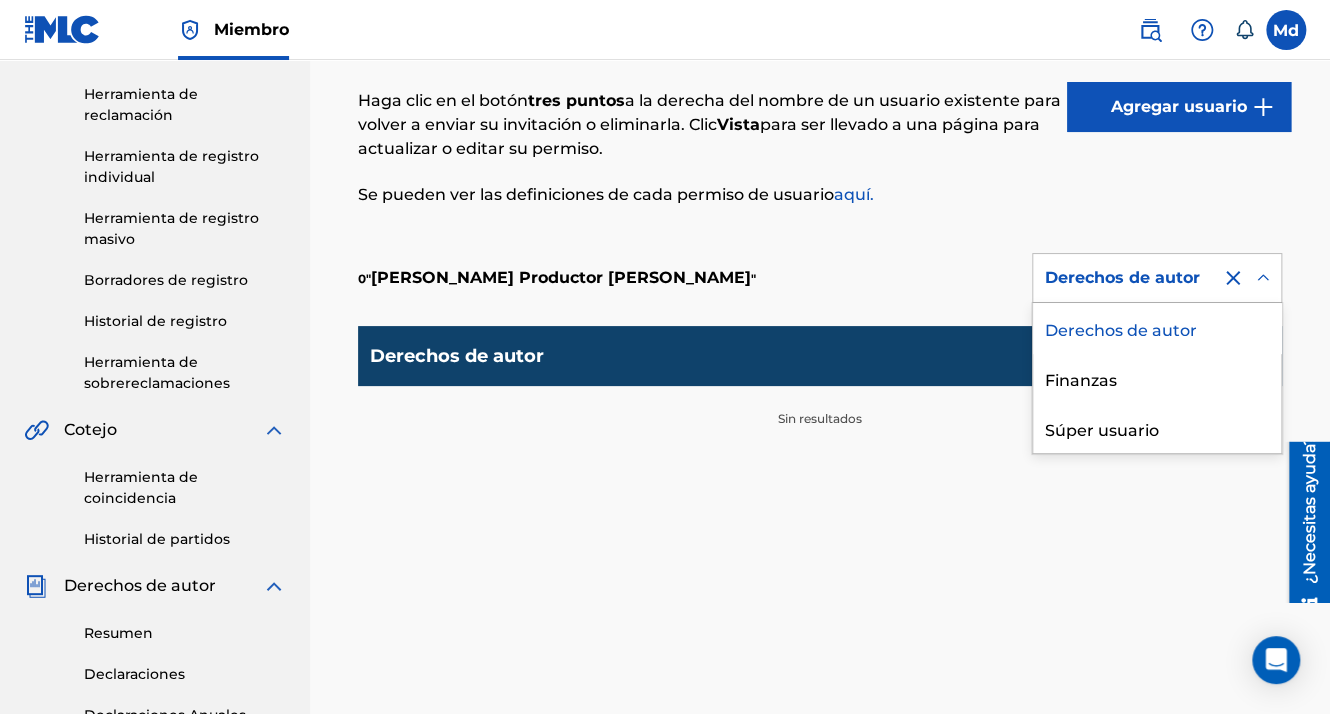 click on "Derechos de autor" at bounding box center (1127, 278) 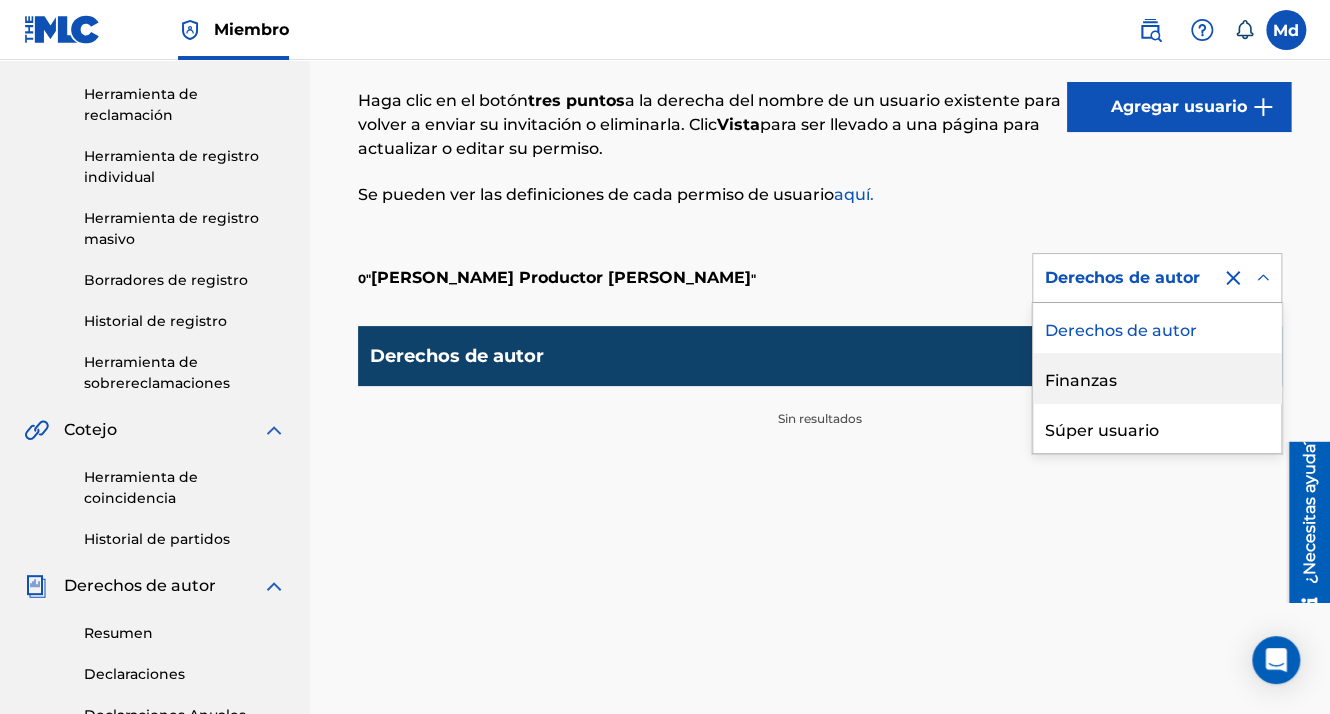 click on "Finanzas" at bounding box center [1157, 378] 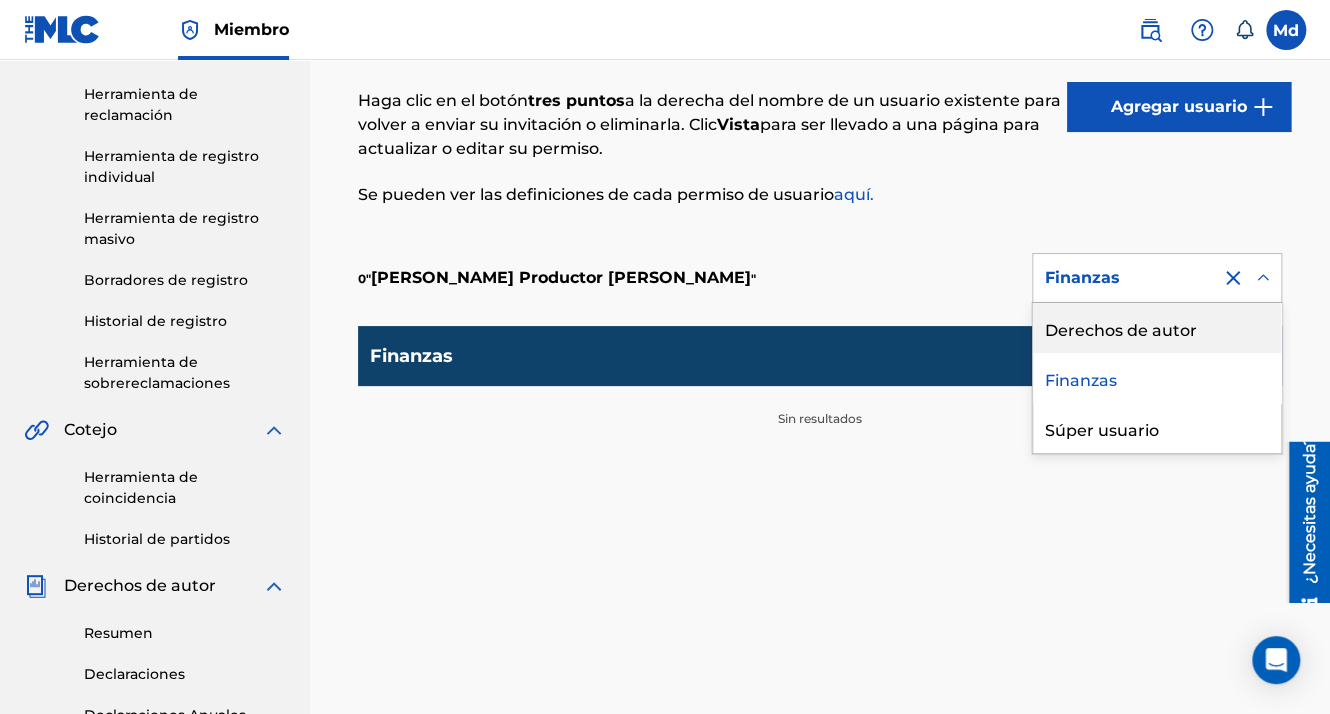 click on "Finanzas" at bounding box center [1157, 278] 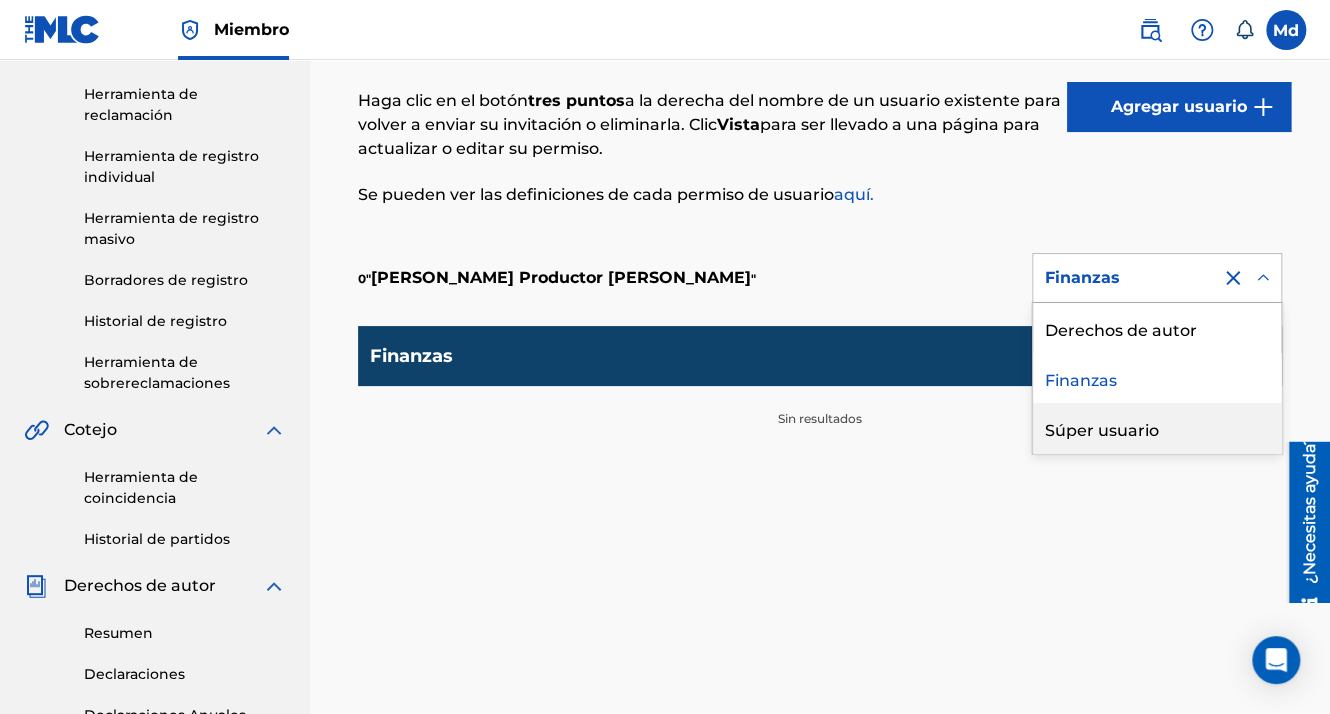 click on "Súper usuario" at bounding box center (1157, 428) 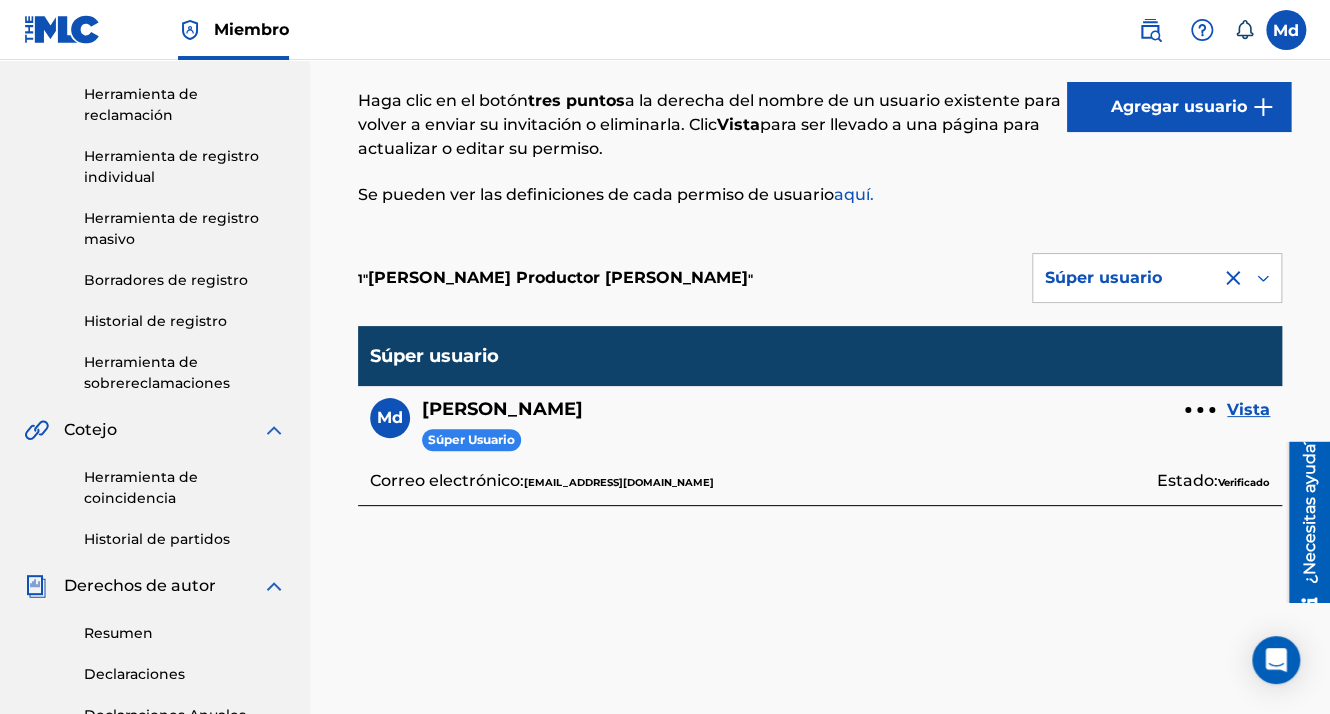 click on "Agregar usuario" at bounding box center (1179, 107) 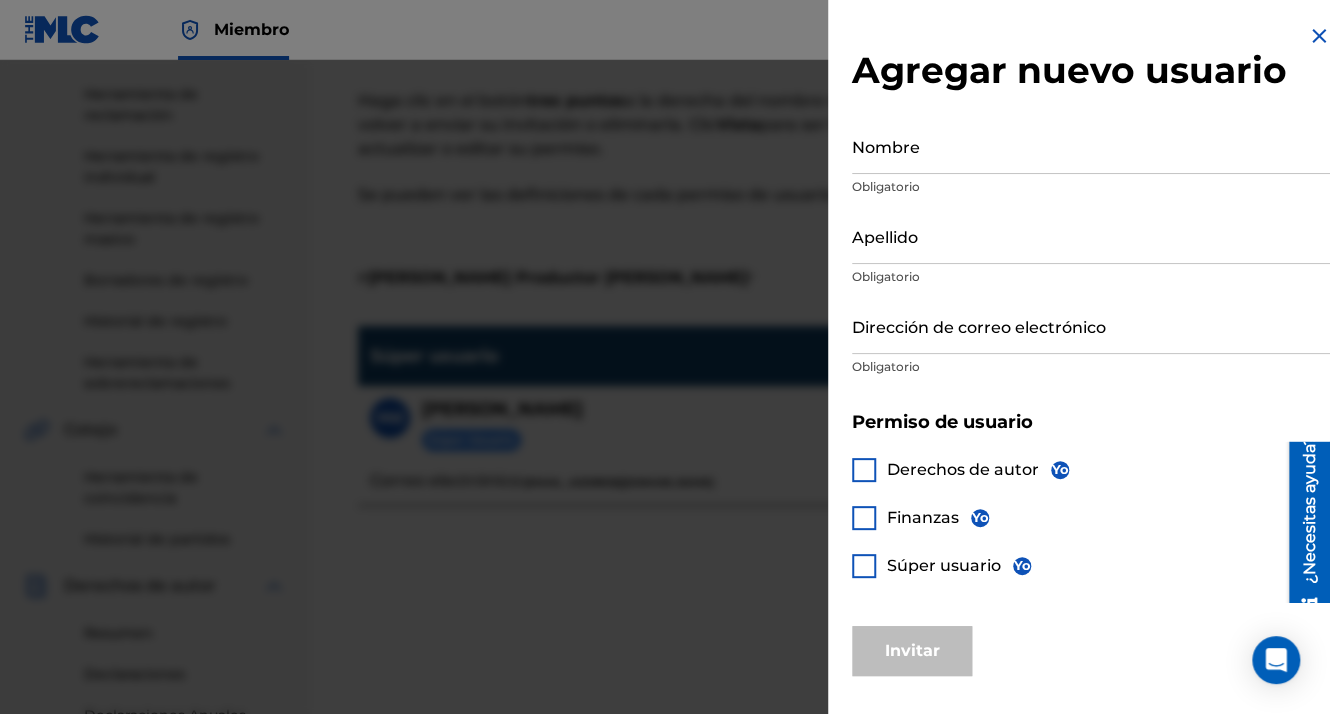 click on "Nombre" at bounding box center [1091, 145] 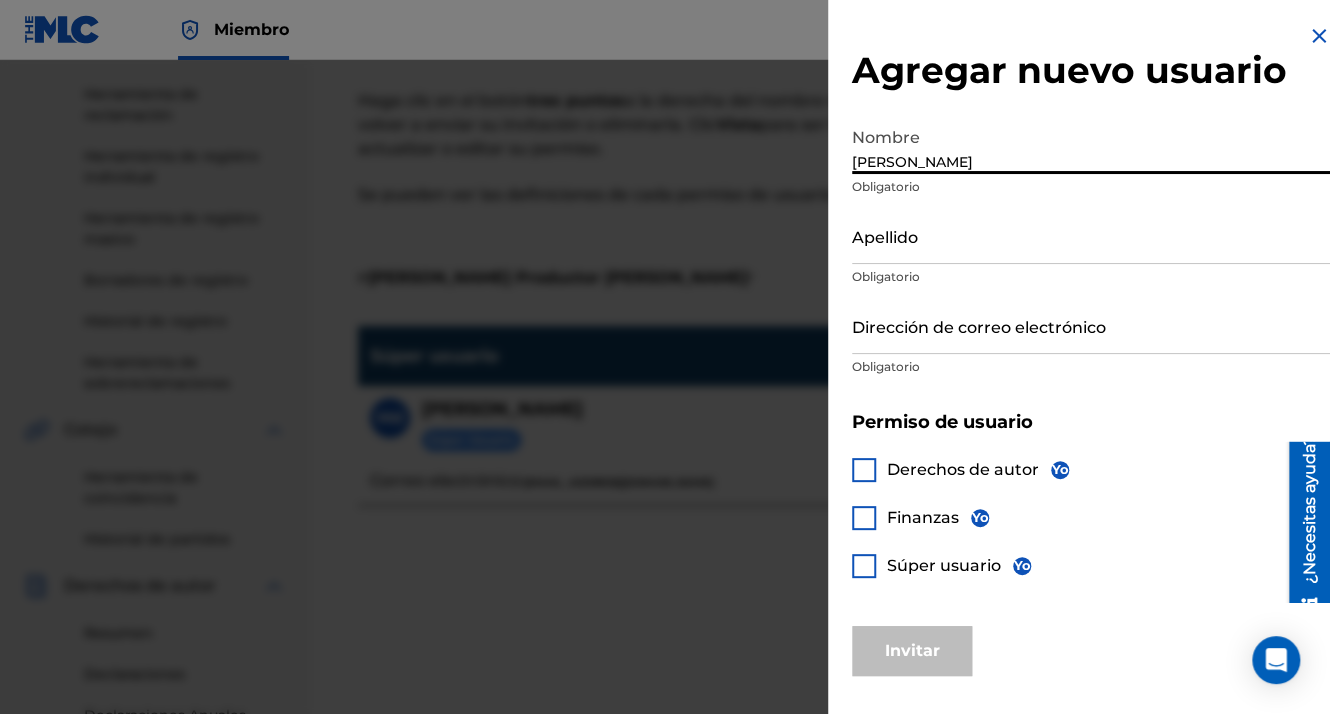 type on "felix" 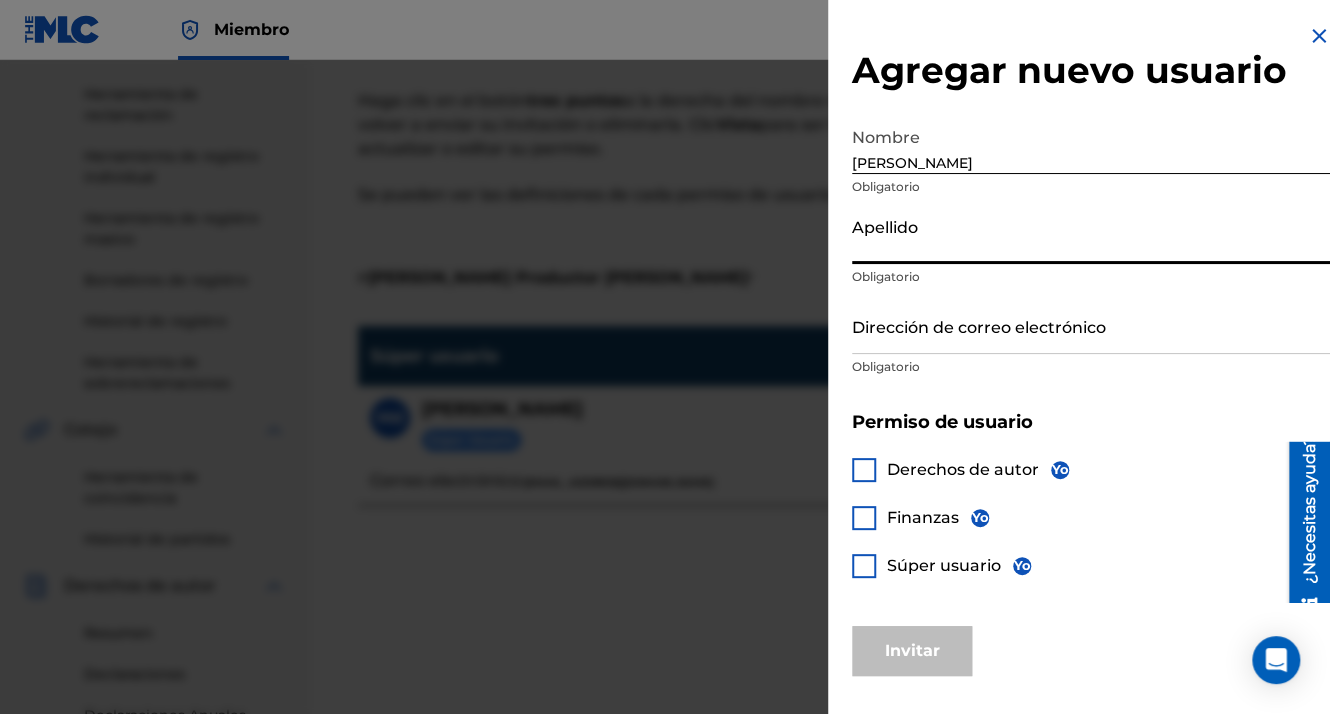 click on "Apellido" at bounding box center (1091, 235) 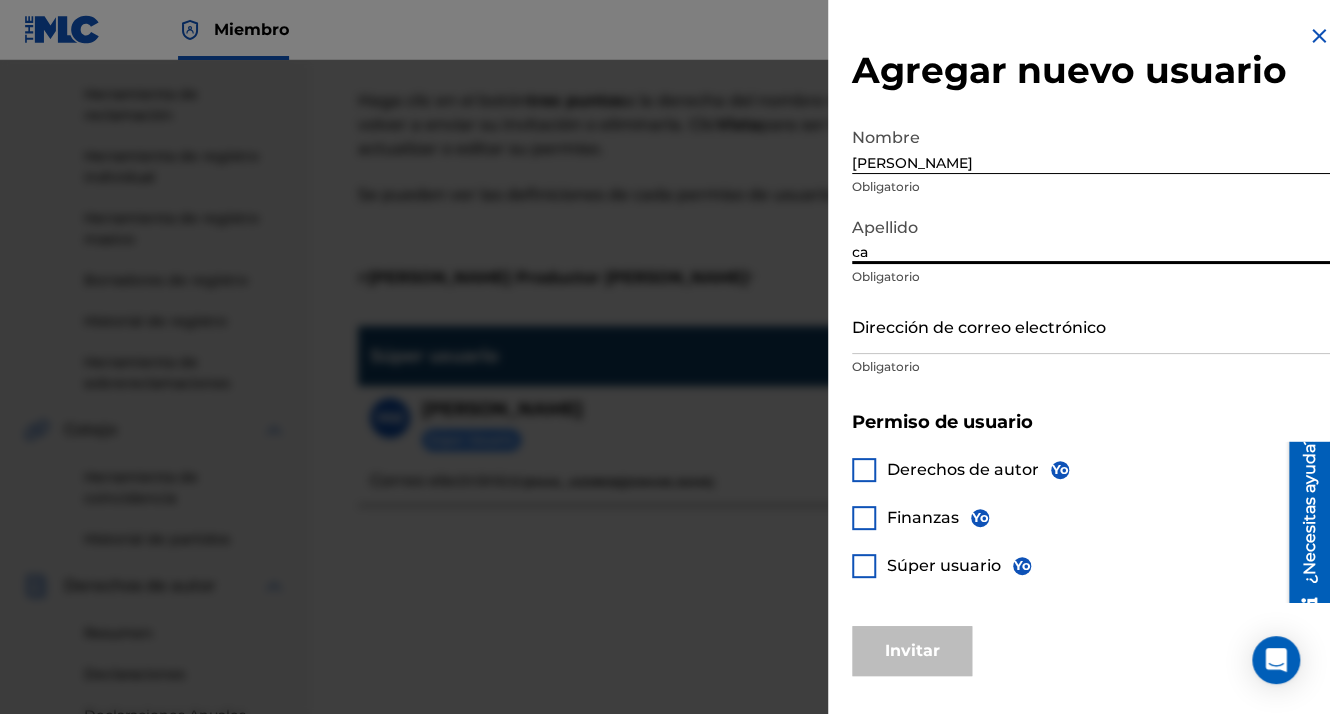 type on "casanova" 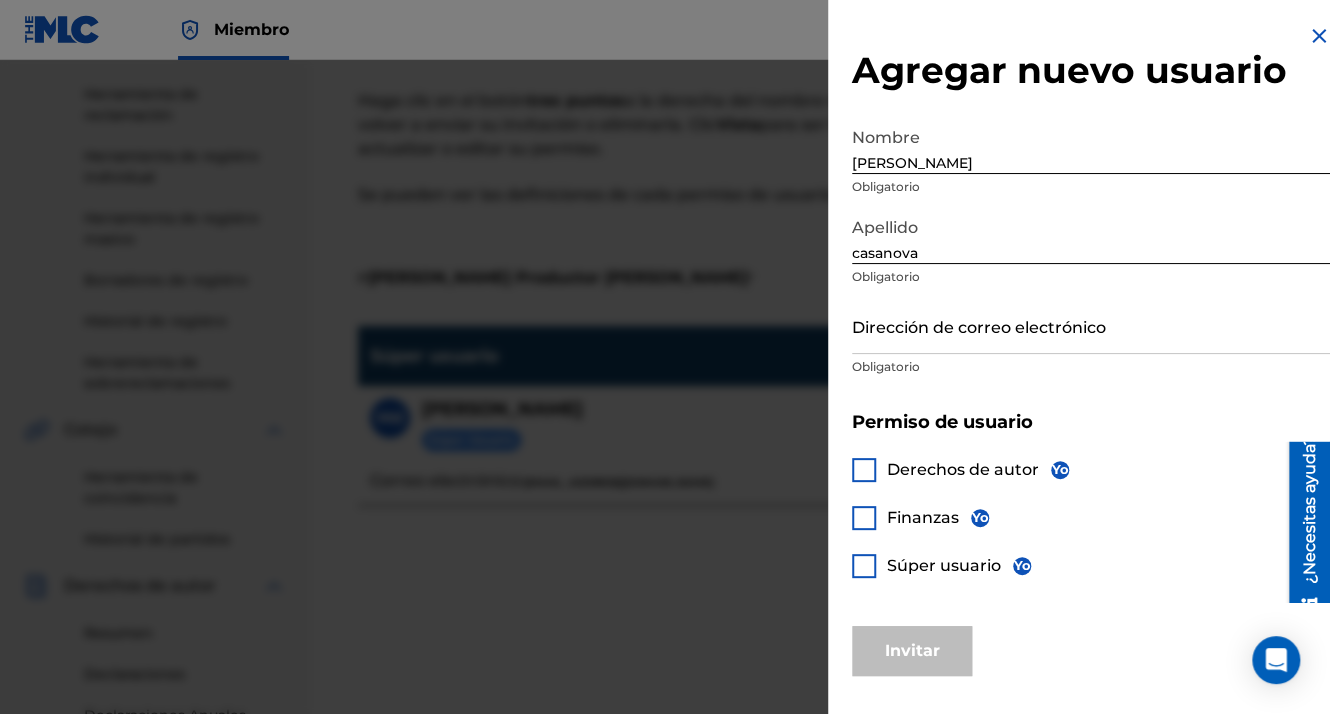 click at bounding box center (864, 566) 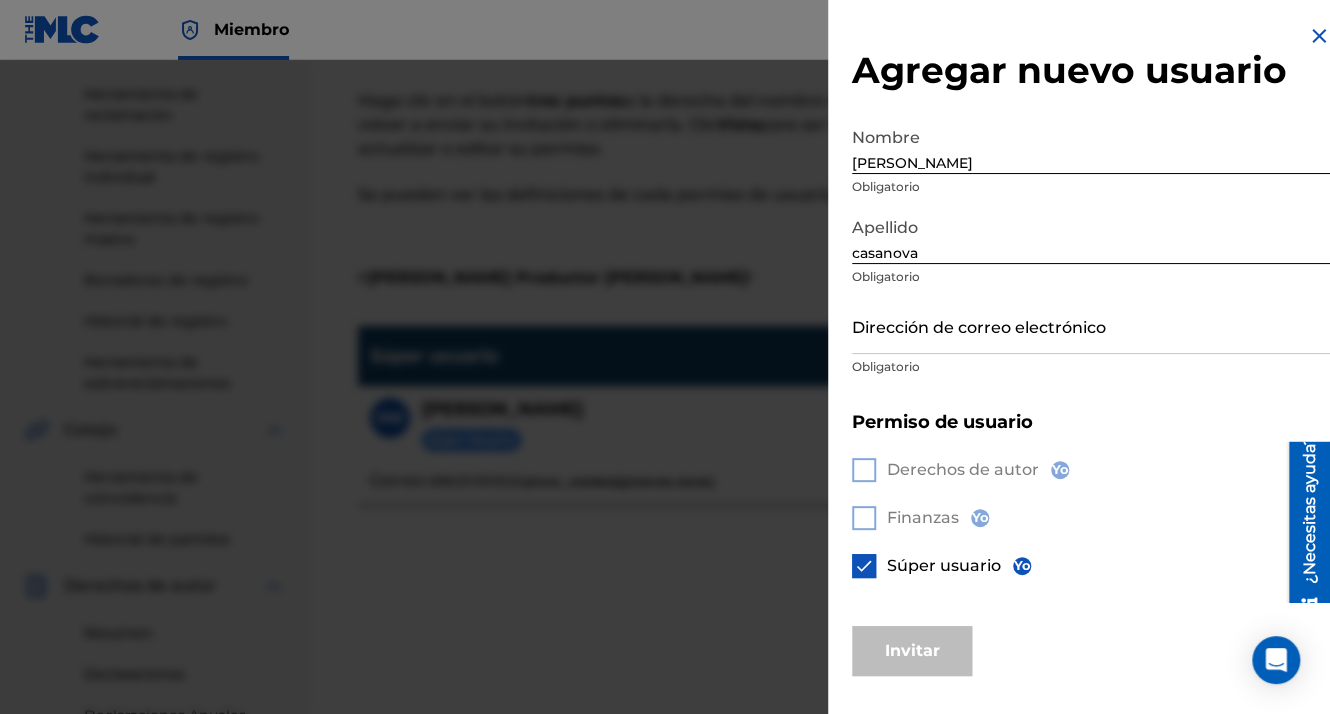 click on "Derechos de autor Yo Finanzas Yo Súper usuario Yo" at bounding box center (1091, 530) 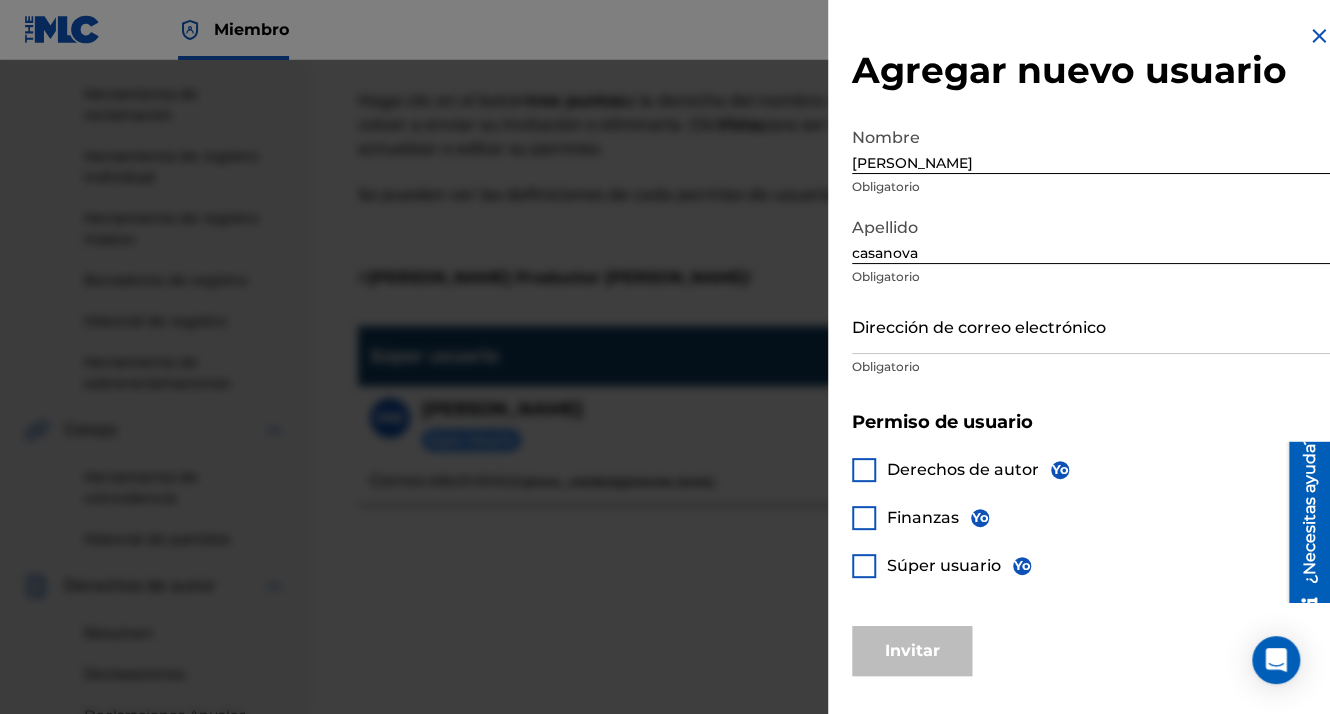 click at bounding box center [864, 470] 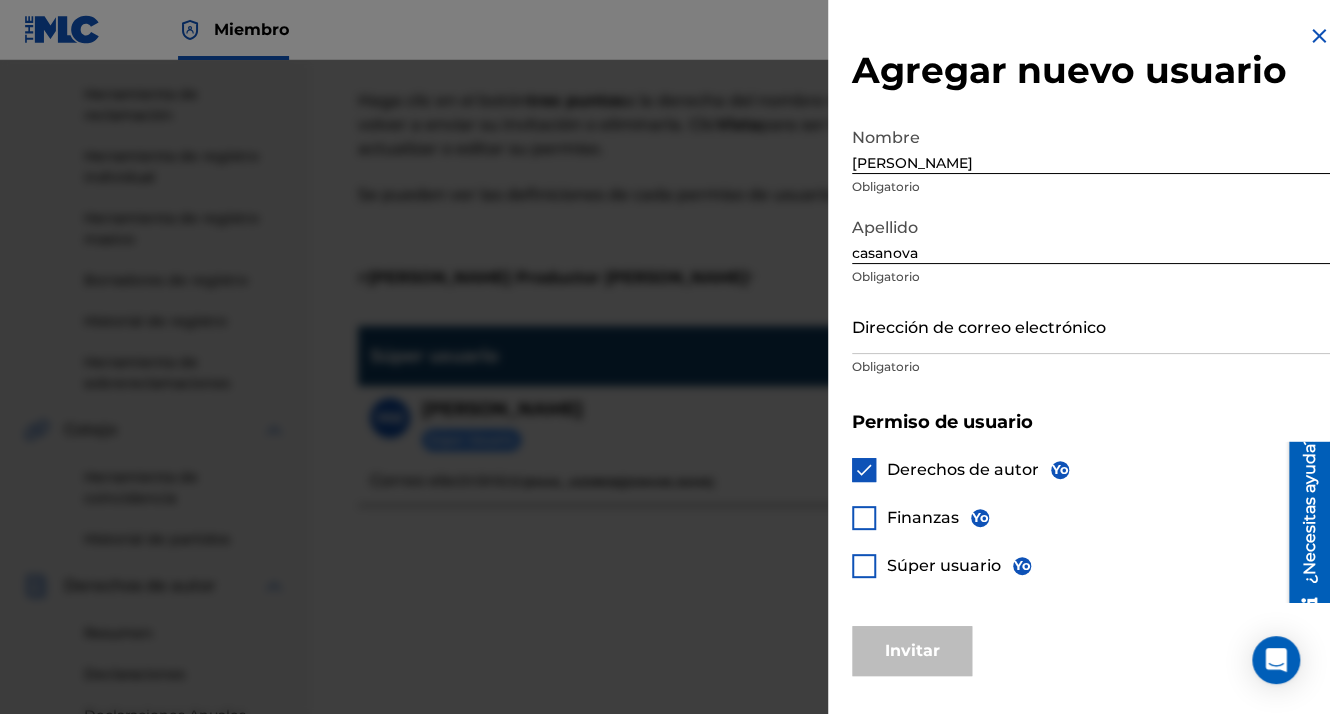 click at bounding box center [864, 518] 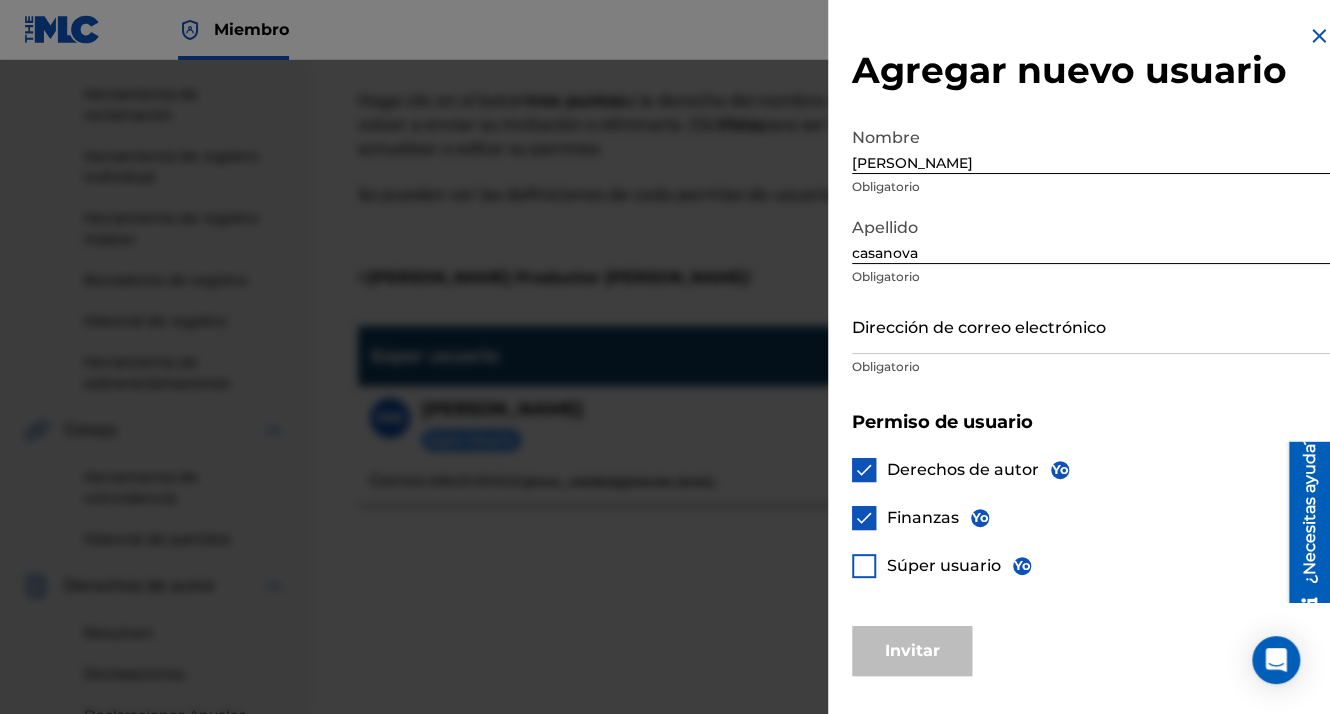 click on "Dirección de correo electrónico" at bounding box center [1091, 325] 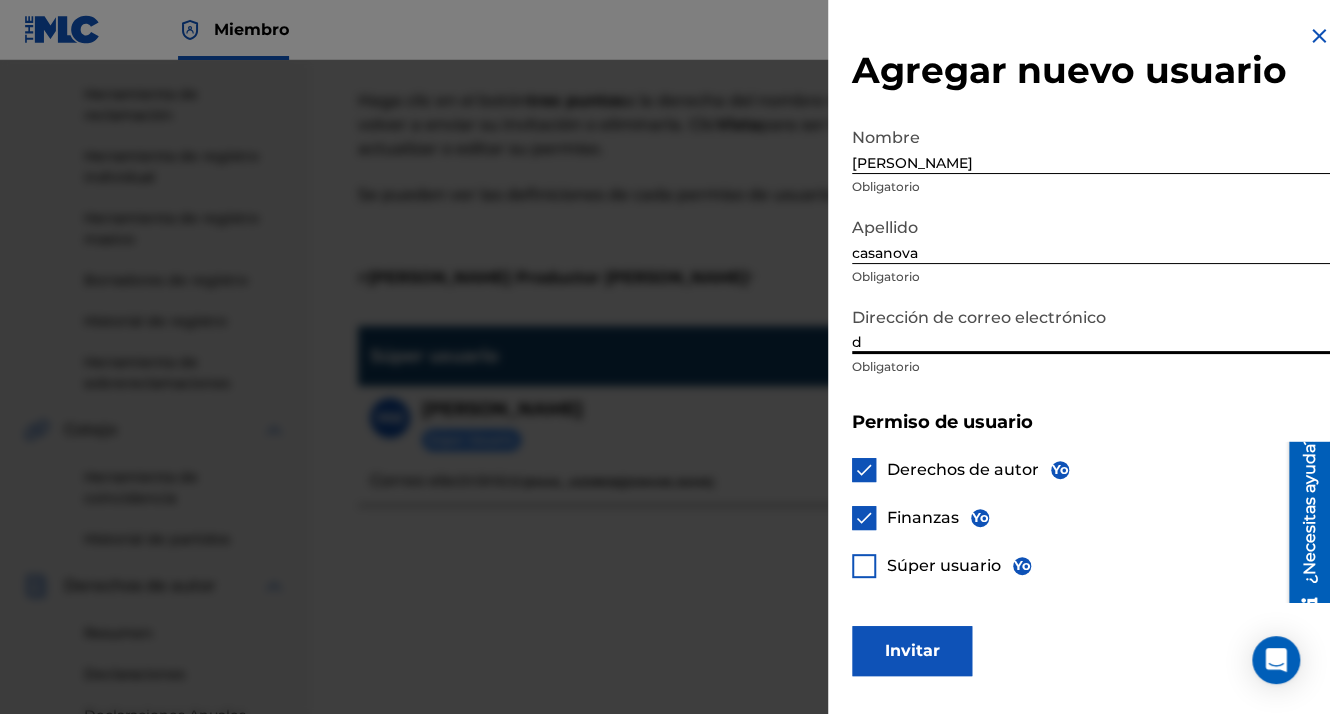 type on "dopyelcasanova@gmail.com" 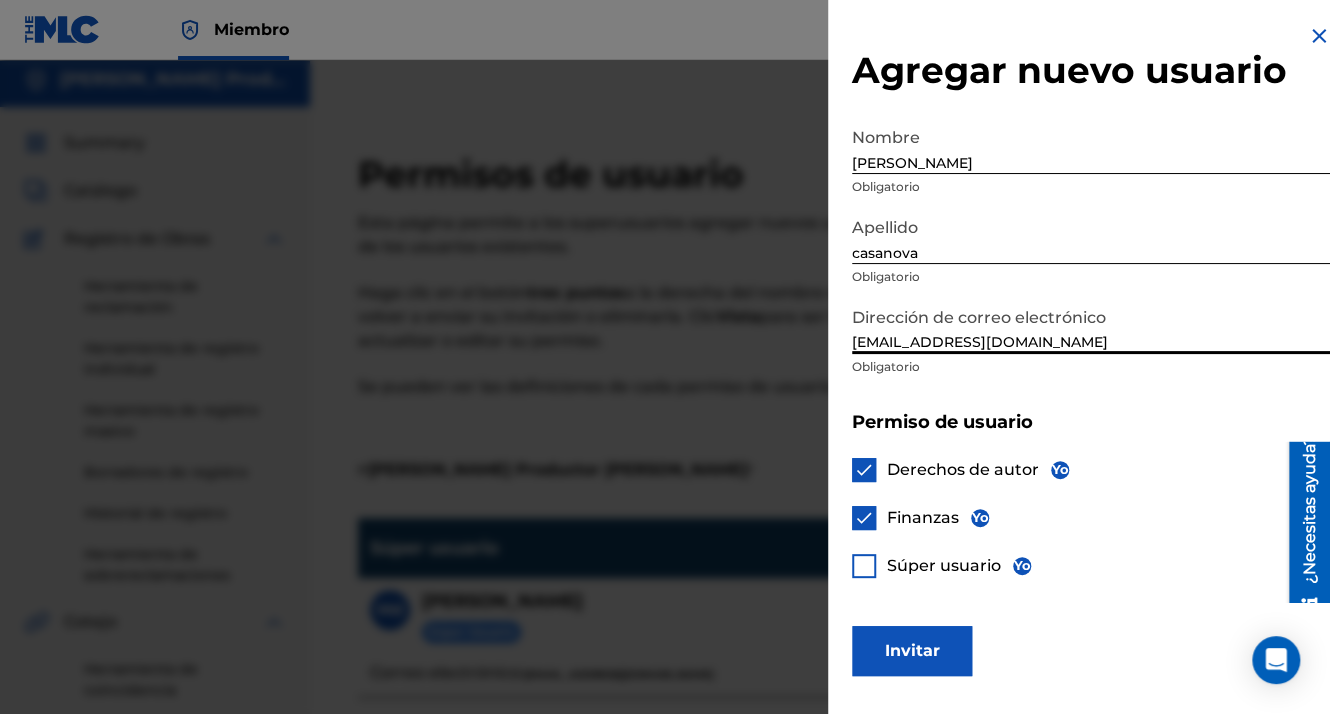 scroll, scrollTop: 0, scrollLeft: 0, axis: both 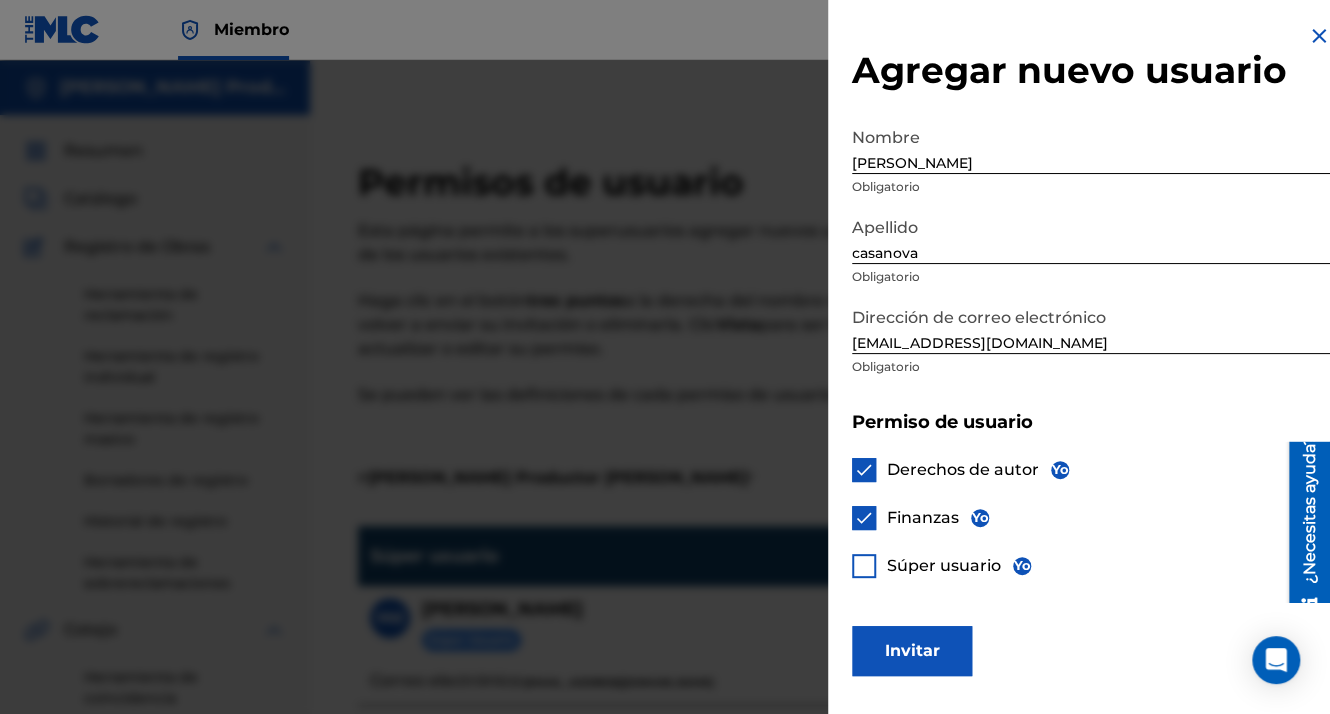 click at bounding box center [864, 566] 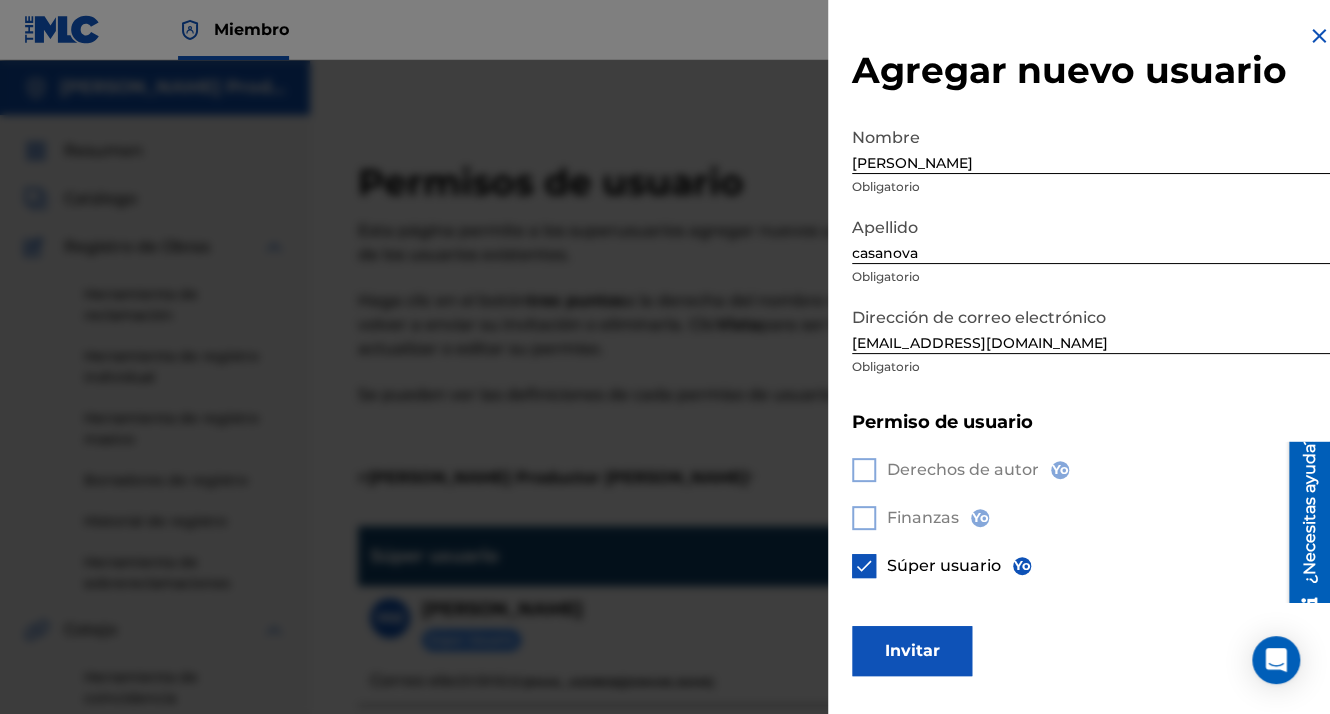 click on "Invitar" at bounding box center (912, 651) 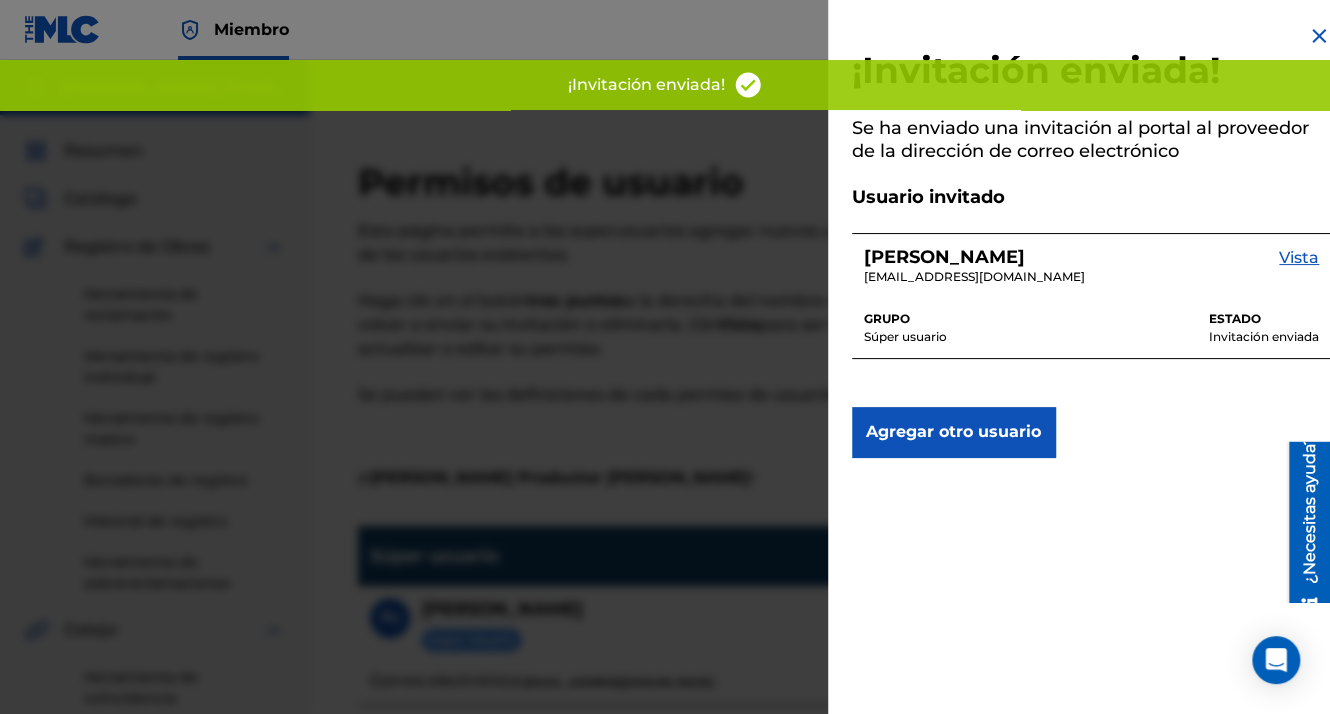 scroll, scrollTop: 100, scrollLeft: 0, axis: vertical 